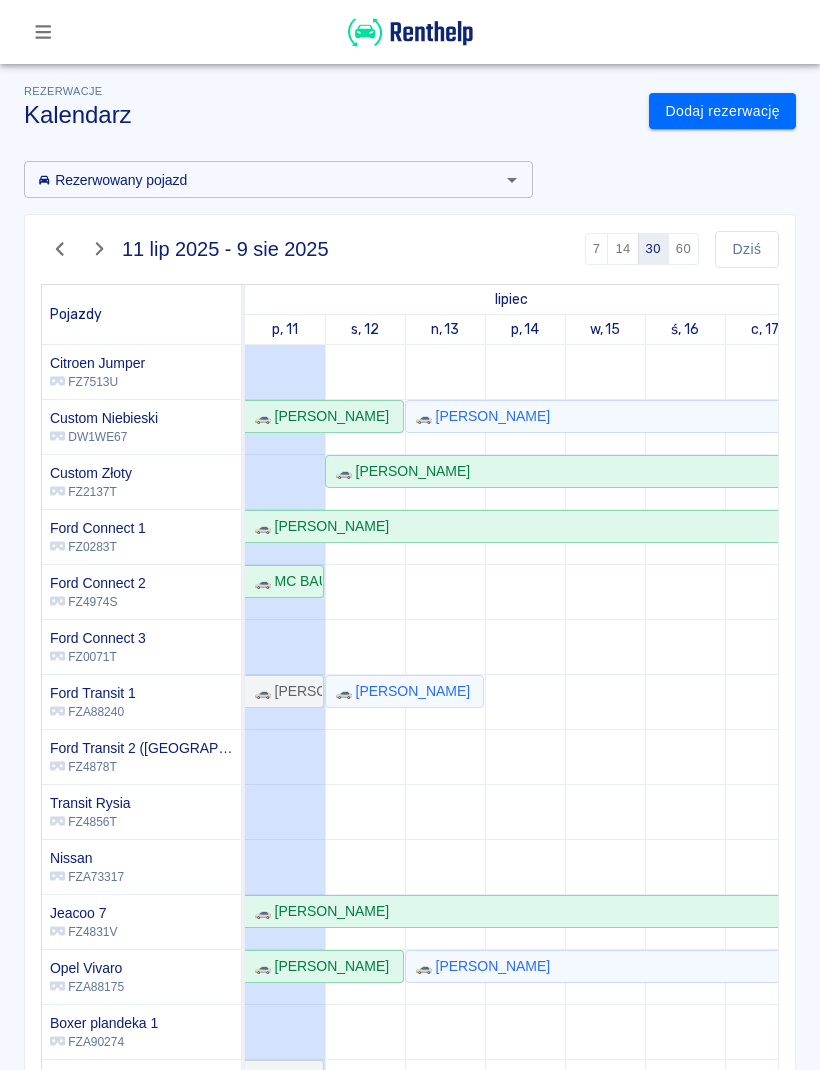 scroll, scrollTop: 0, scrollLeft: 0, axis: both 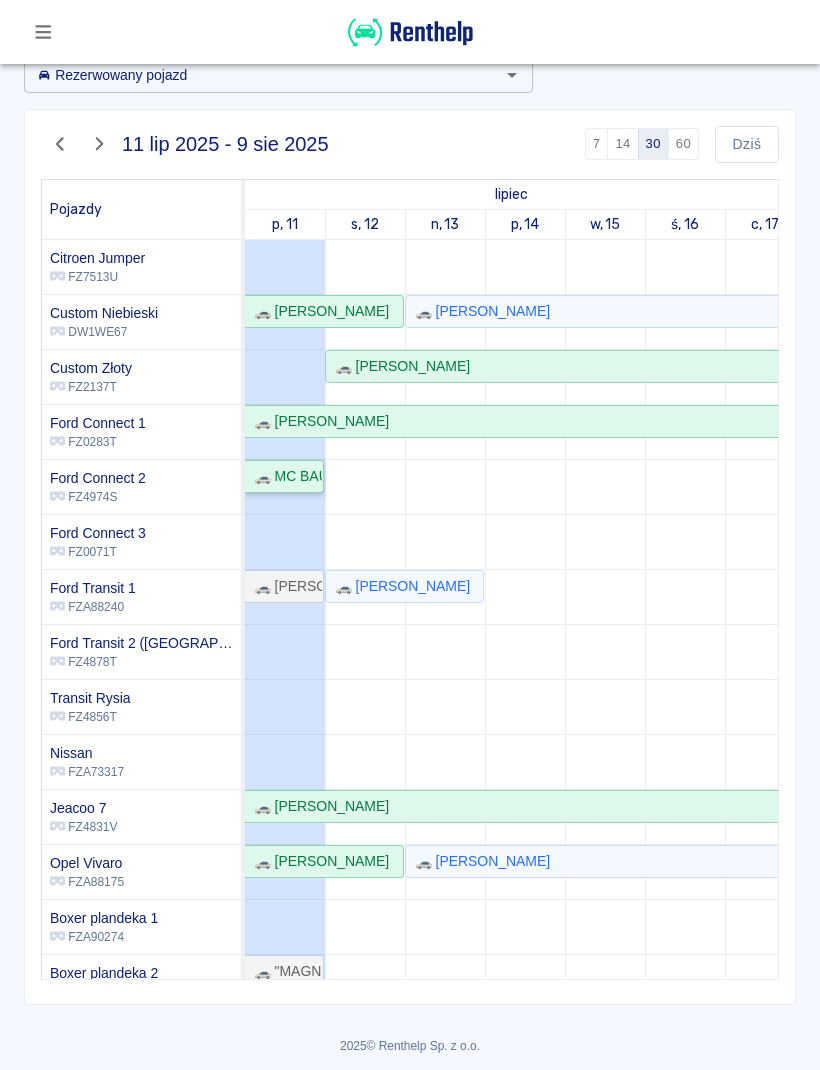 click on "🚗 MC BAU Service [PERSON_NAME] - [PERSON_NAME]" at bounding box center (284, 476) 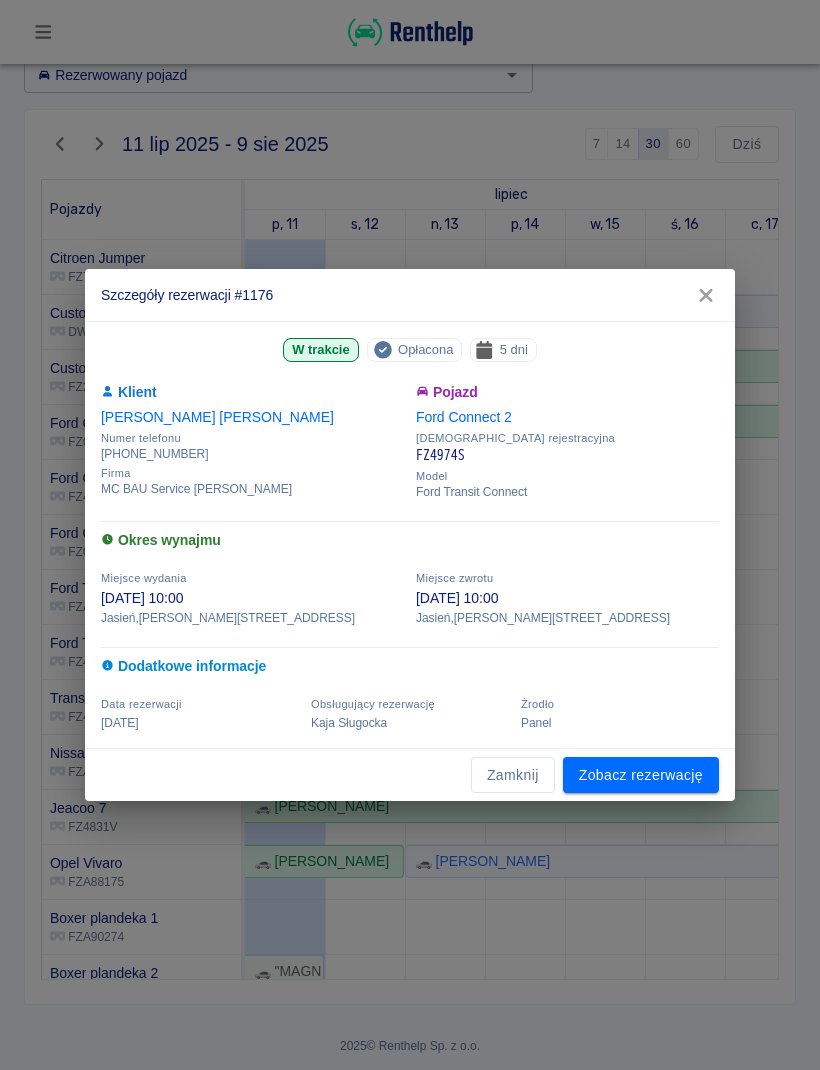 click on "Zobacz rezerwację" at bounding box center [641, 775] 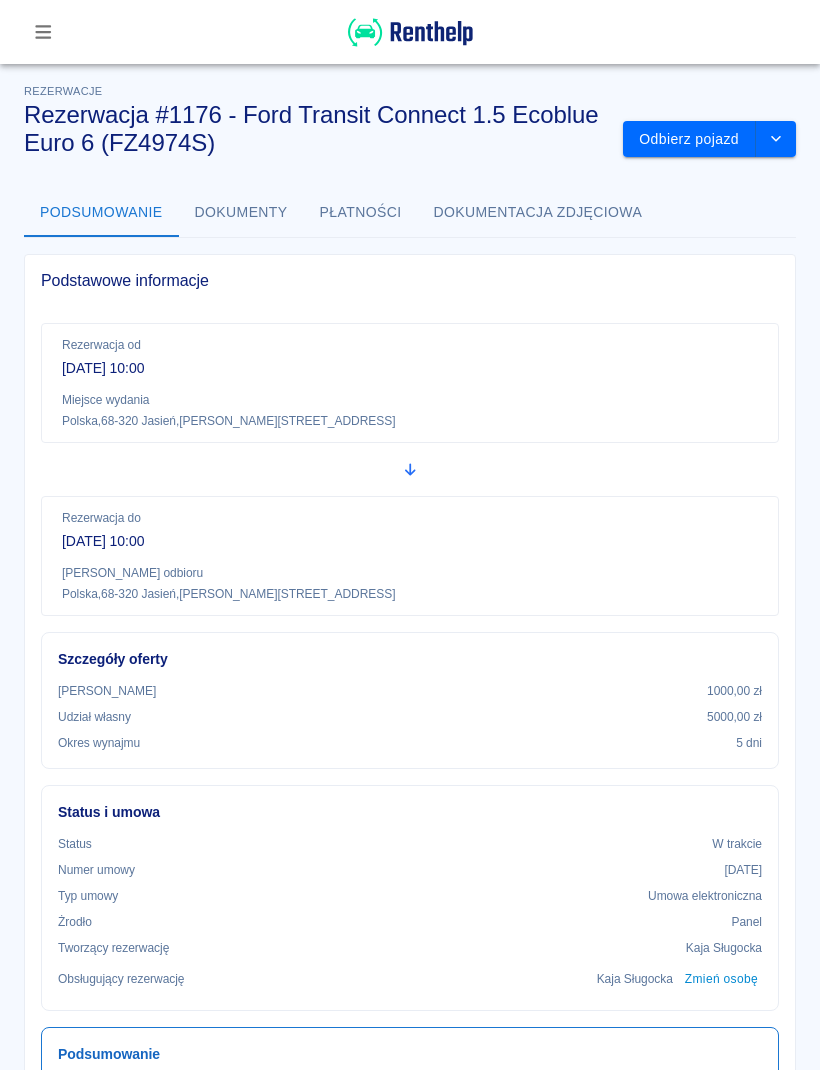 click on "Odbierz pojazd" at bounding box center (689, 139) 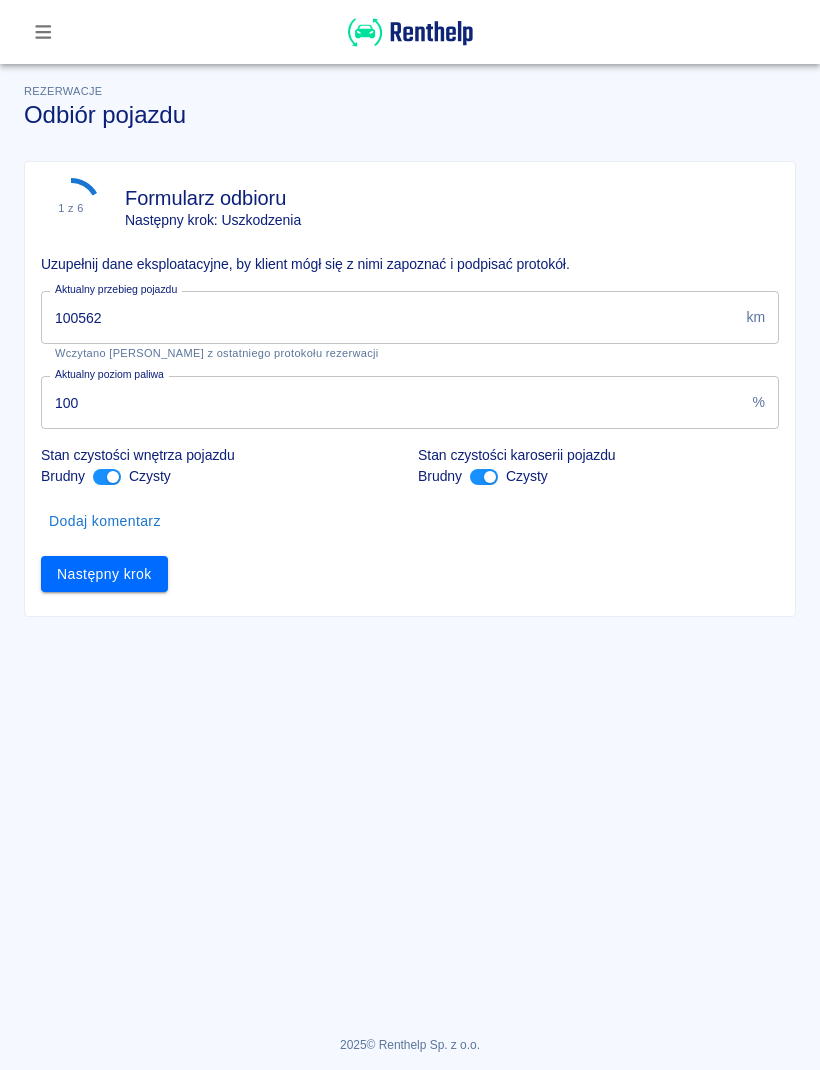 click on "100562" at bounding box center [389, 317] 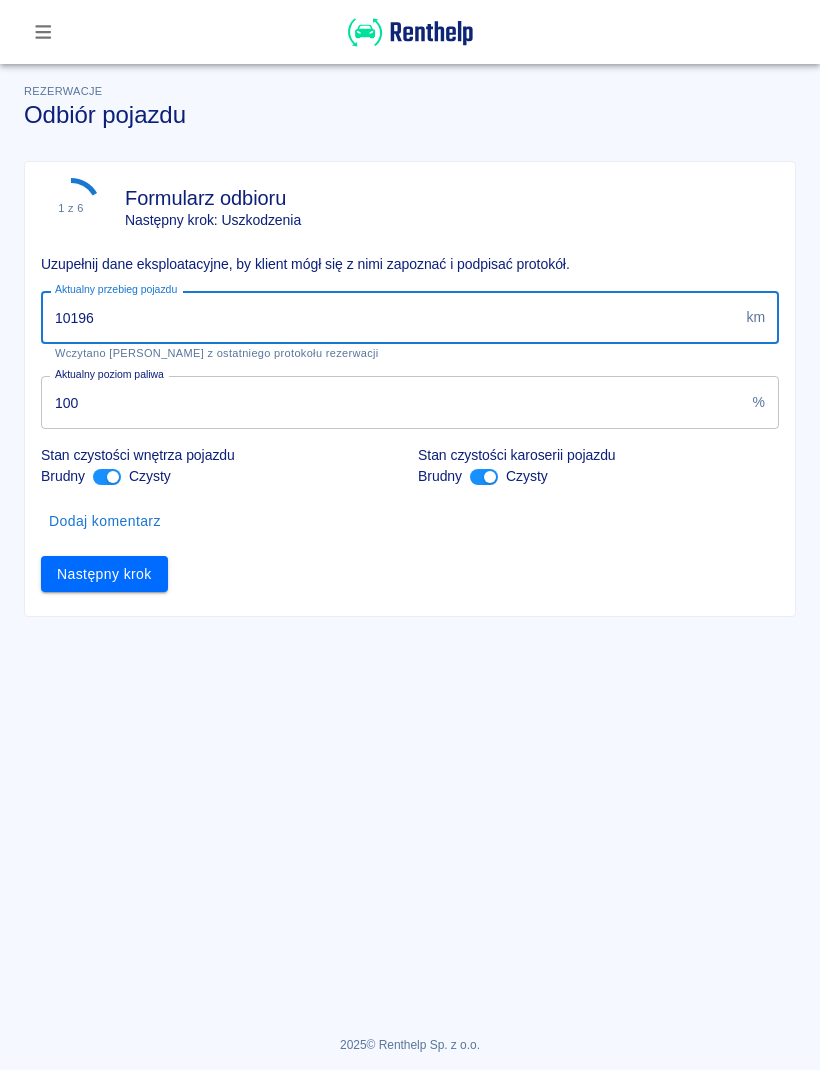 type on "101969" 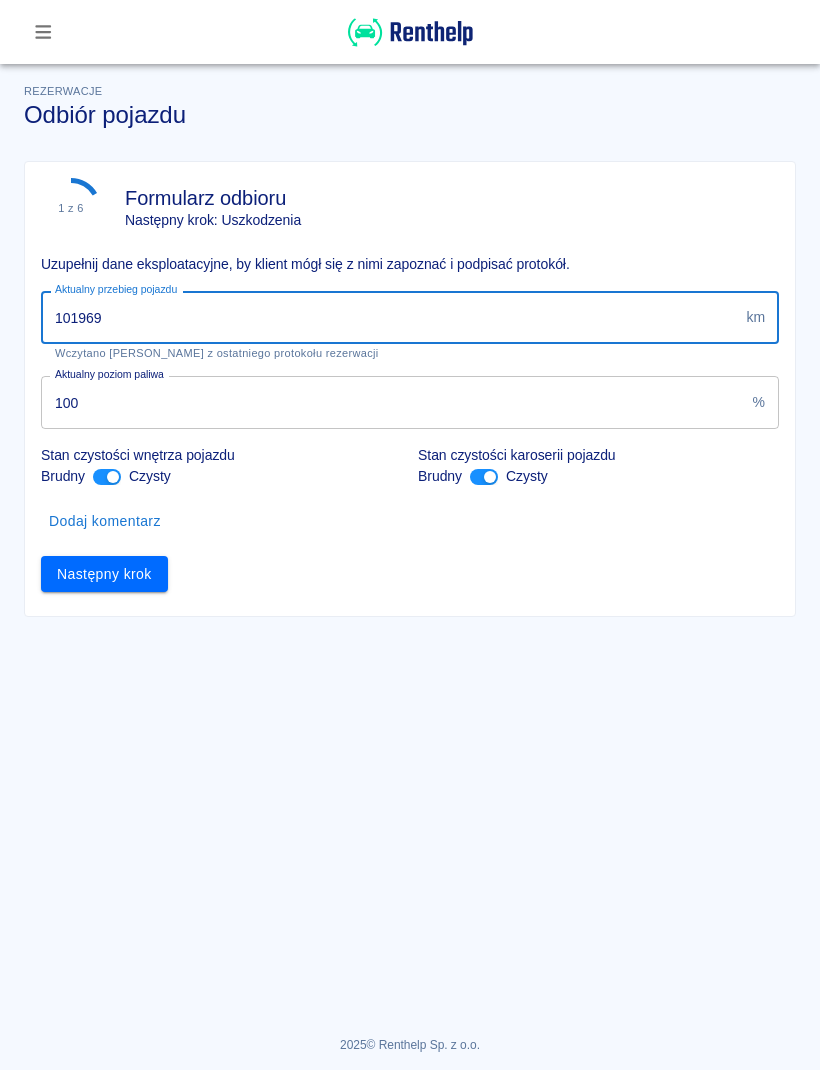 click on "Następny krok" at bounding box center (104, 574) 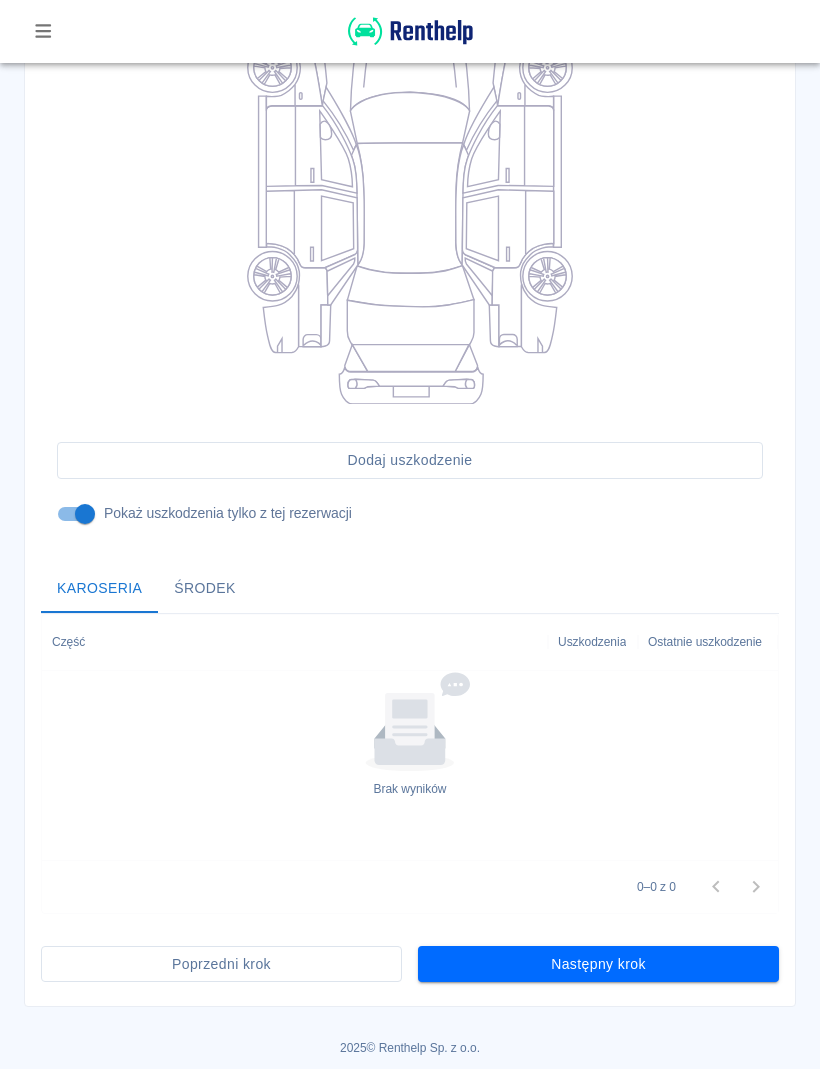 scroll, scrollTop: 318, scrollLeft: 0, axis: vertical 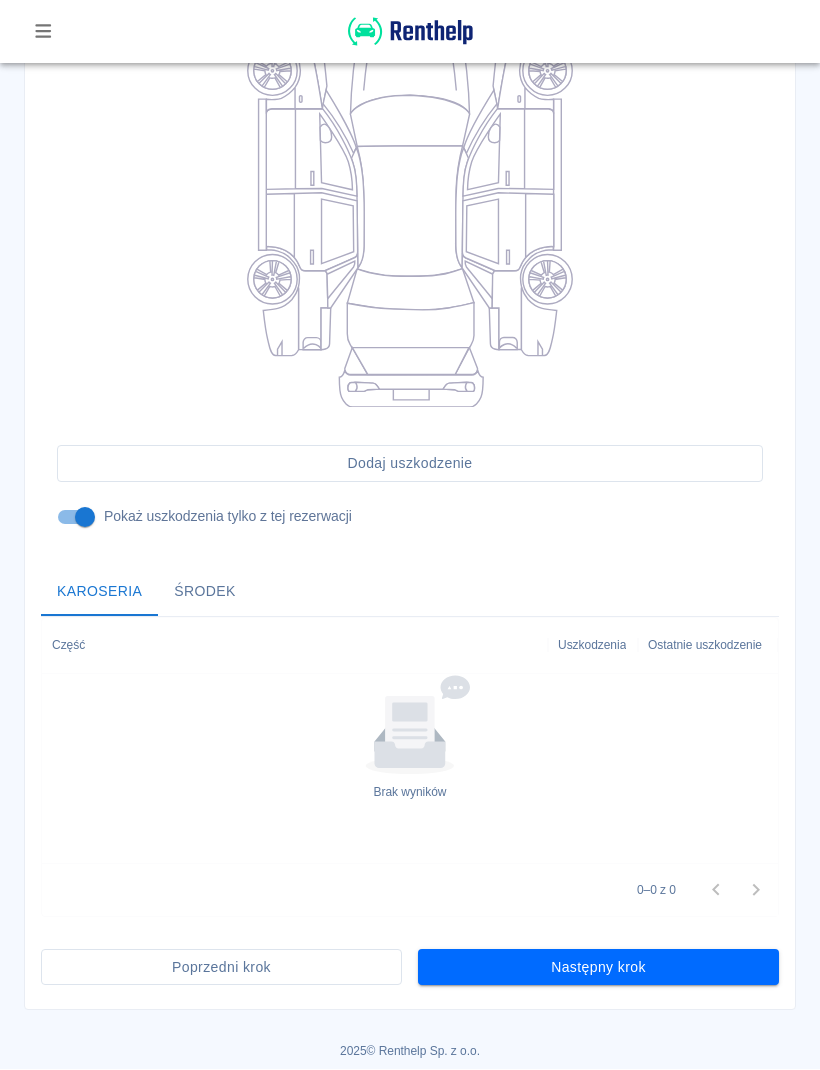 click on "Następny krok" at bounding box center [598, 968] 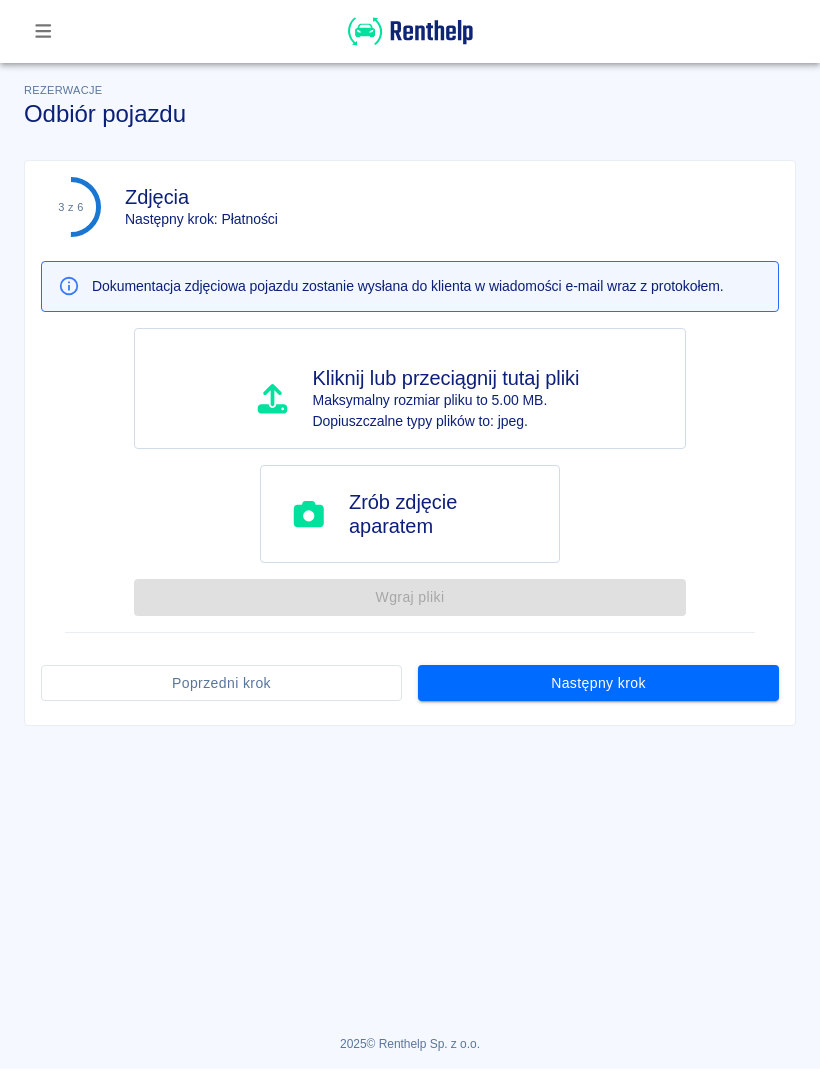 click on "Następny krok" at bounding box center [598, 684] 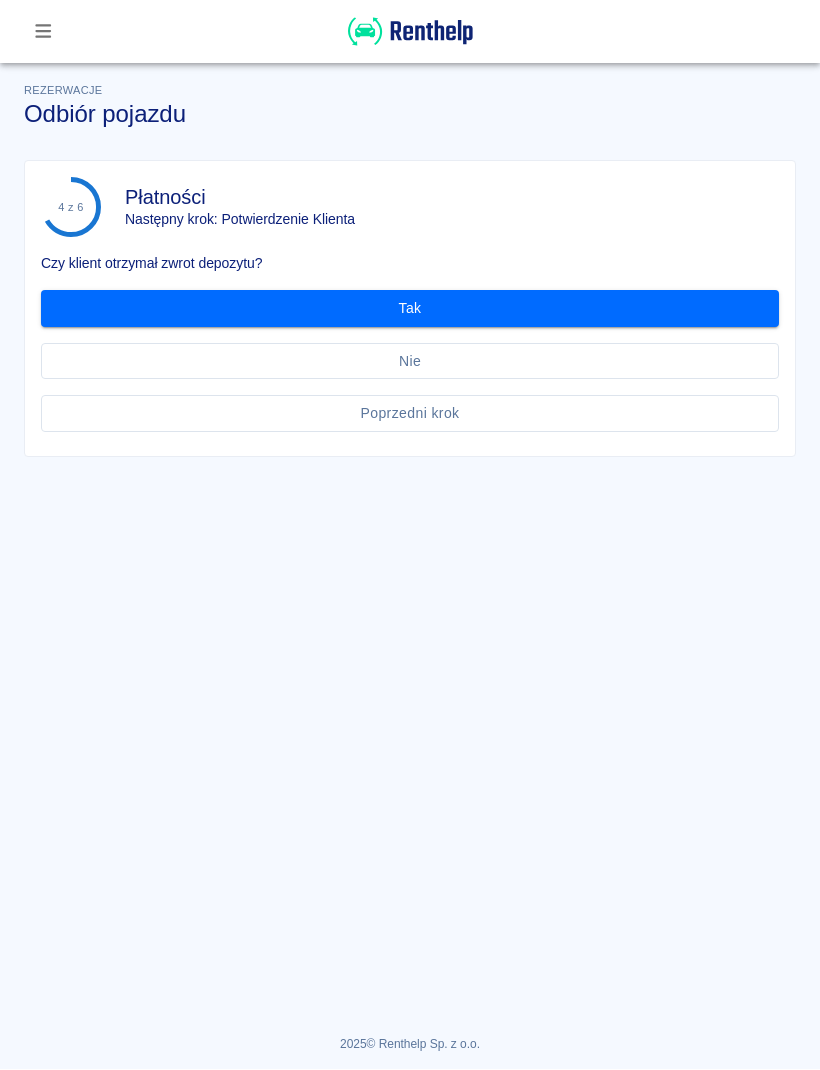 click on "Tak" at bounding box center [410, 309] 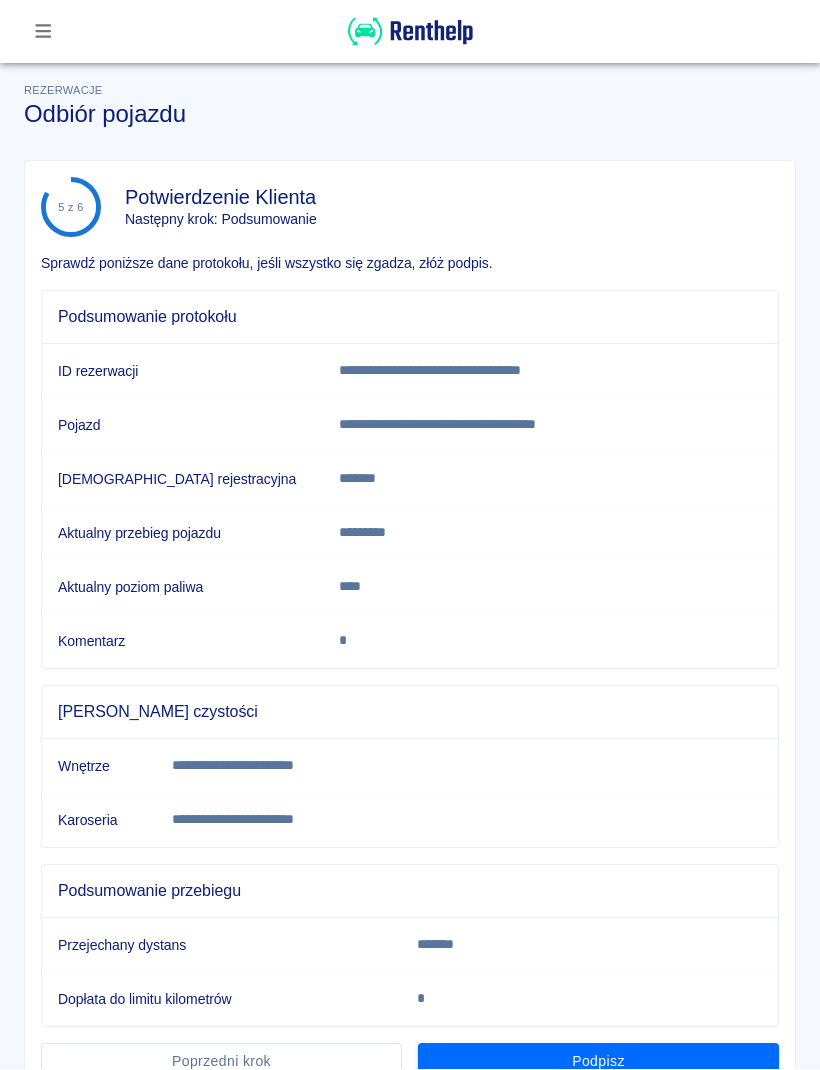 click on "Podpisz" at bounding box center [598, 1062] 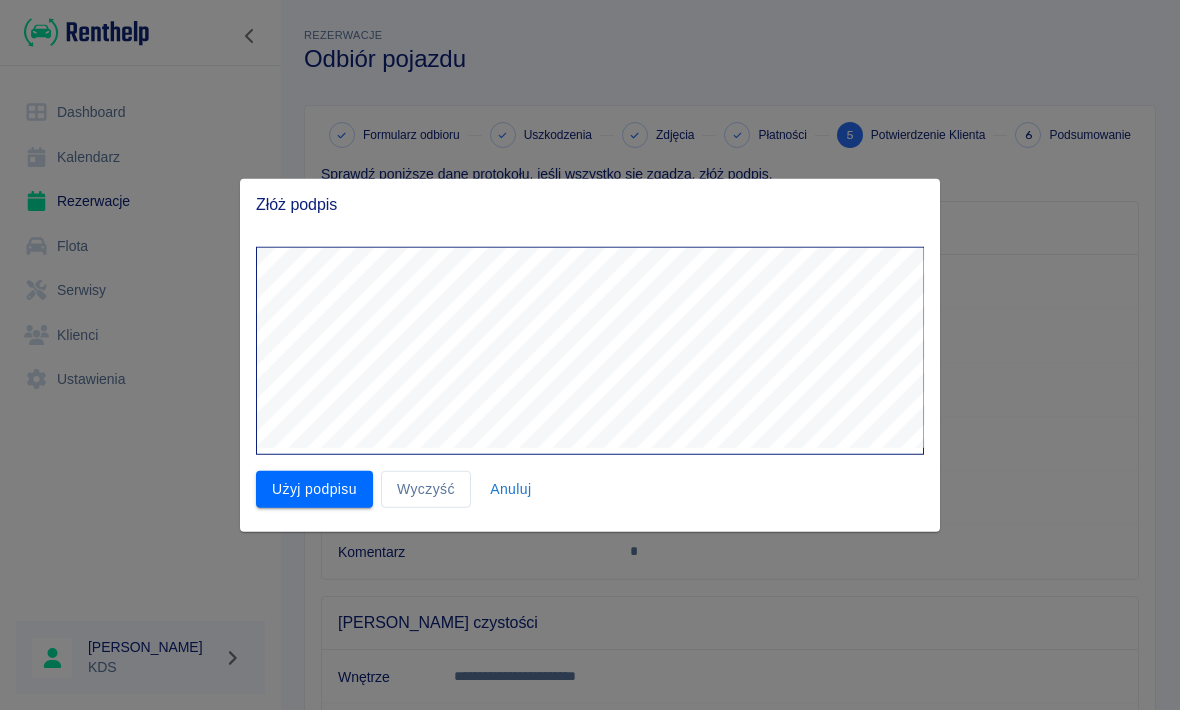 click on "Użyj podpisu" at bounding box center (314, 489) 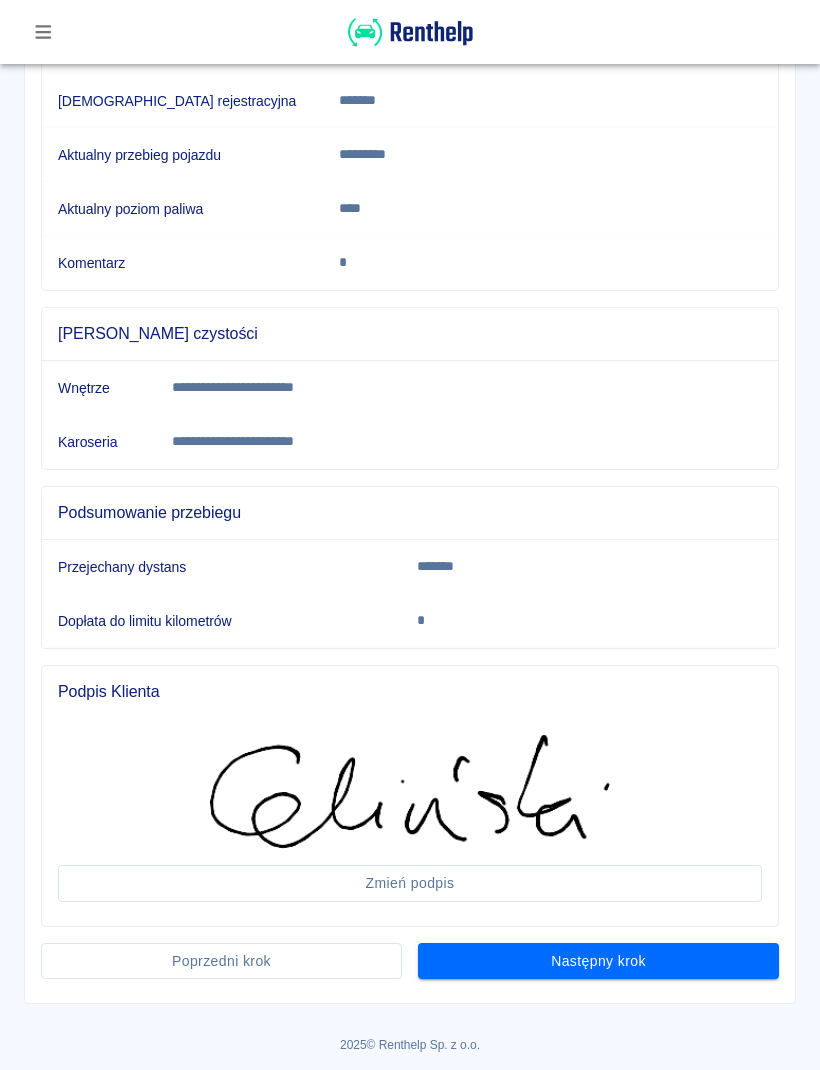 scroll, scrollTop: 378, scrollLeft: 0, axis: vertical 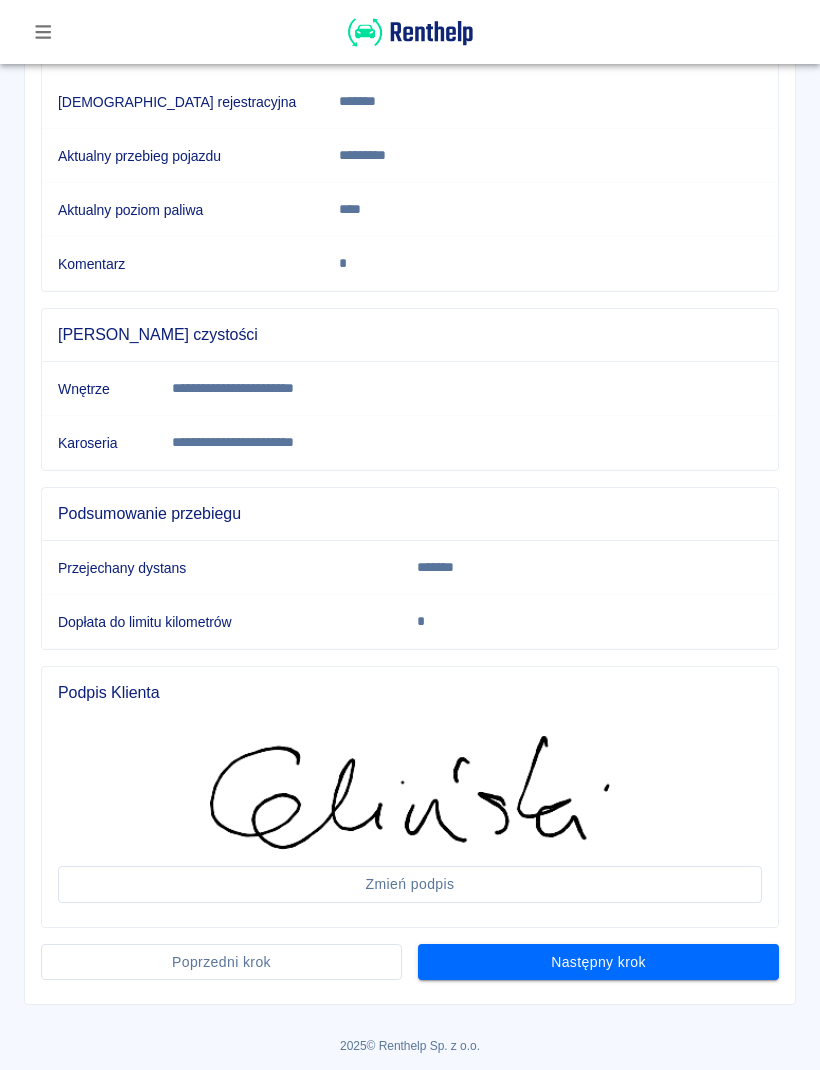 click on "Następny krok" at bounding box center (598, 962) 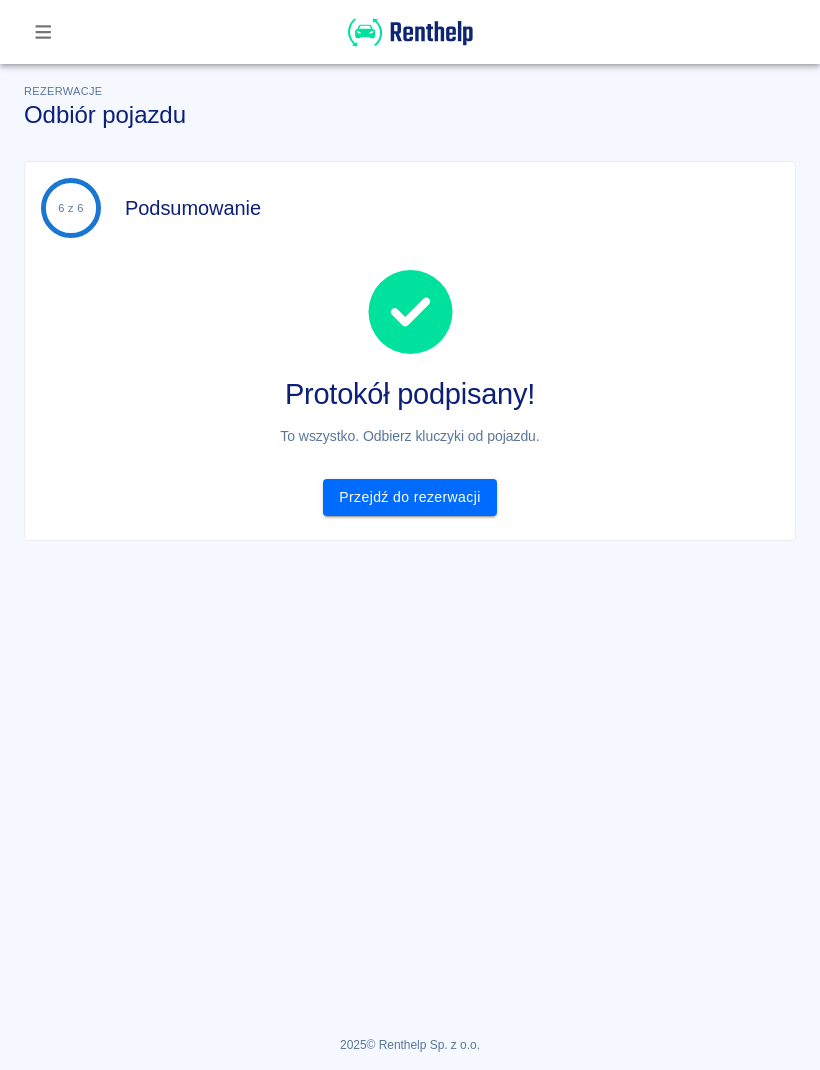 scroll, scrollTop: 0, scrollLeft: 0, axis: both 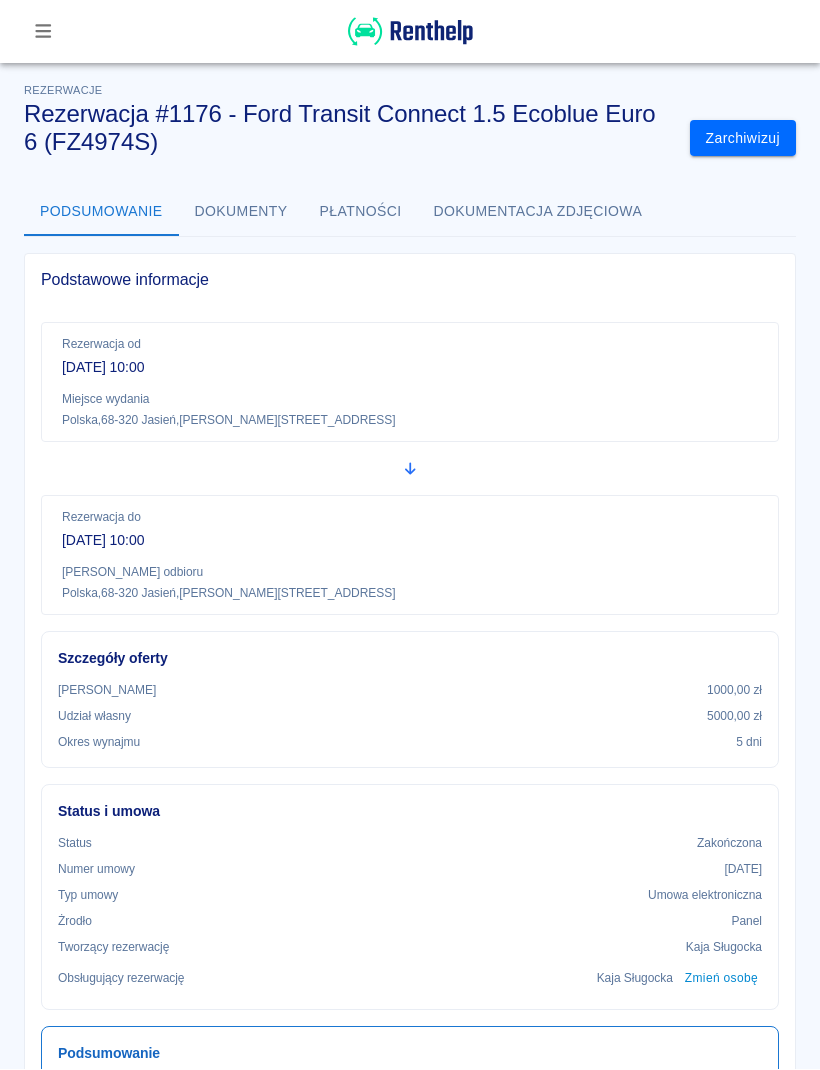 click at bounding box center [410, 32] 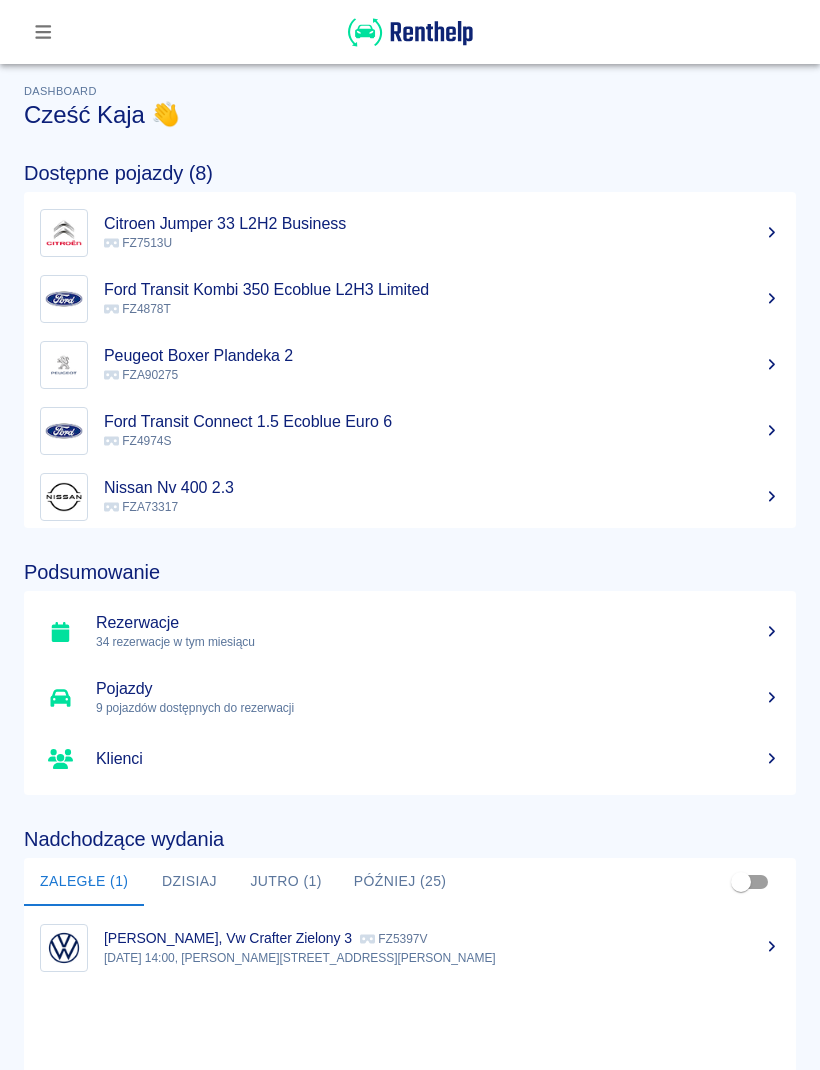 click 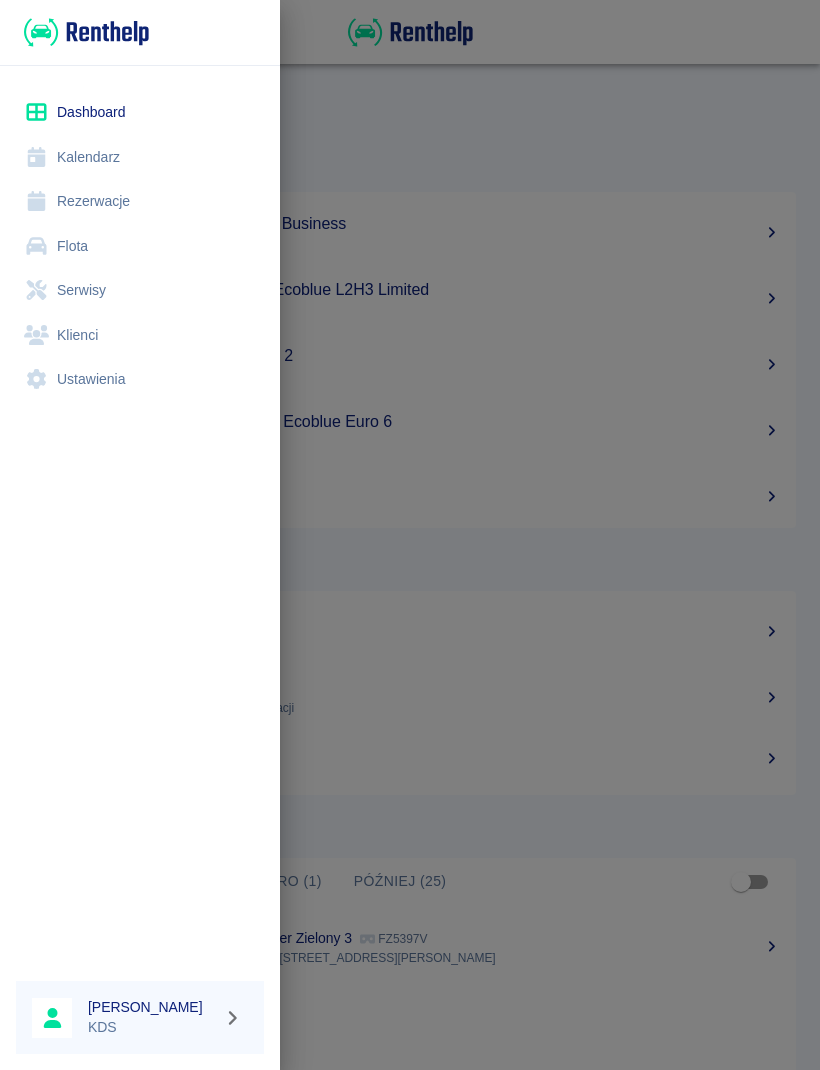 click on "Kalendarz" at bounding box center (140, 157) 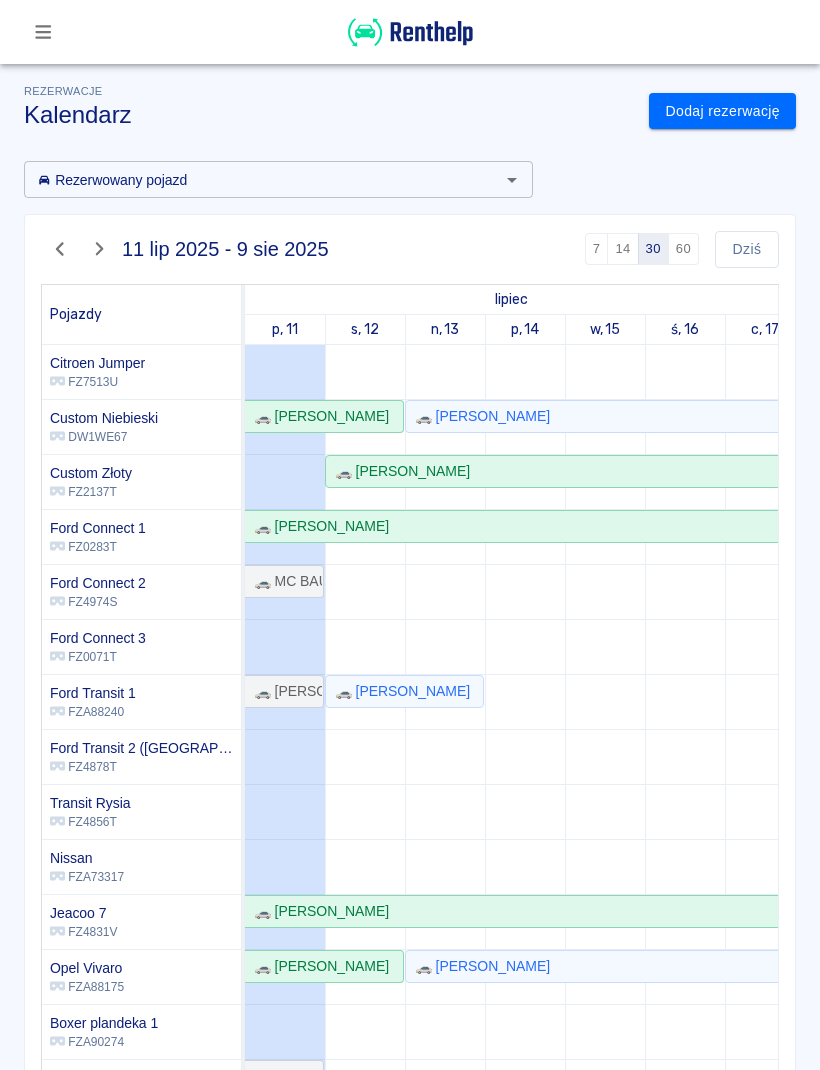 click at bounding box center (43, 32) 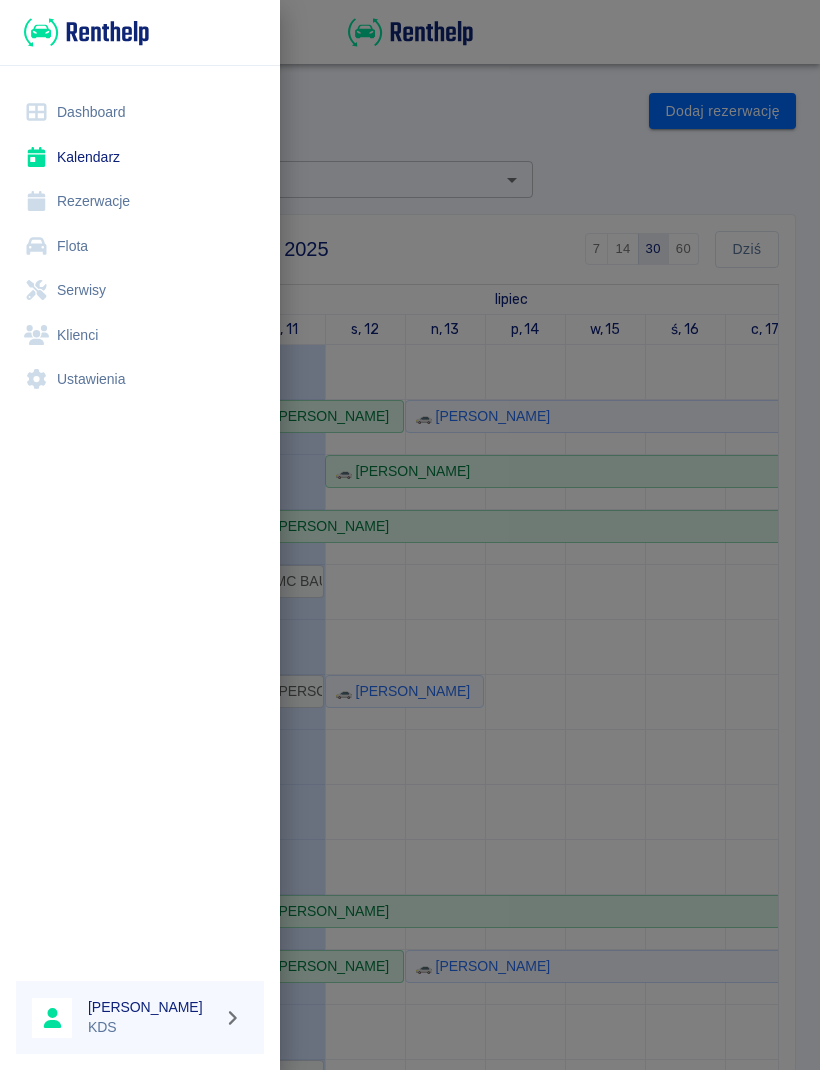 click on "Klienci" at bounding box center [140, 335] 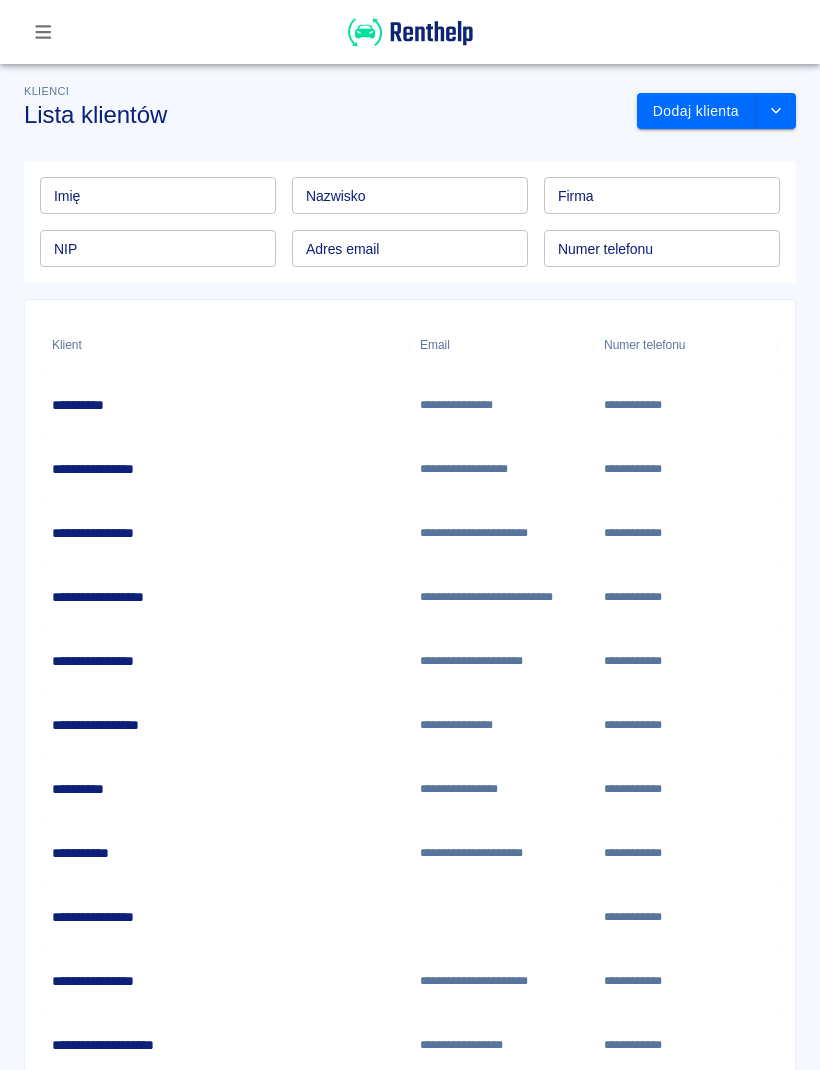 click on "Nazwisko" at bounding box center (410, 195) 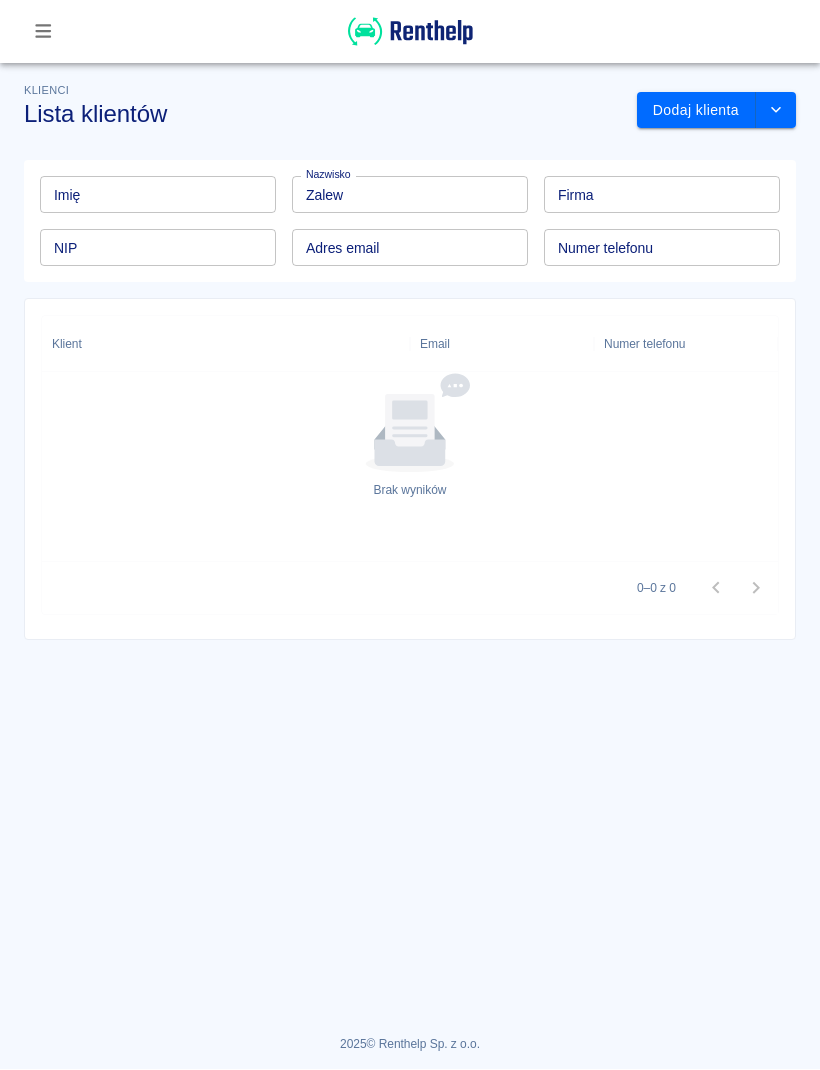 click on "Zalew" at bounding box center [410, 195] 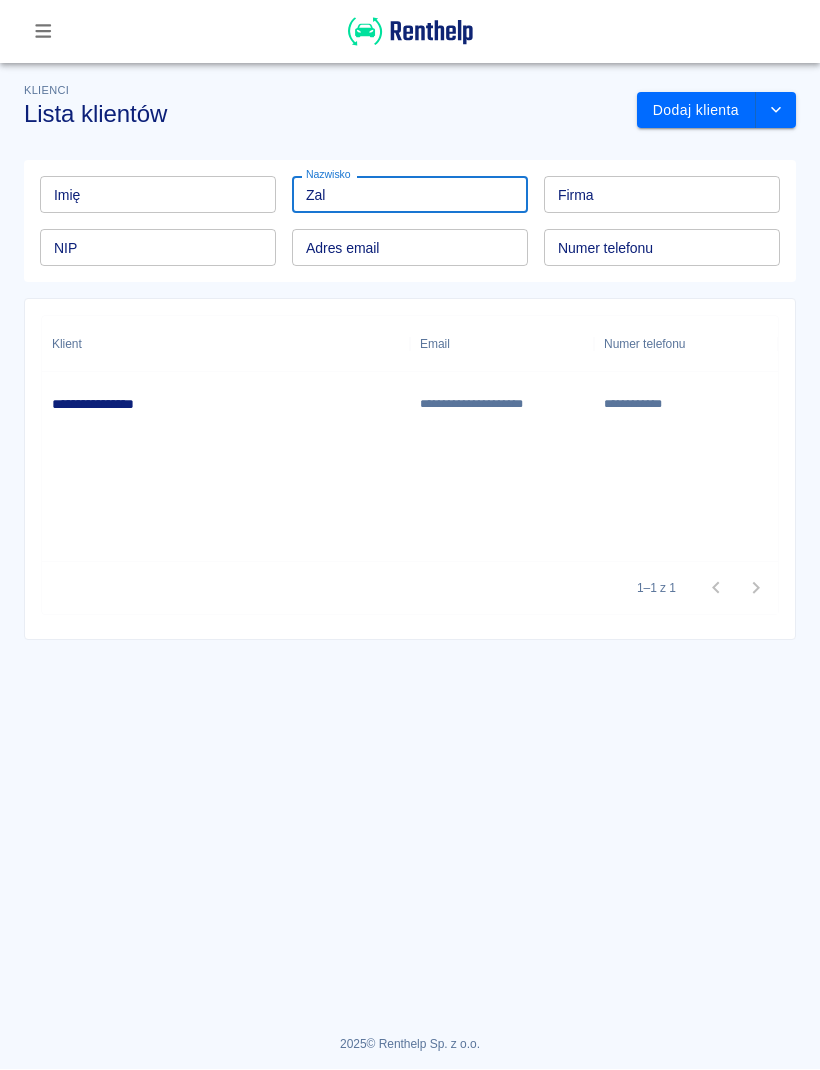 type on "Zal" 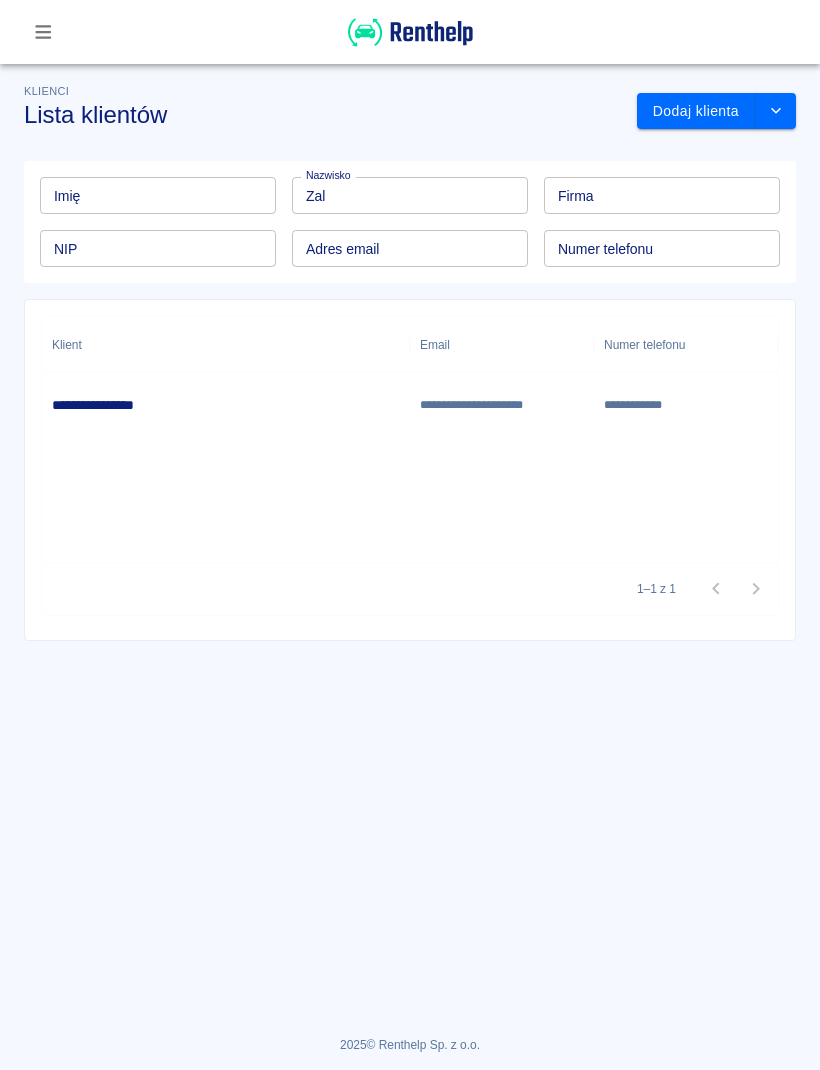 click 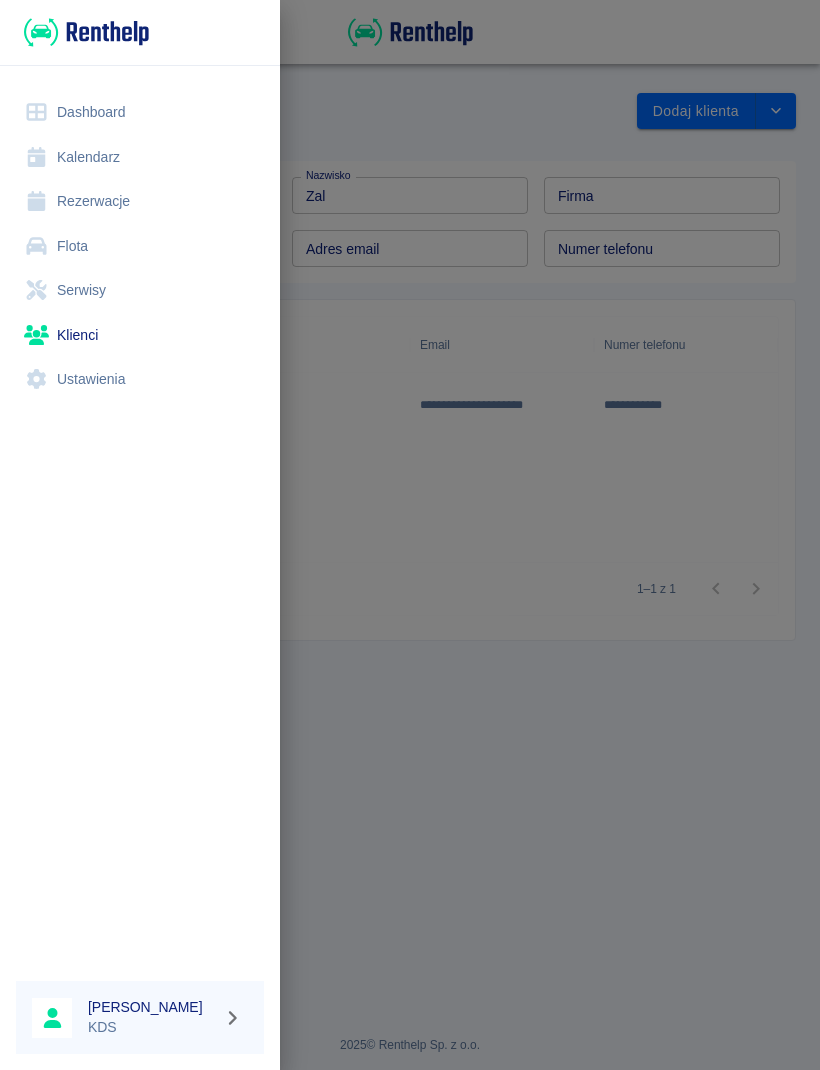 click at bounding box center (410, 535) 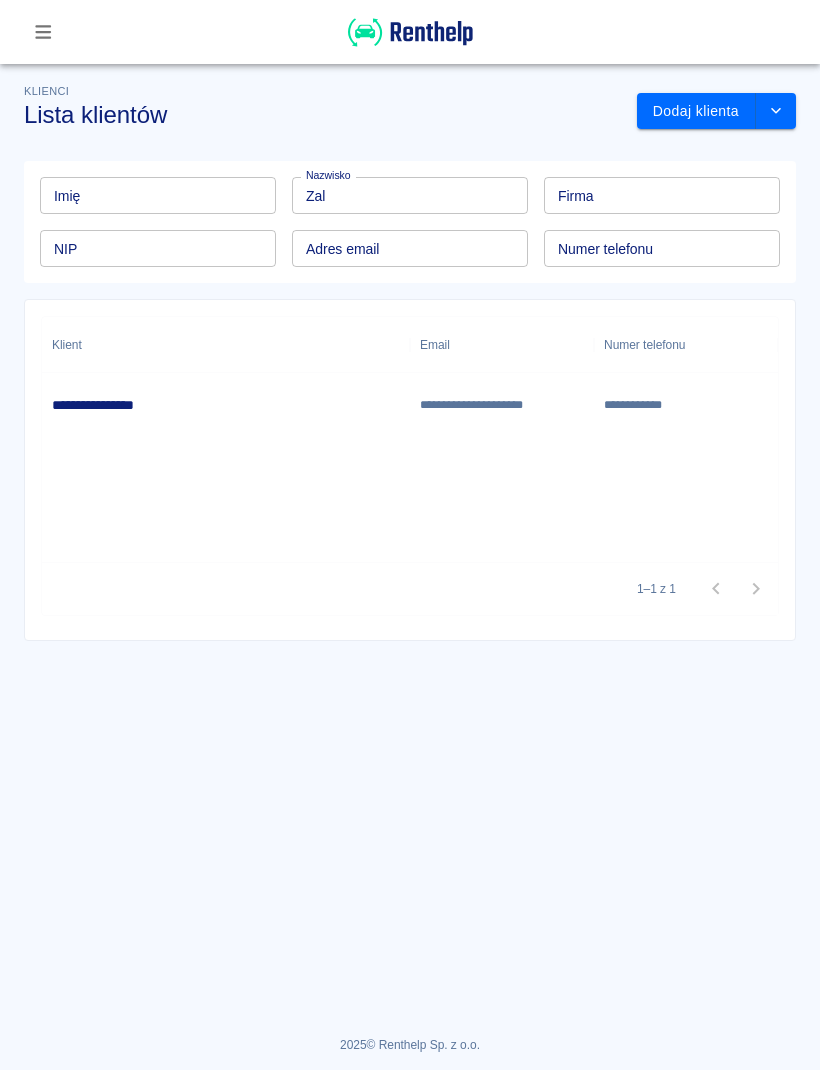 click at bounding box center [43, 32] 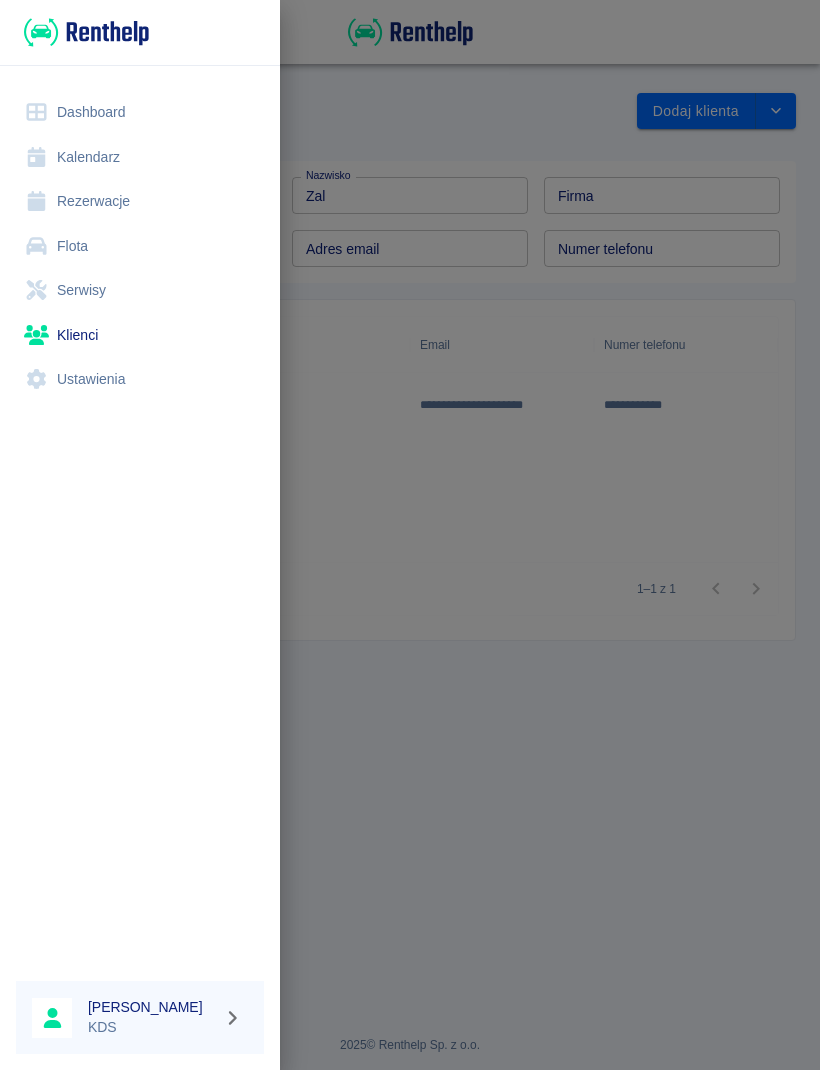 click on "Kalendarz" at bounding box center (140, 157) 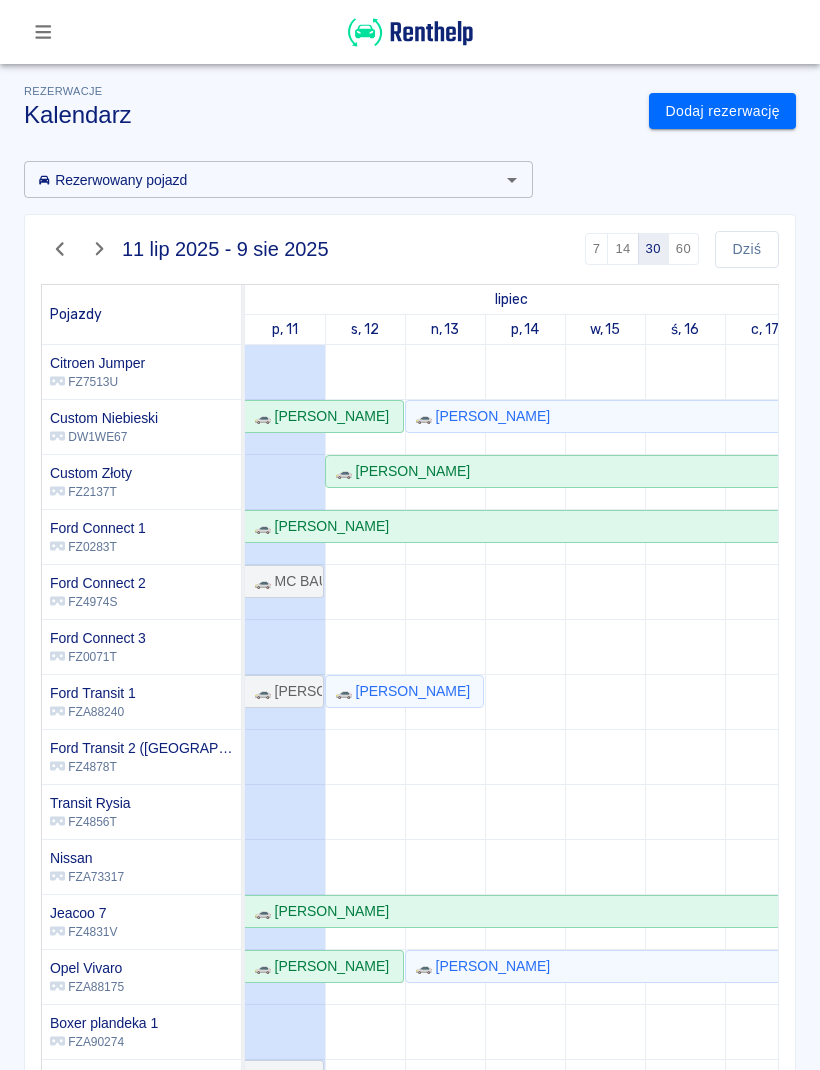 scroll, scrollTop: 152, scrollLeft: -19, axis: both 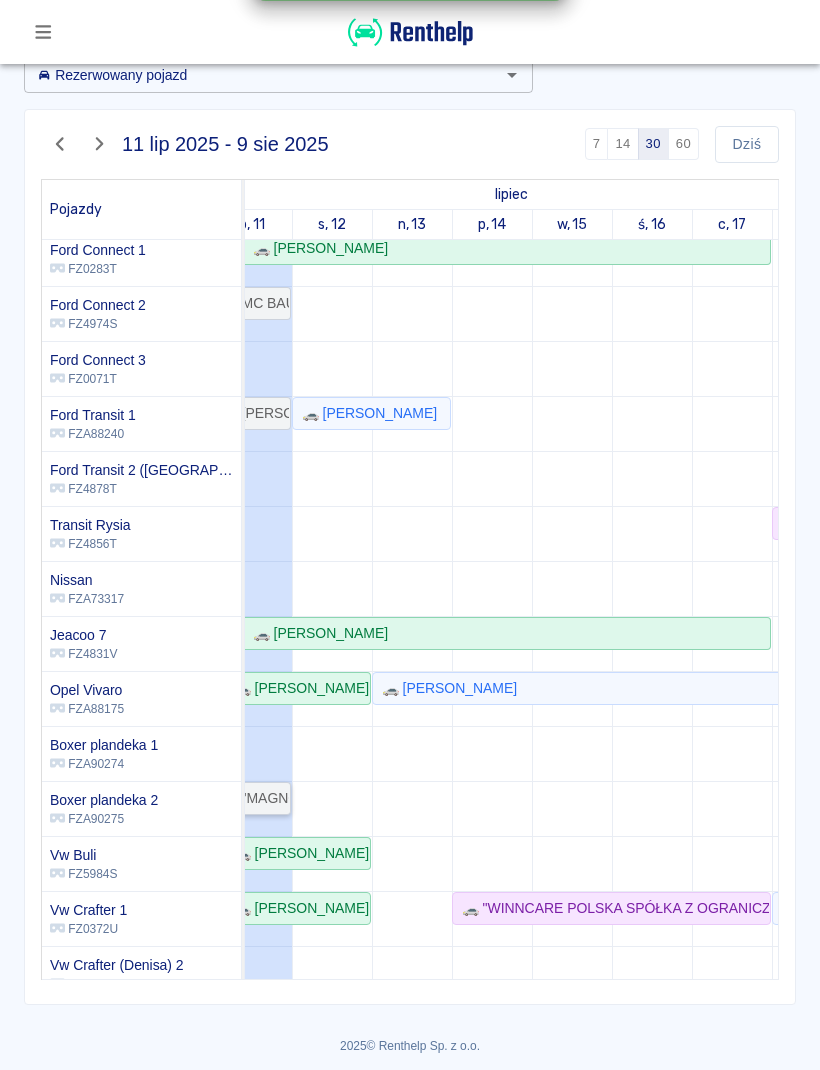 click on "🚗 "MAGNOLIA" SPÓŁKA Z OGRANICZONĄ ODPOWIEDZIALNOŚCIĄ - [PERSON_NAME]" at bounding box center (251, 798) 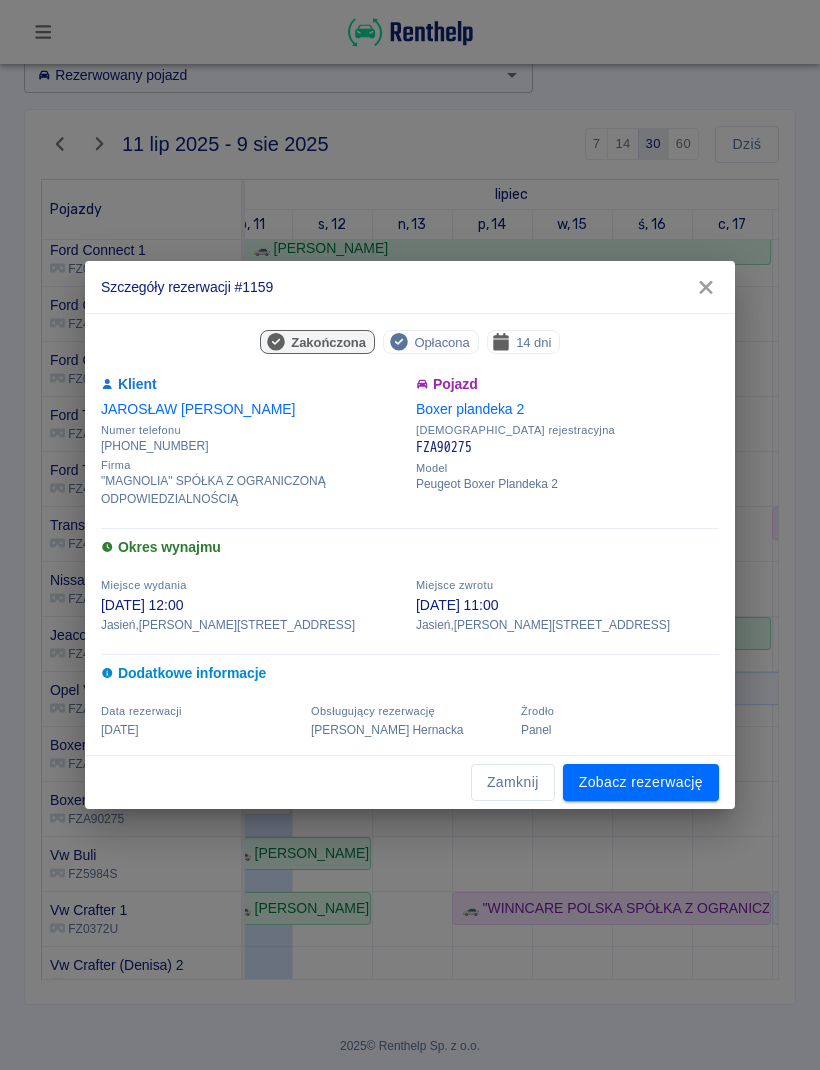 click on "Zobacz rezerwację" at bounding box center (641, 782) 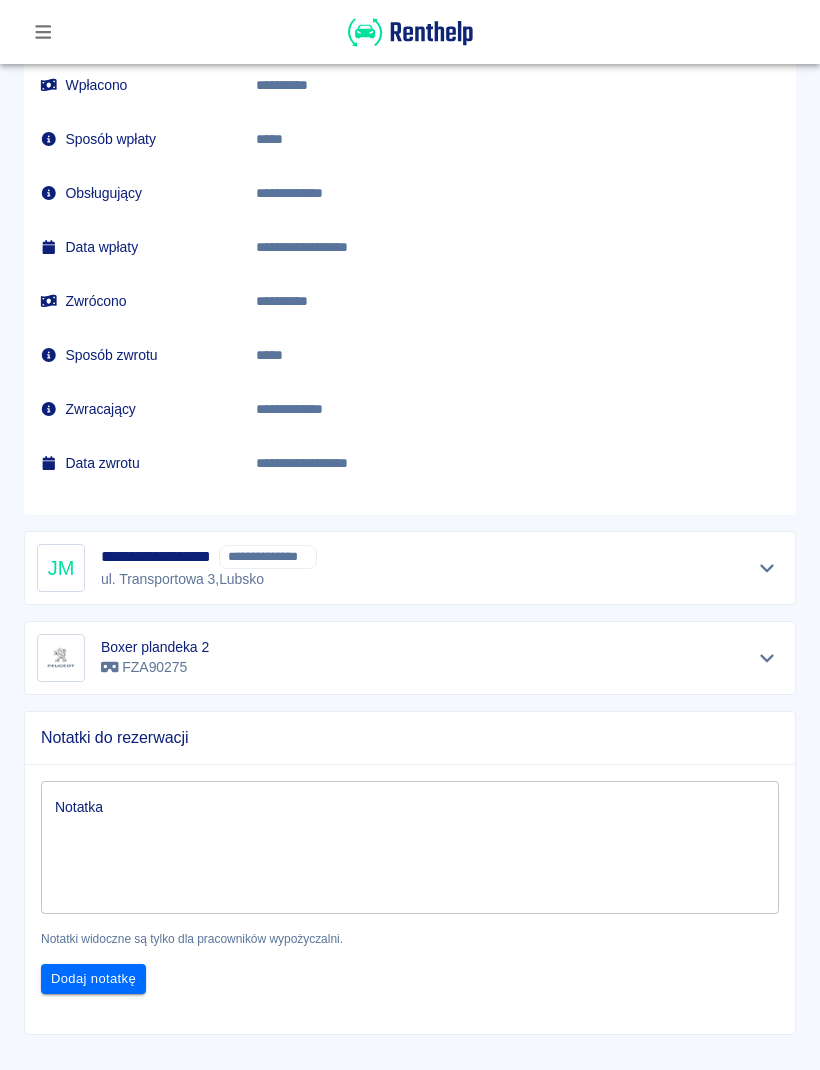 click 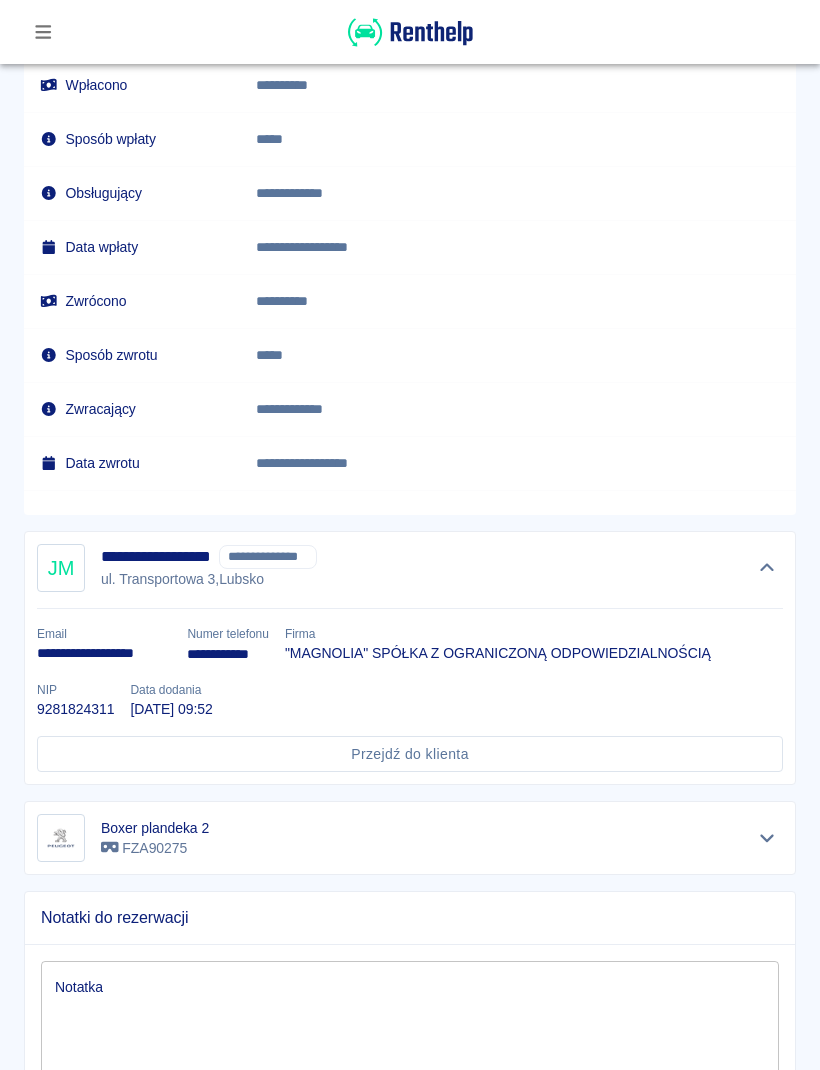 click on "Przejdź do klienta" at bounding box center [410, 754] 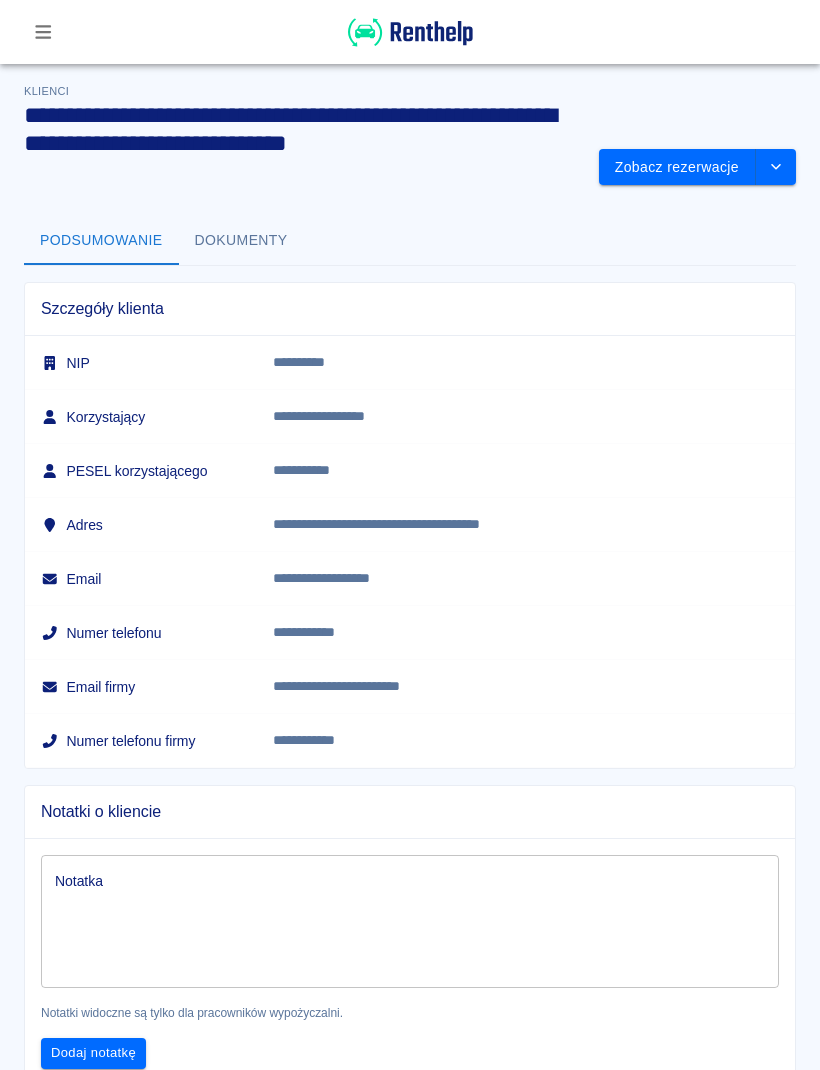 click at bounding box center [776, 167] 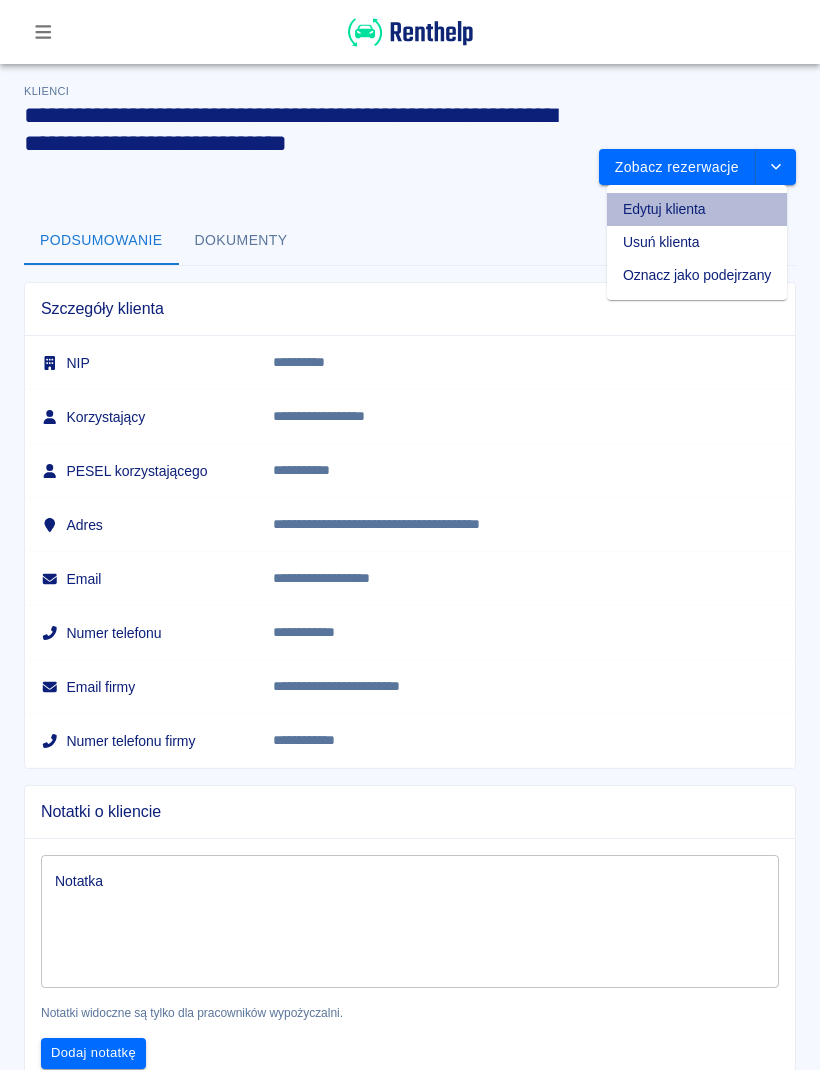 click on "Edytuj klienta" at bounding box center (697, 209) 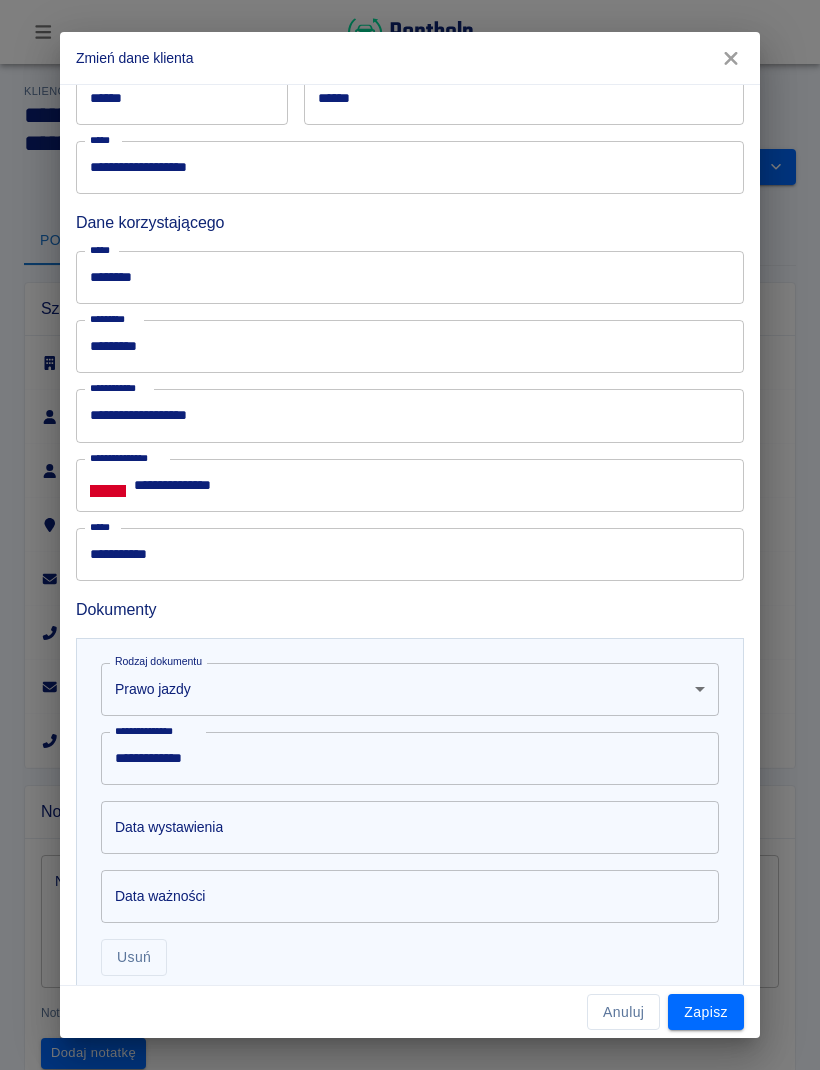 click on "Zapisz" at bounding box center [706, 1012] 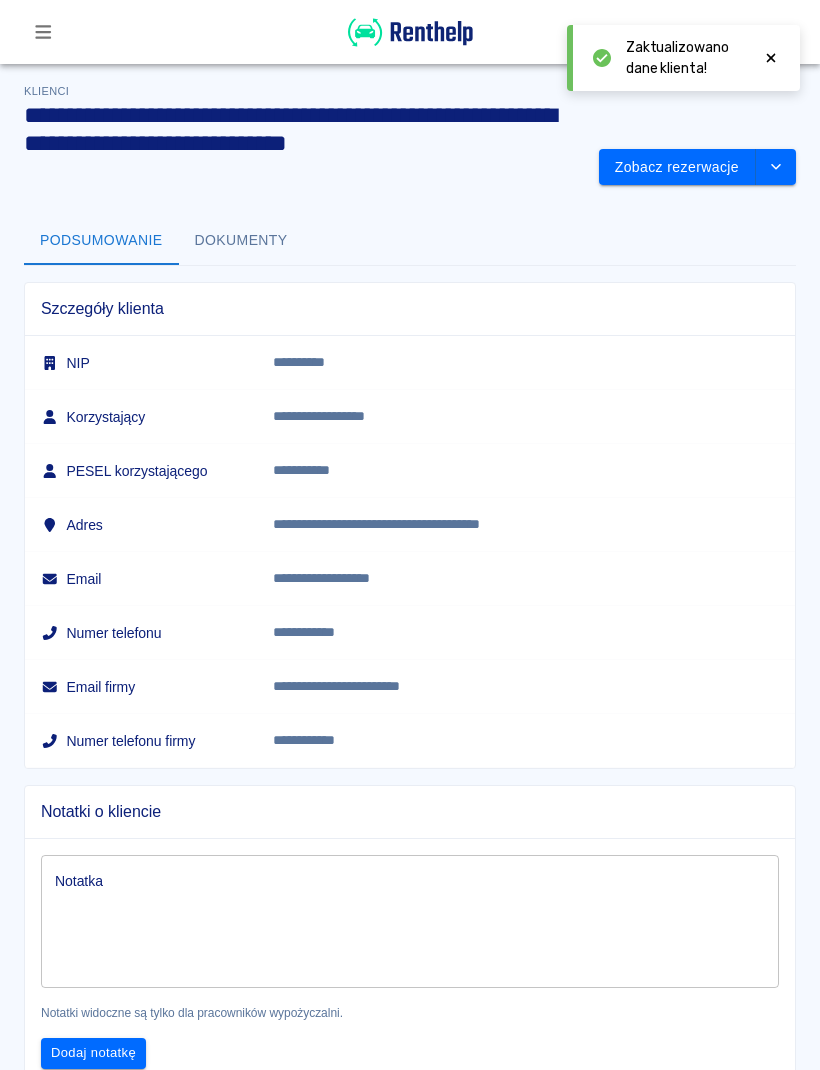 click at bounding box center (410, 32) 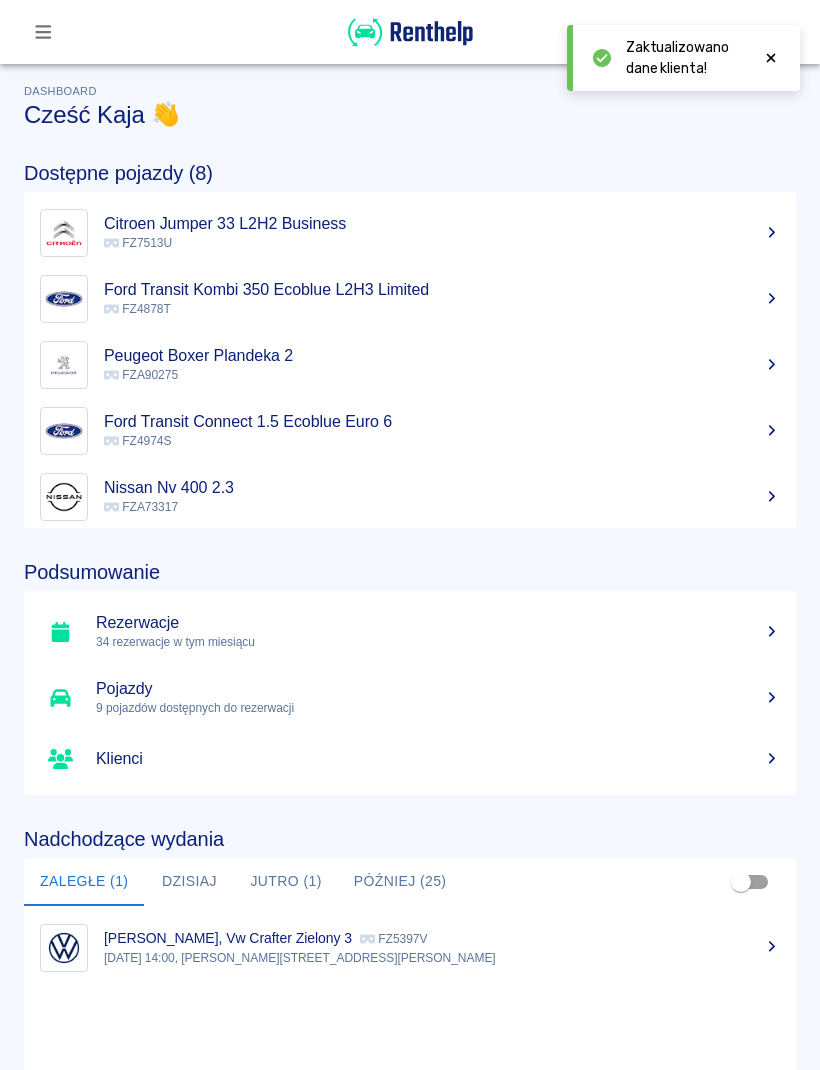 scroll, scrollTop: -2, scrollLeft: 0, axis: vertical 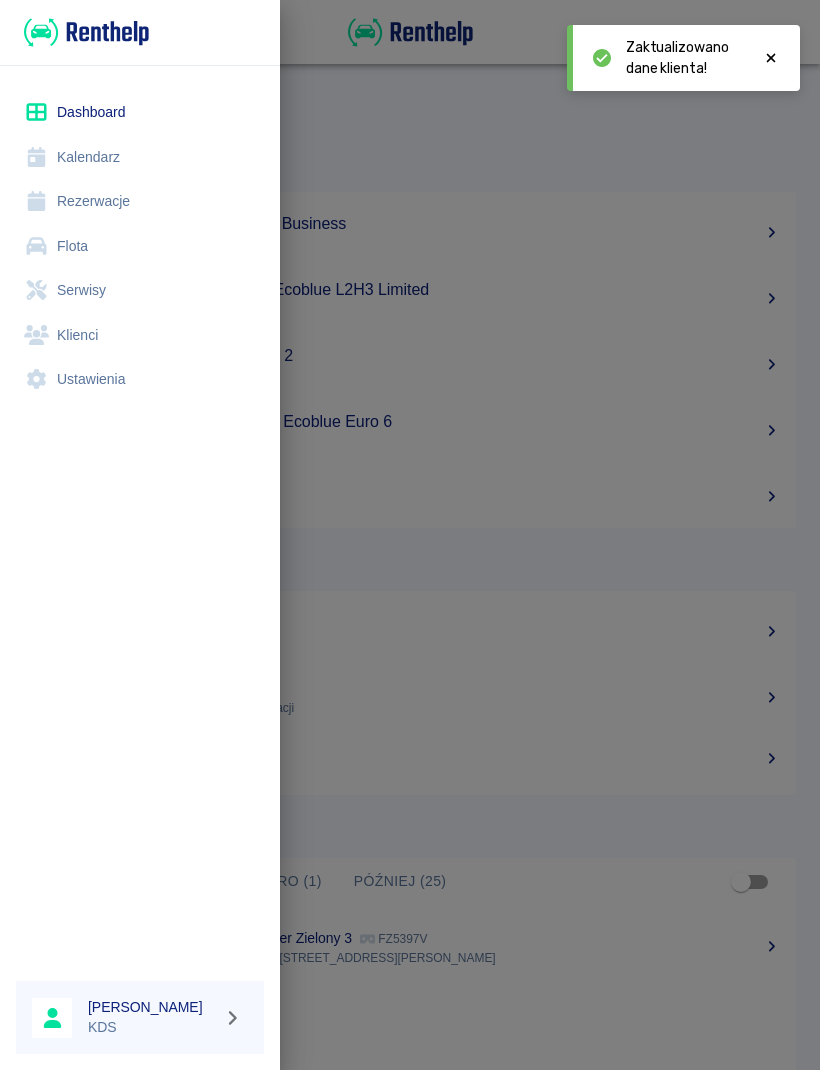 click on "Kalendarz" at bounding box center (140, 157) 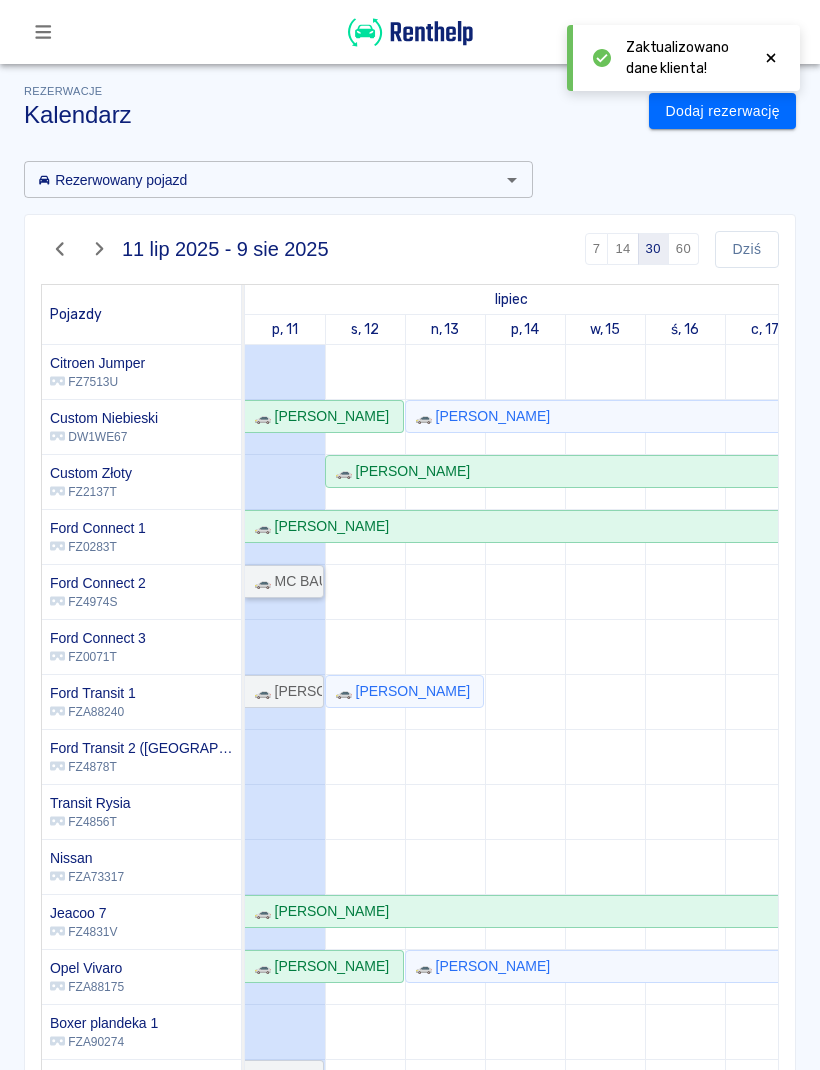 click on "🚗 MC BAU Service [PERSON_NAME] - [PERSON_NAME]" at bounding box center (284, 581) 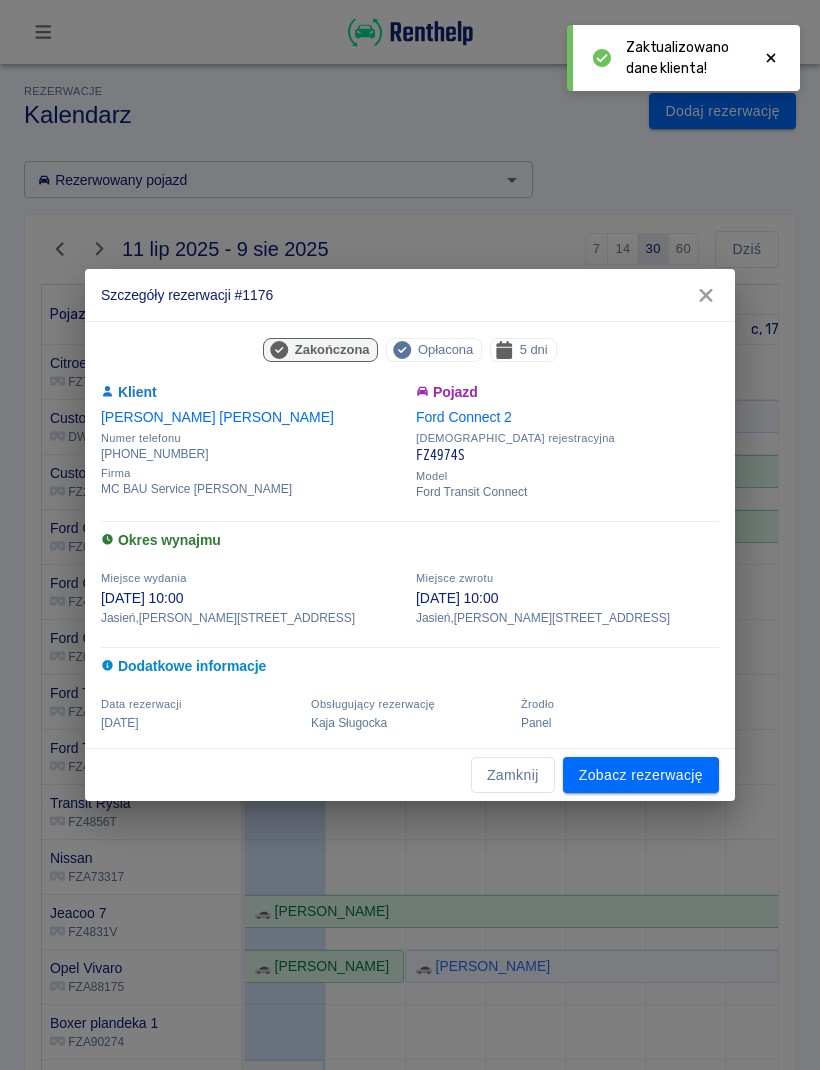 click on "Zamknij" at bounding box center (513, 775) 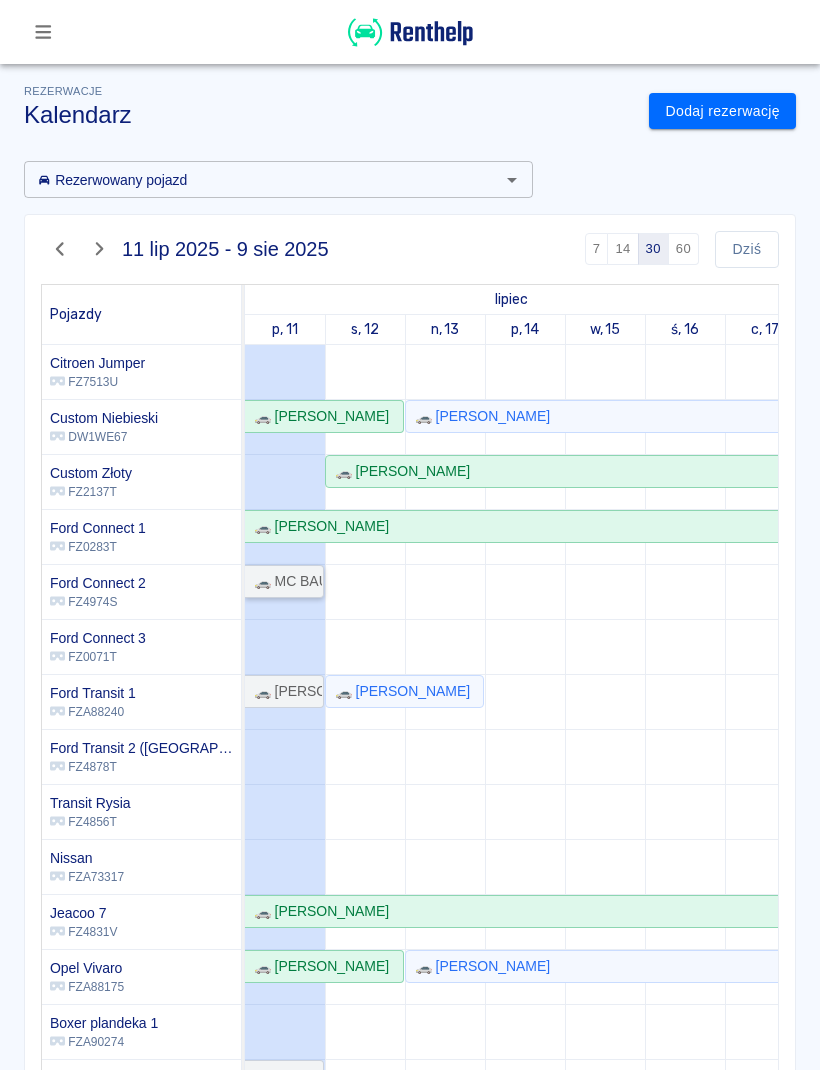 scroll, scrollTop: 245, scrollLeft: -41, axis: both 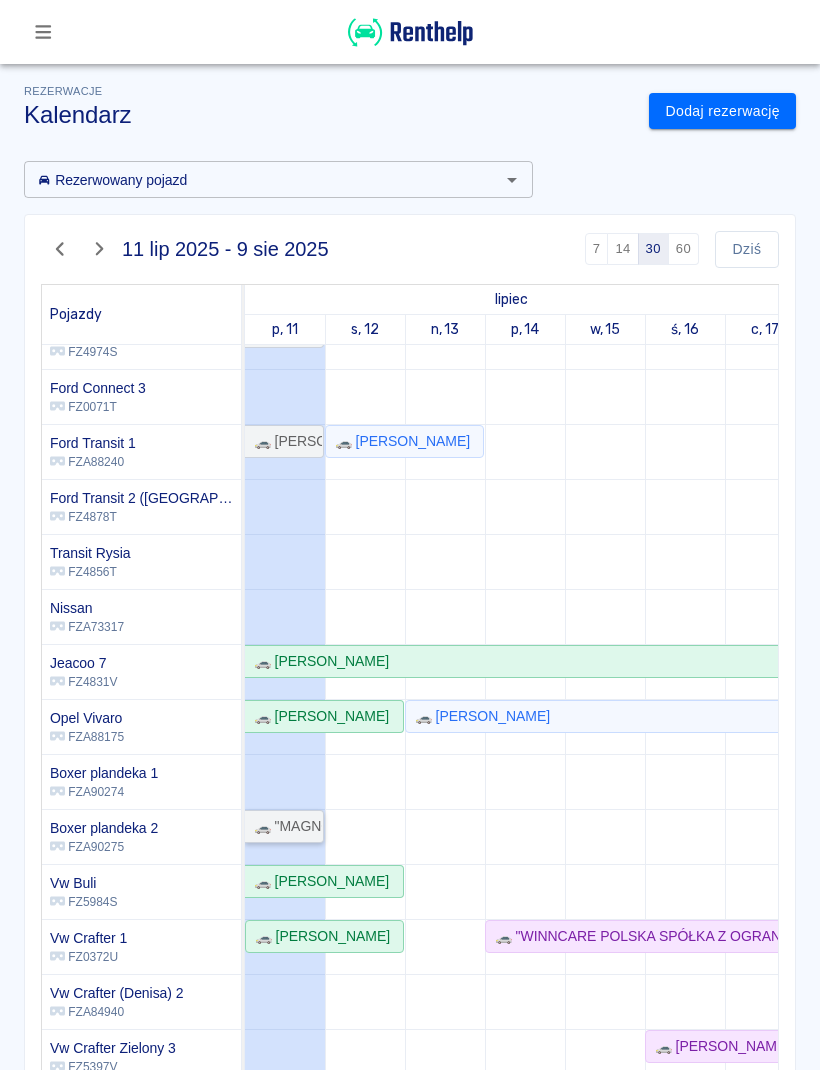 click on "🚗 "MAGNOLIA" SPÓŁKA Z OGRANICZONĄ ODPOWIEDZIALNOŚCIĄ - [PERSON_NAME]" at bounding box center [284, 826] 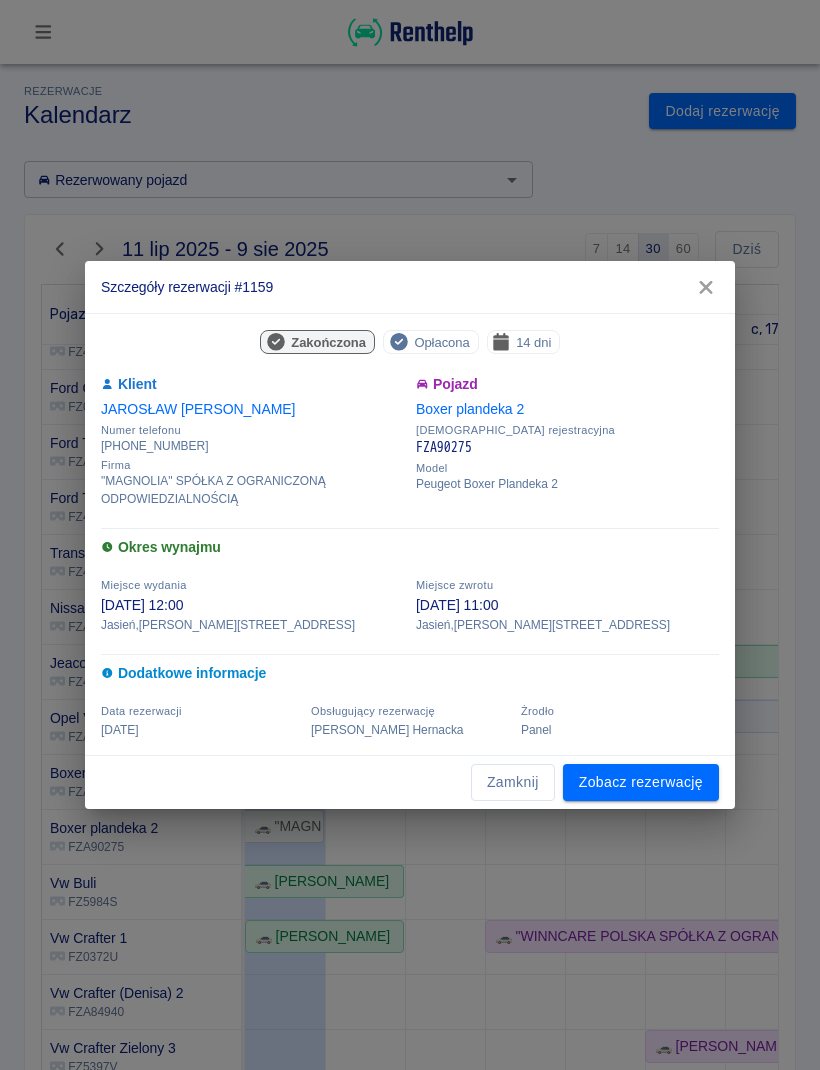 click on "Zobacz rezerwację" at bounding box center [641, 782] 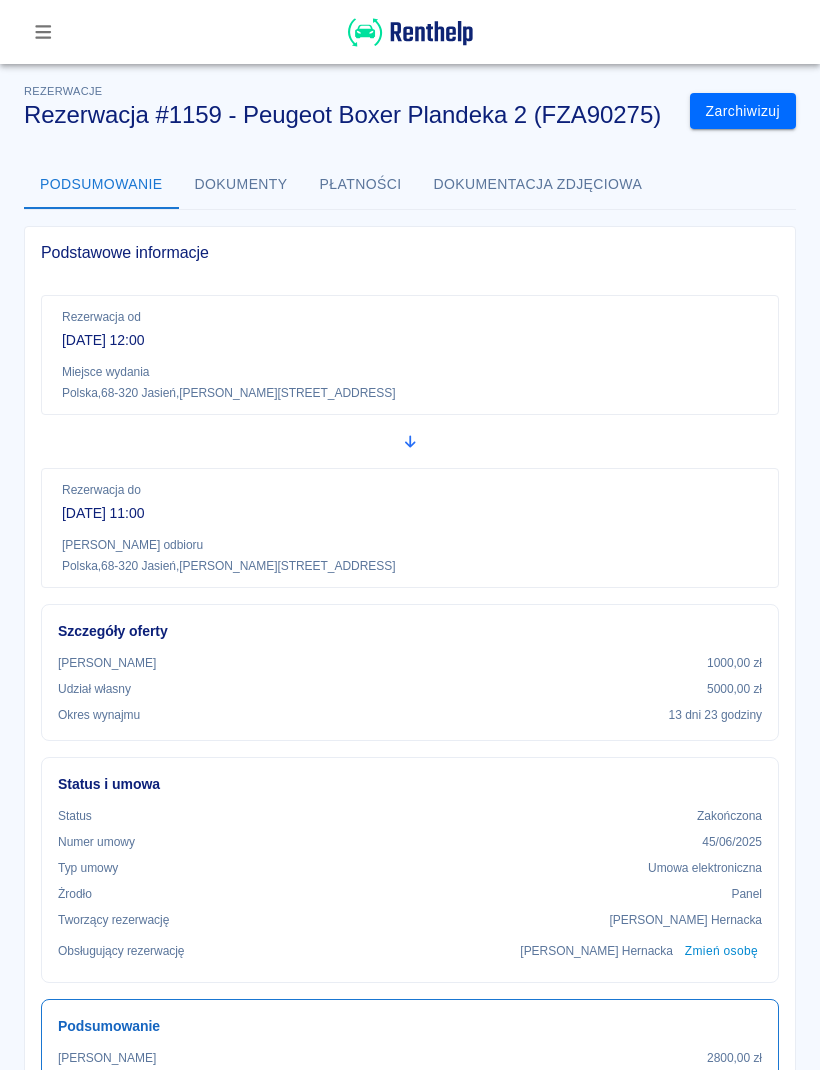 click on "Płatności" at bounding box center [361, 185] 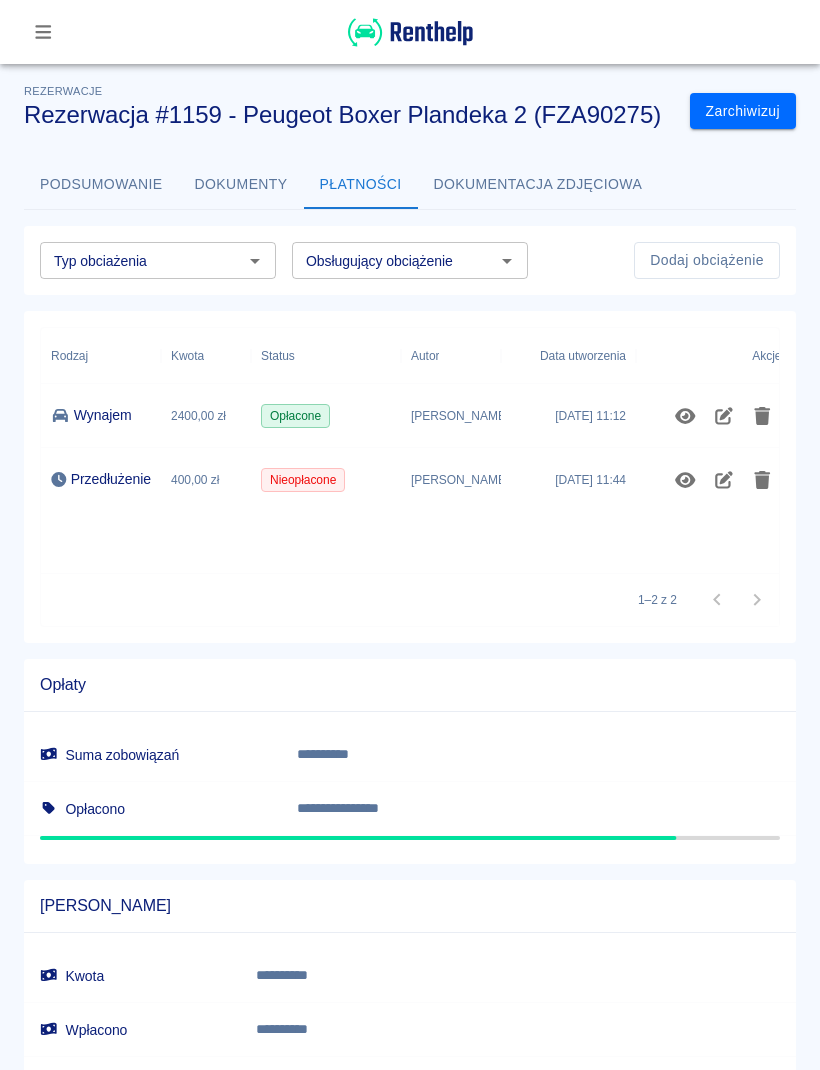 scroll, scrollTop: 0, scrollLeft: 0, axis: both 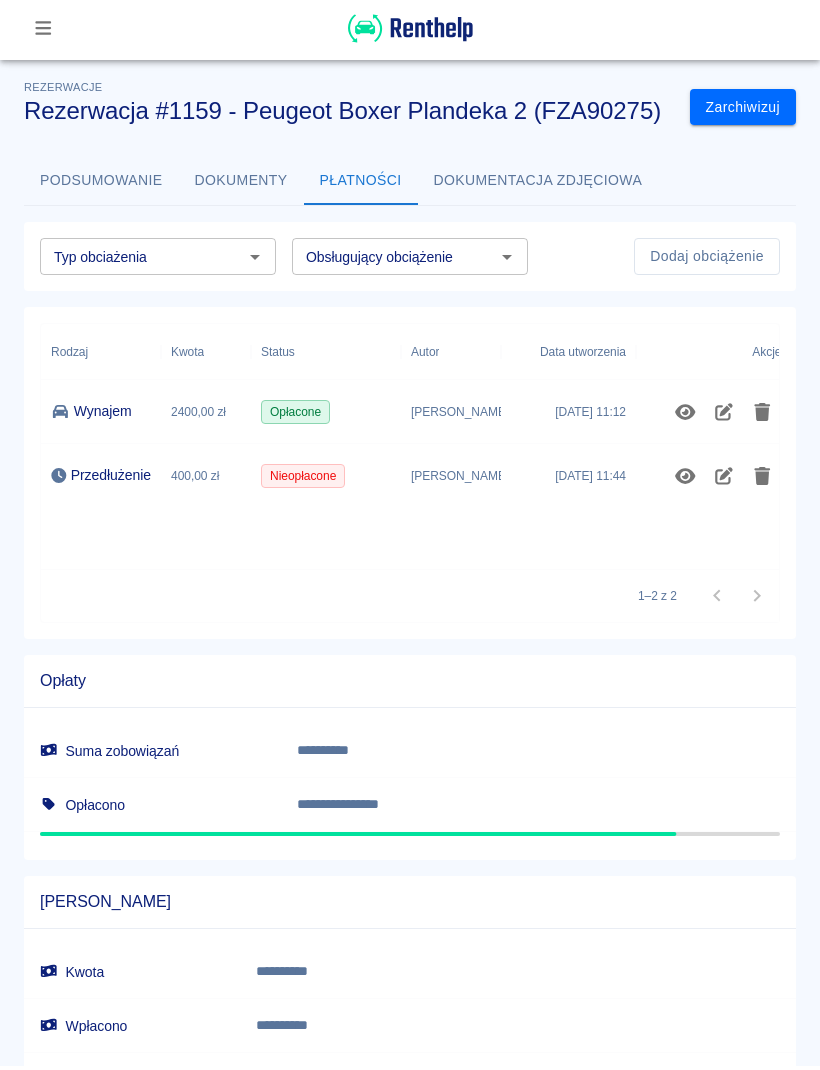 click 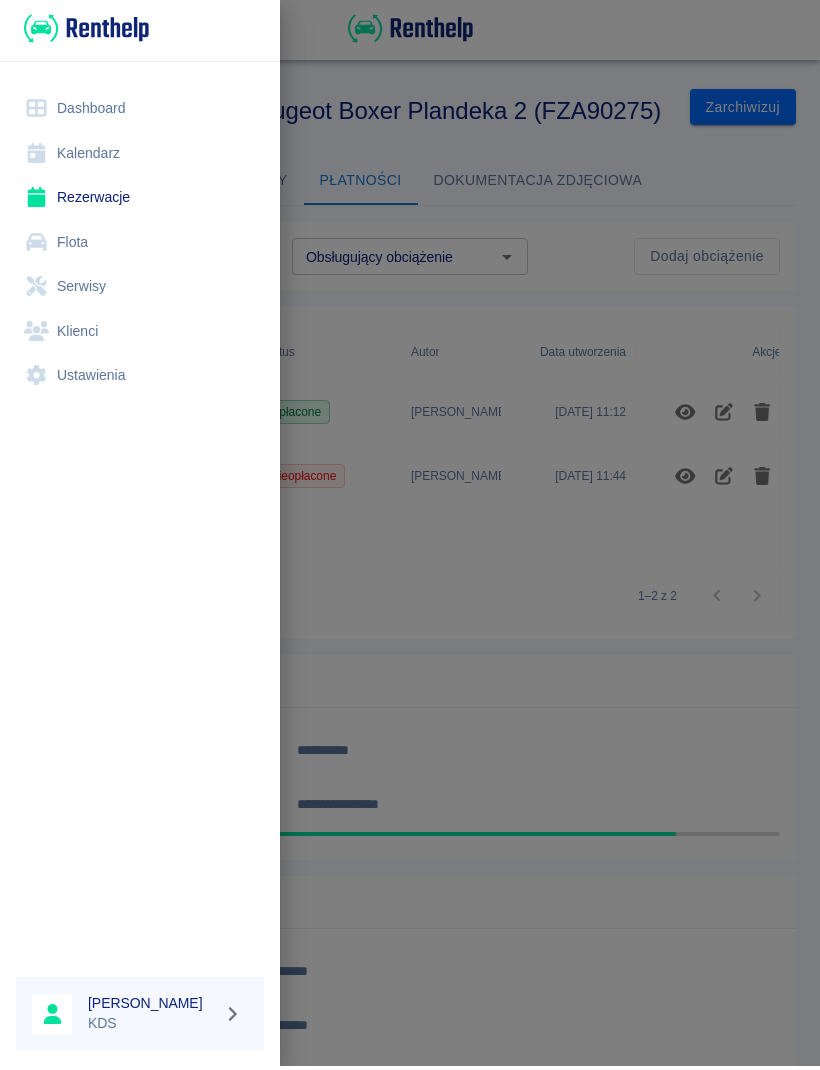click on "Kalendarz" at bounding box center (140, 157) 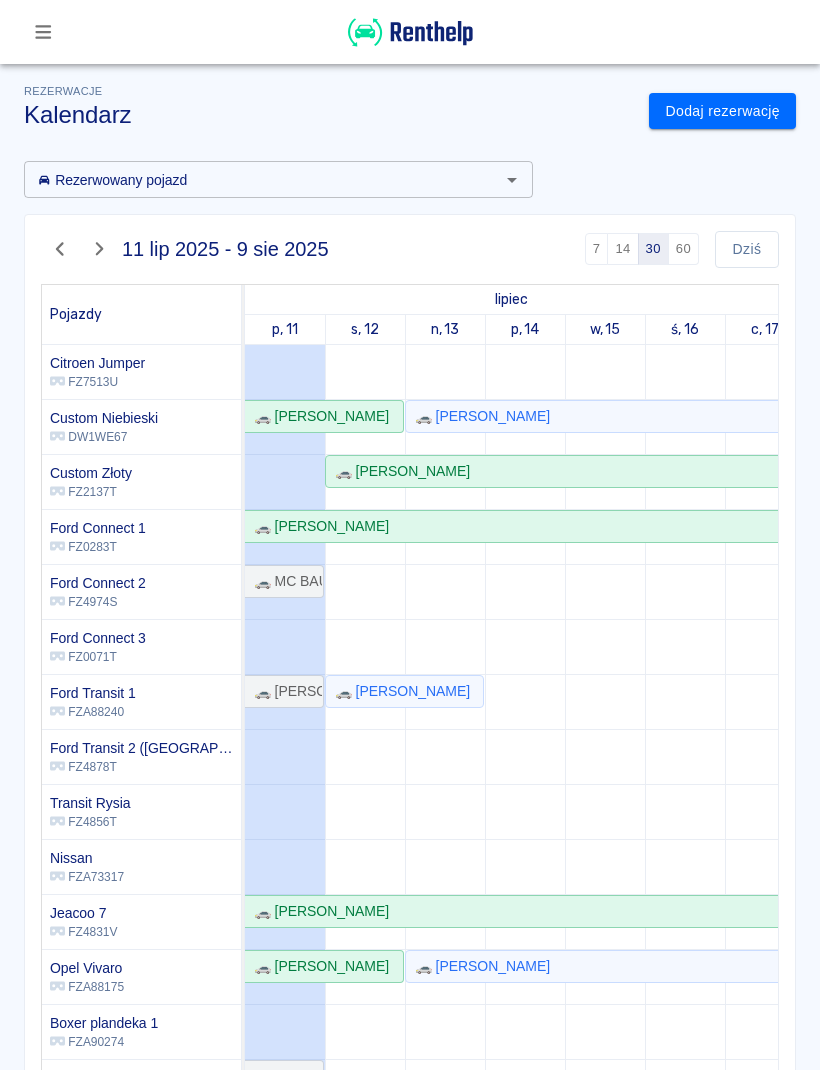 scroll, scrollTop: 53, scrollLeft: 4, axis: both 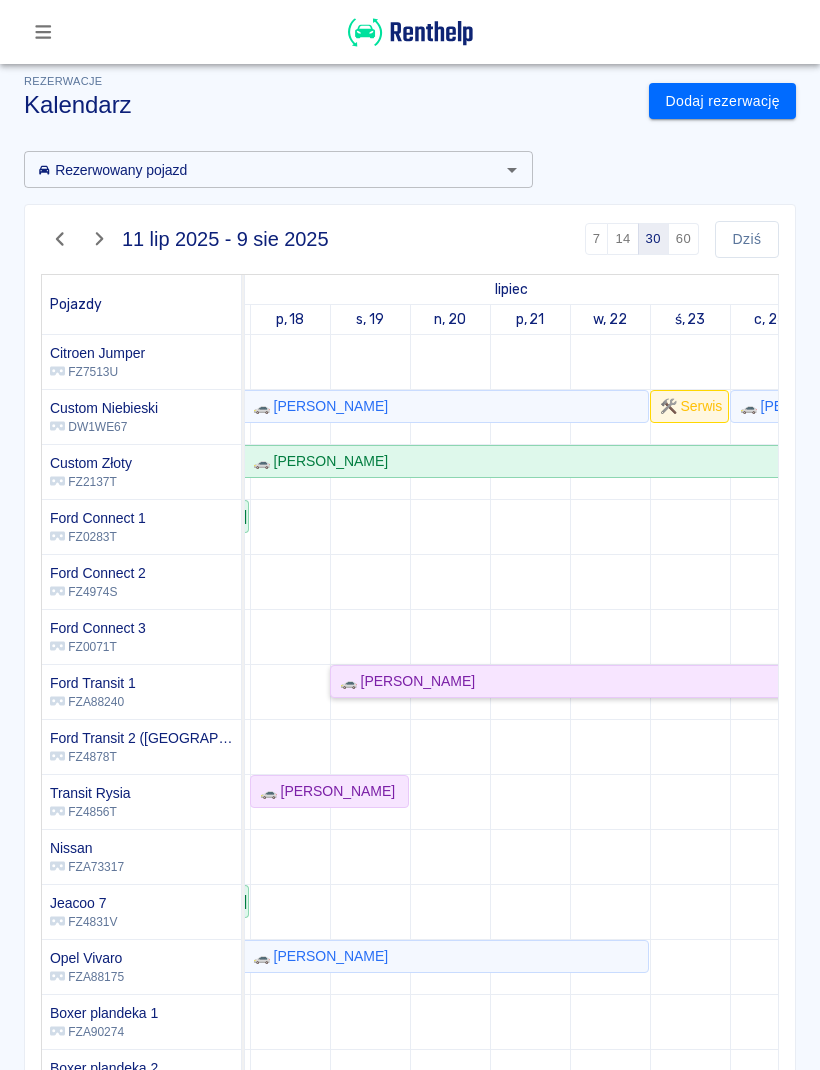 click on "🚗 [PERSON_NAME]" 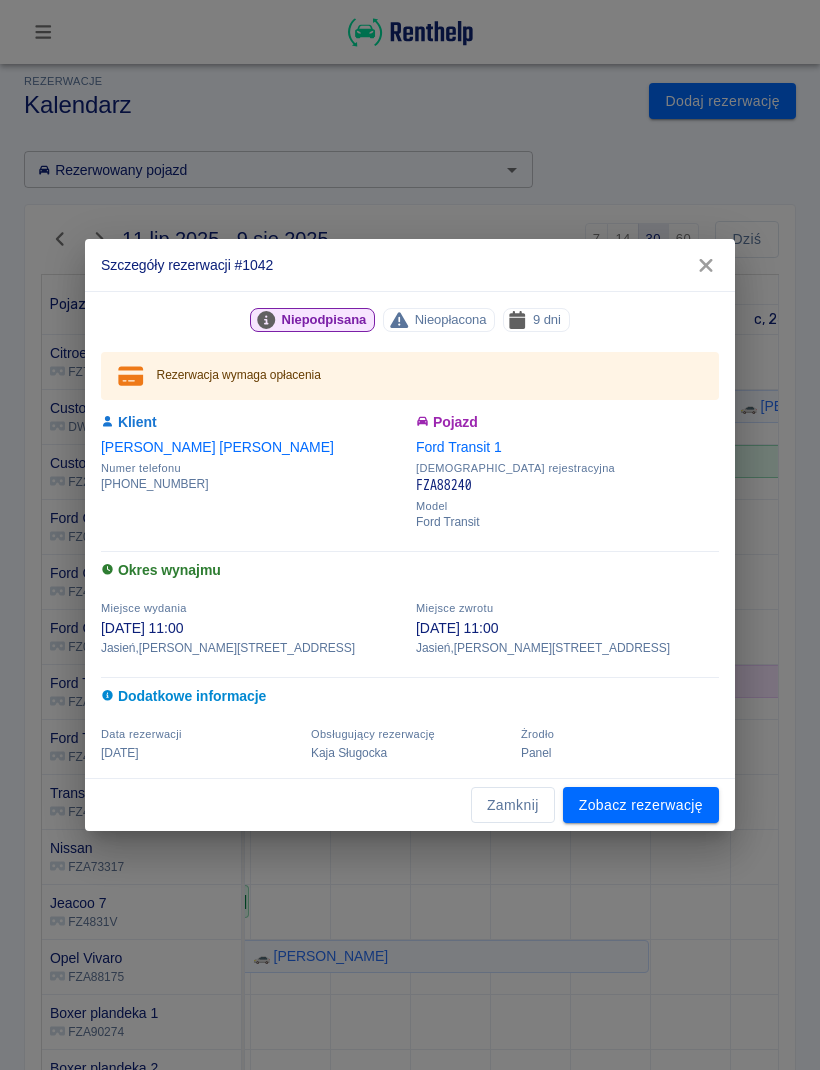 click on "Zobacz rezerwację" at bounding box center (641, 805) 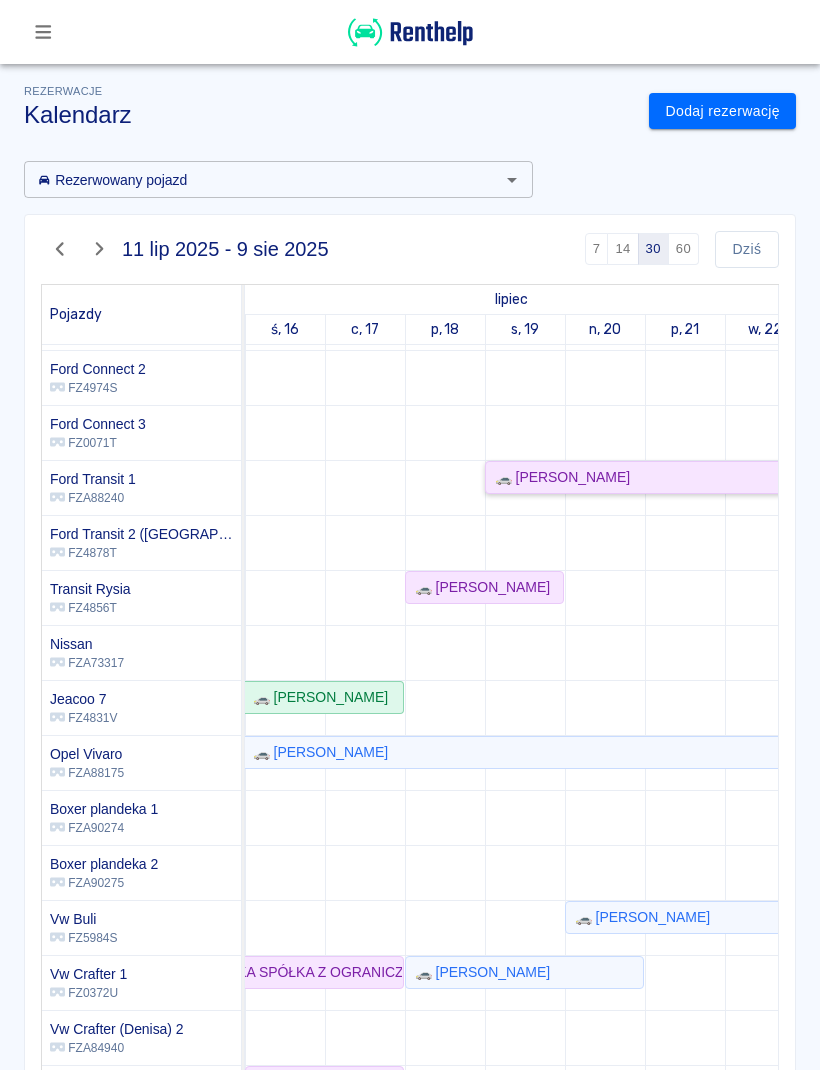 click on "🚗 [PERSON_NAME]" 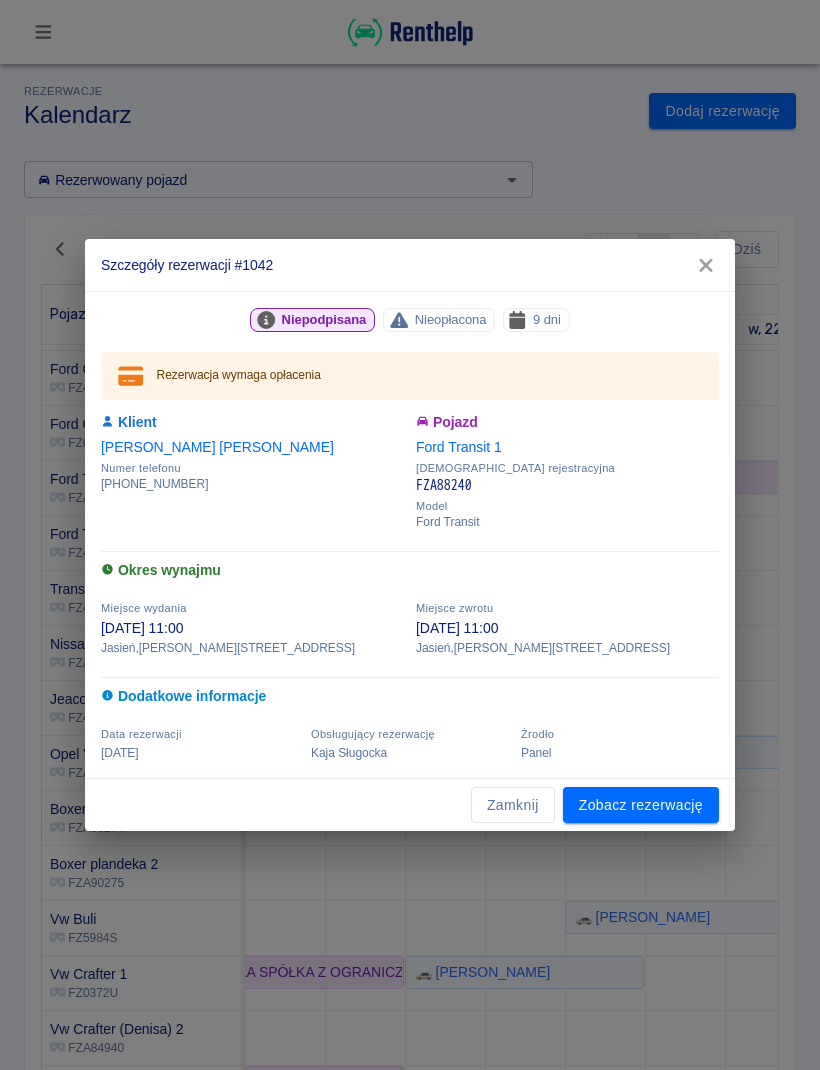 click on "Zamknij" at bounding box center [513, 805] 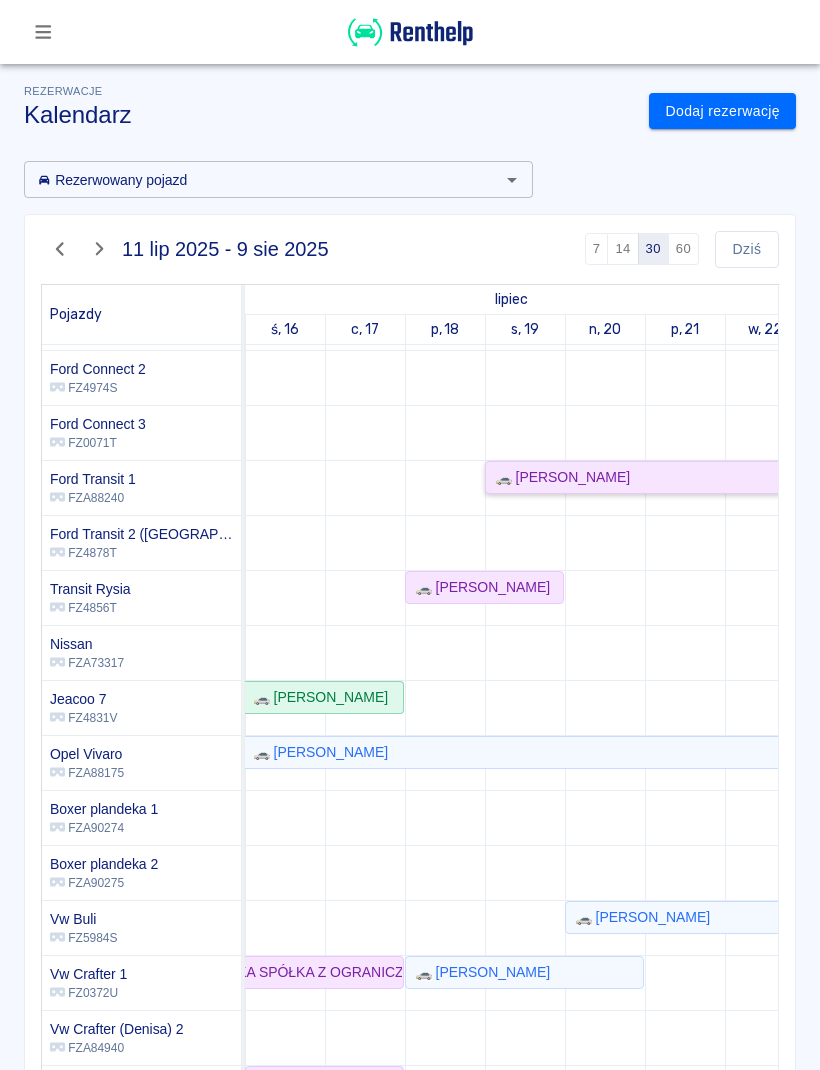 click on "🚗 [PERSON_NAME]" at bounding box center [884, 477] 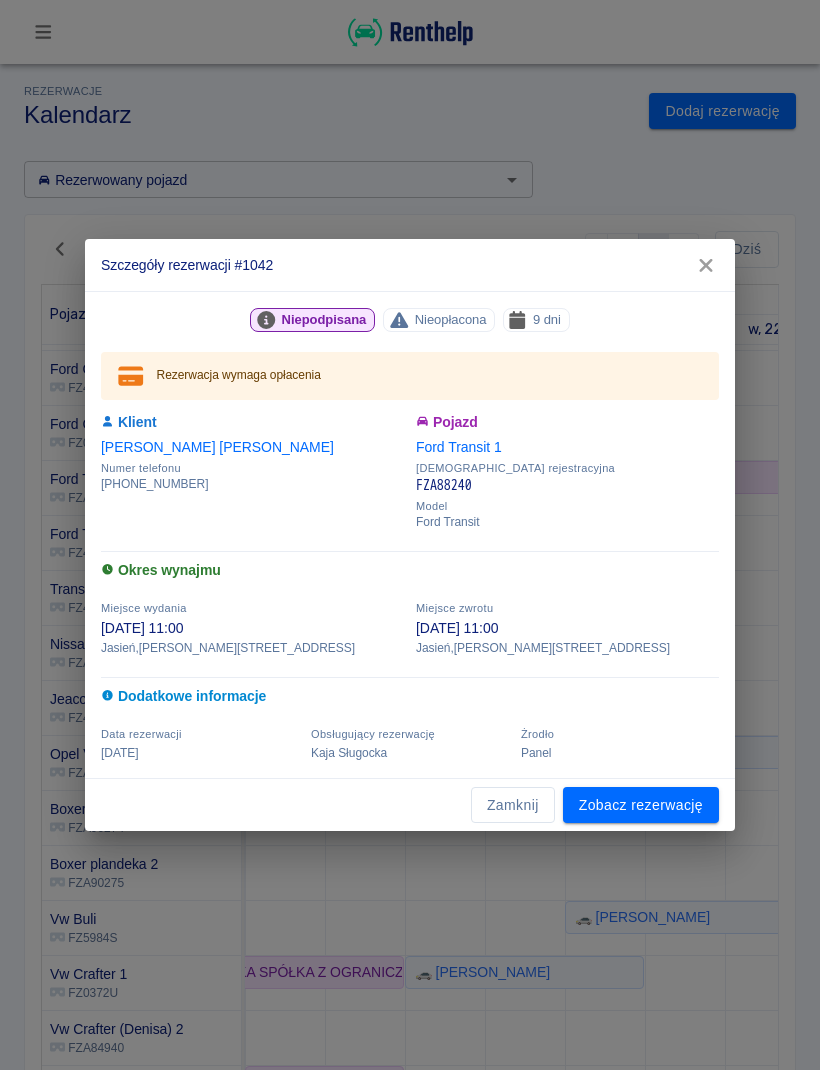 click on "Zobacz rezerwację" at bounding box center [641, 805] 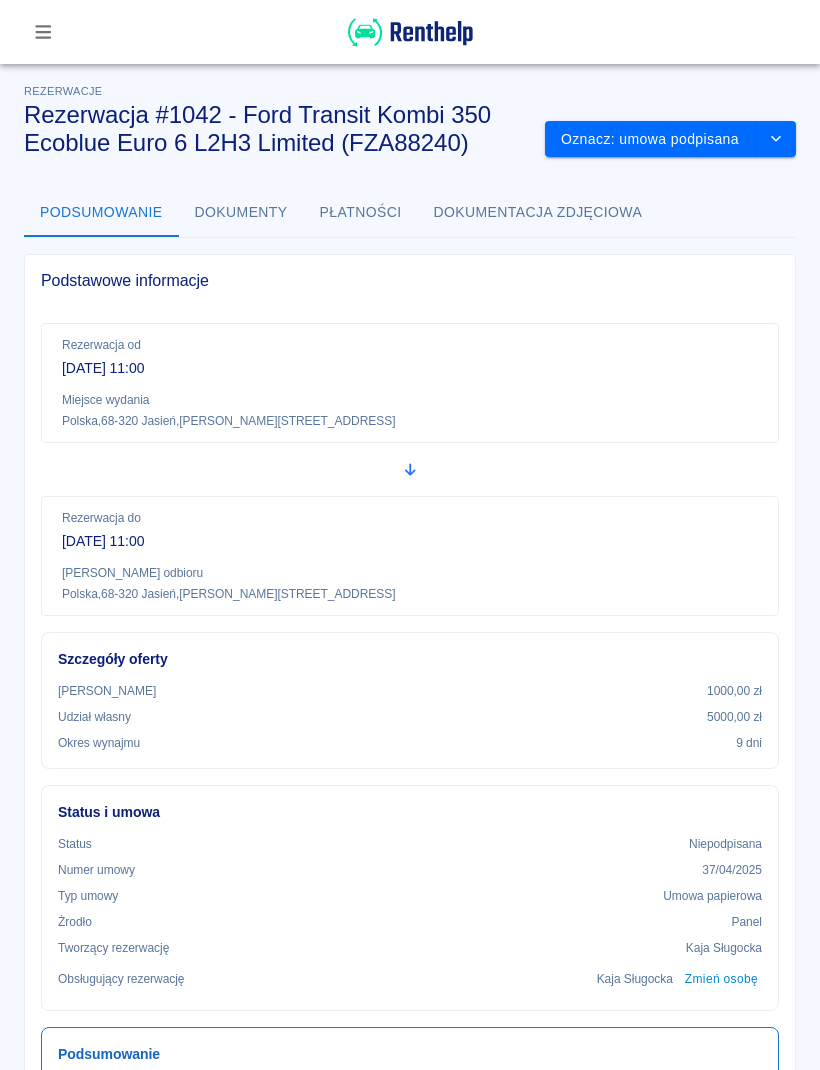 click at bounding box center [776, 139] 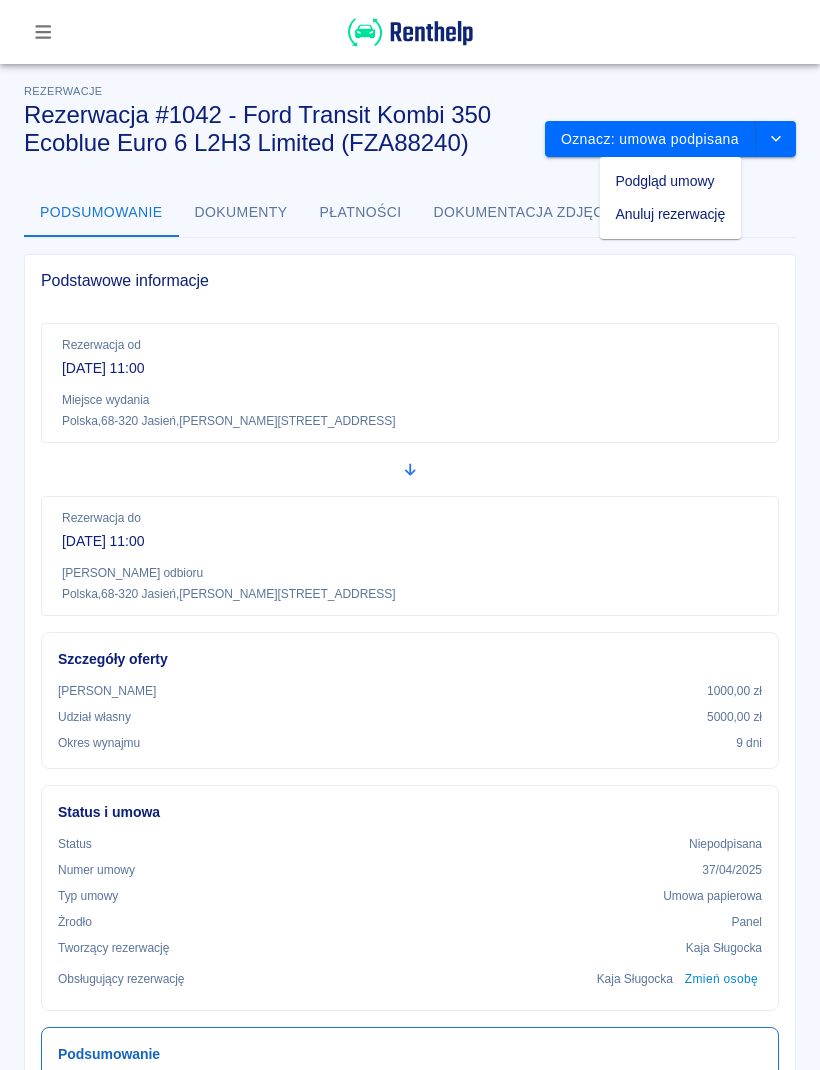 click on "Rezerwacja od [DATE] 11:00 Miejsce wydania [GEOGRAPHIC_DATA] ,  [STREET_ADDRESS]" at bounding box center (410, 383) 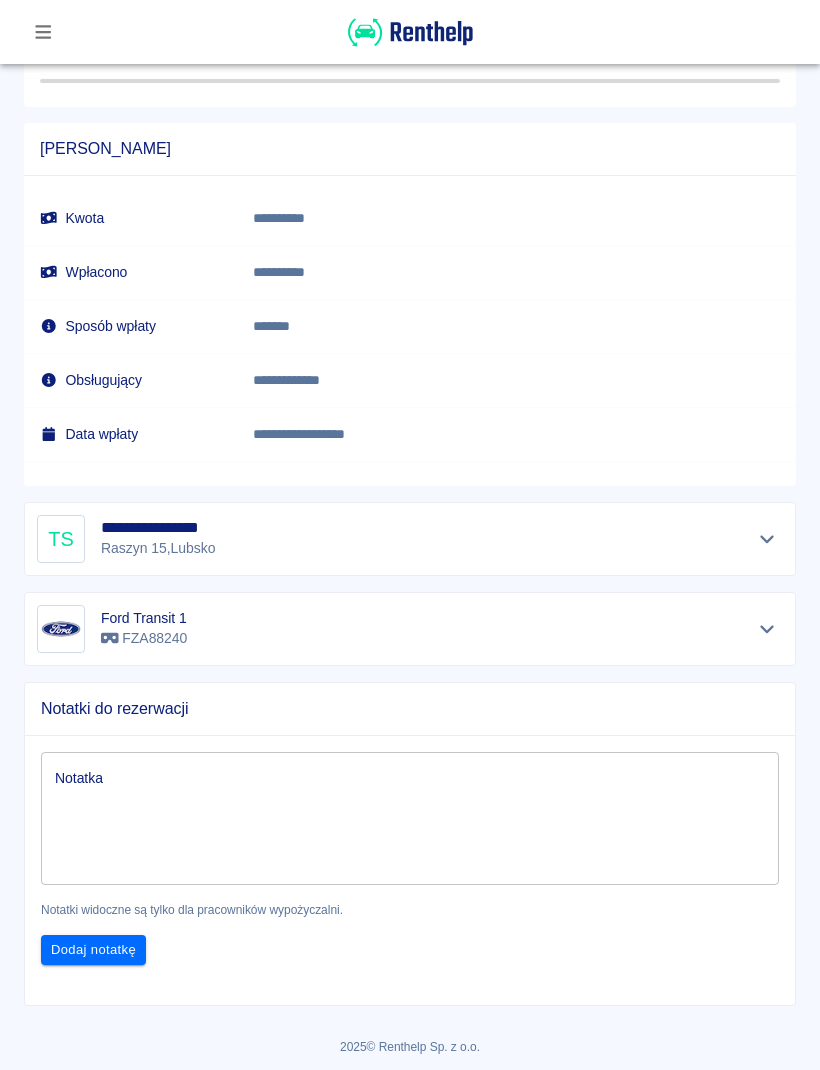 click at bounding box center (767, 539) 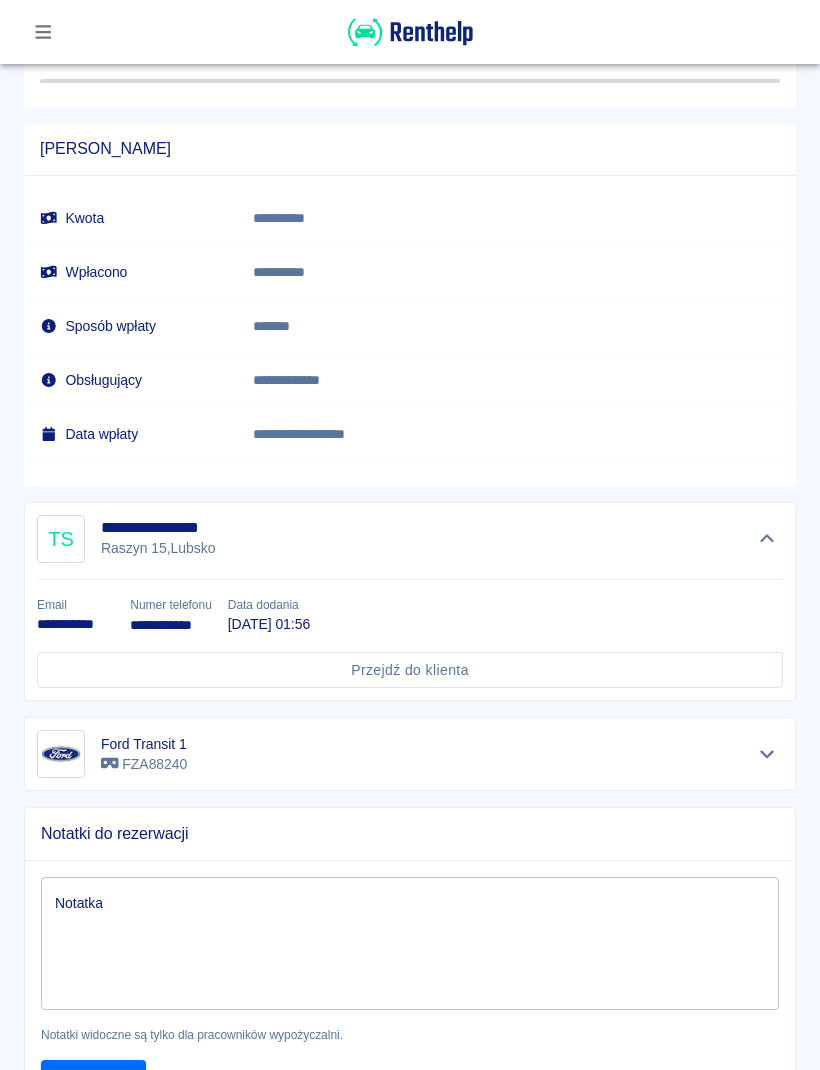 click on "Przejdź do klienta" at bounding box center (410, 670) 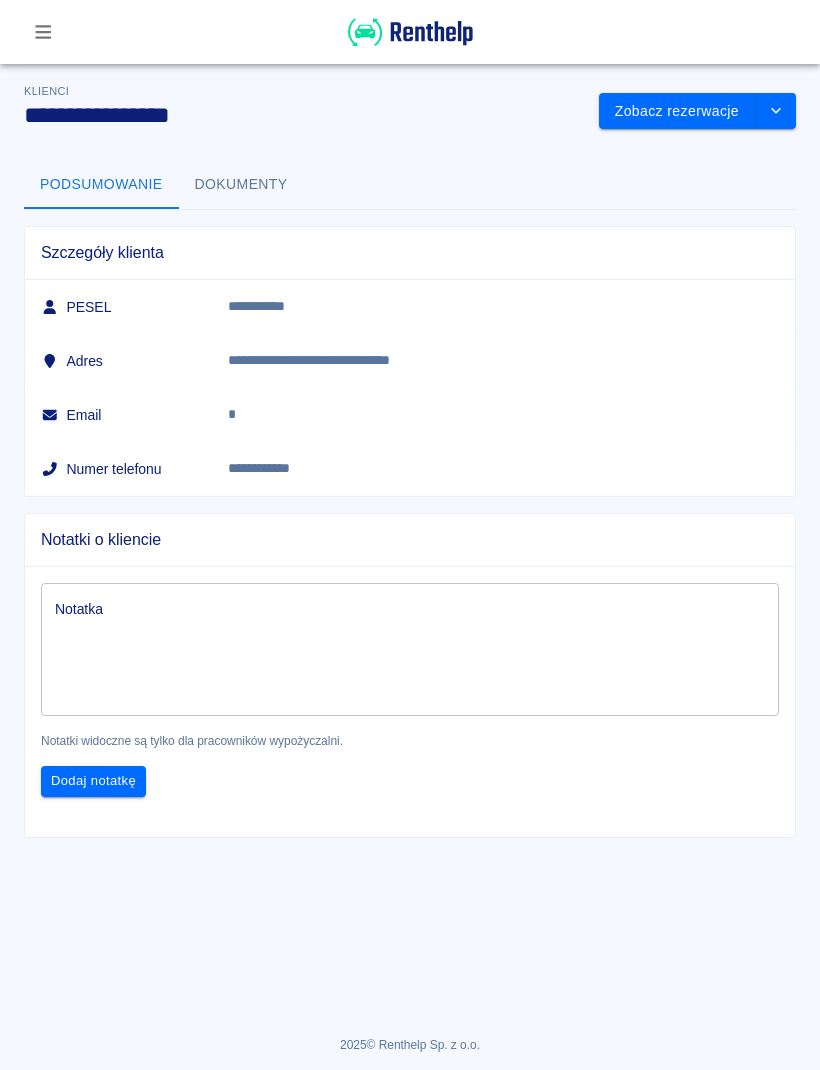 click 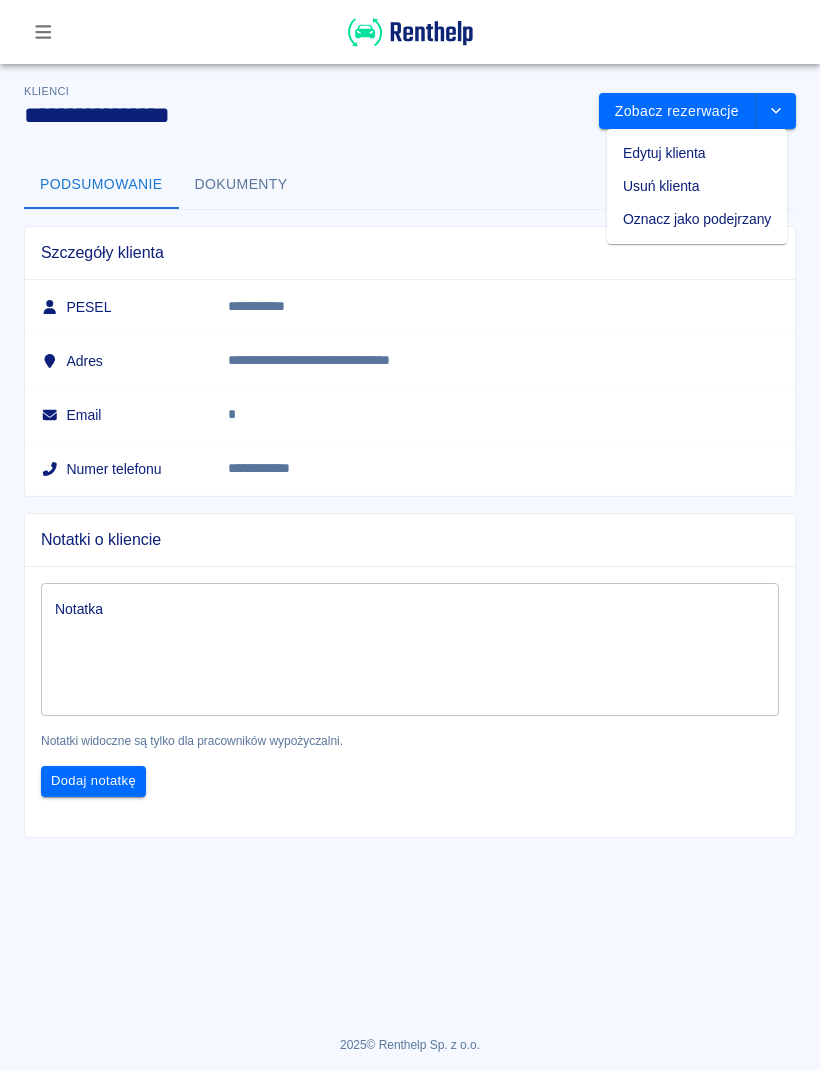 click on "Edytuj klienta" at bounding box center [697, 153] 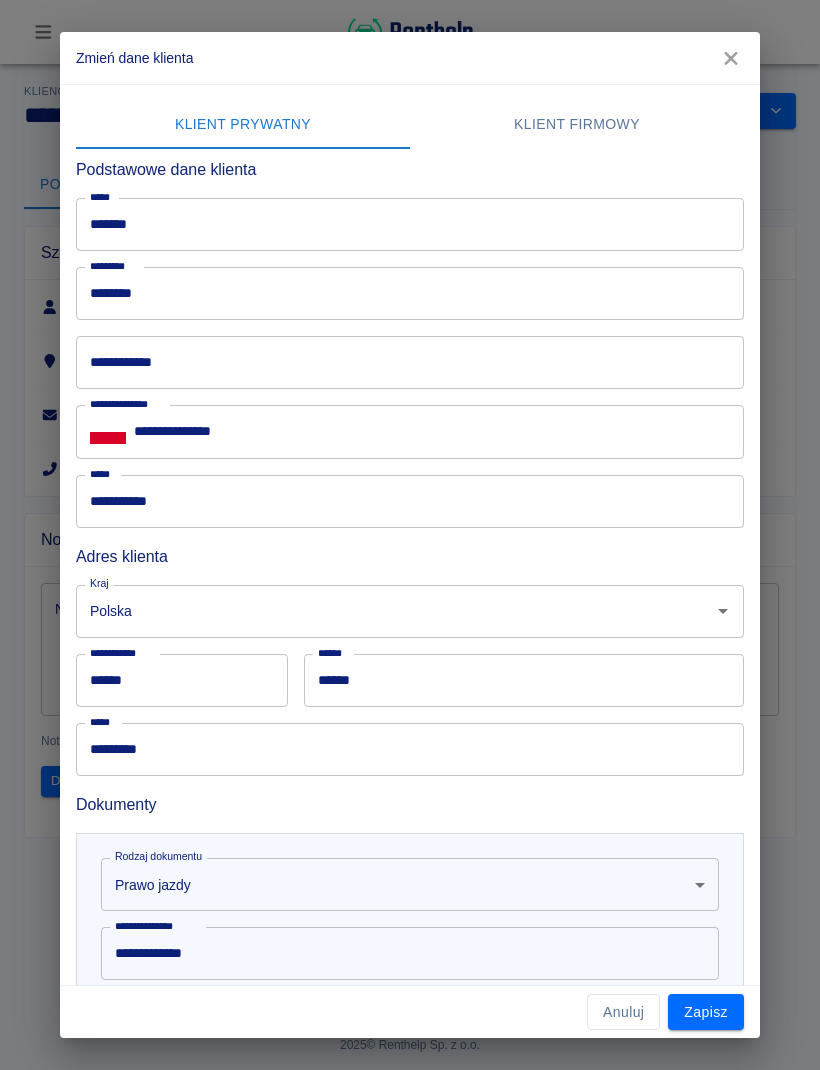 click on "******" at bounding box center [410, 224] 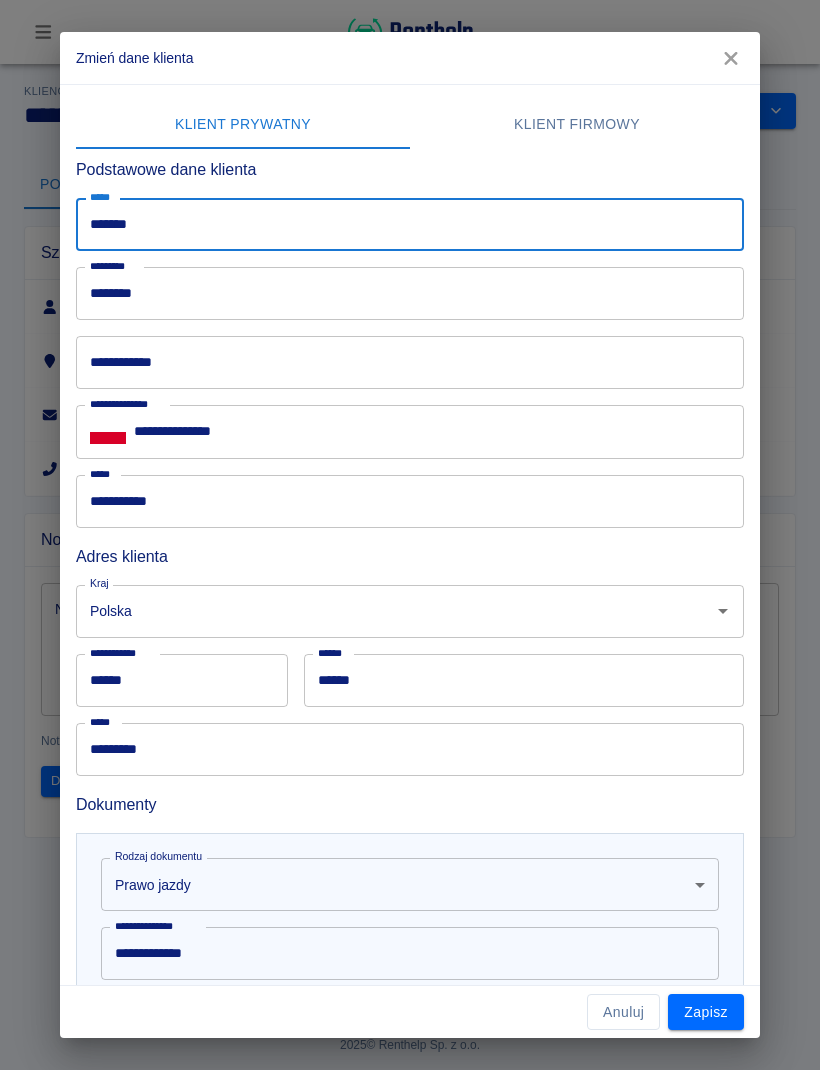 click on "********" at bounding box center [410, 293] 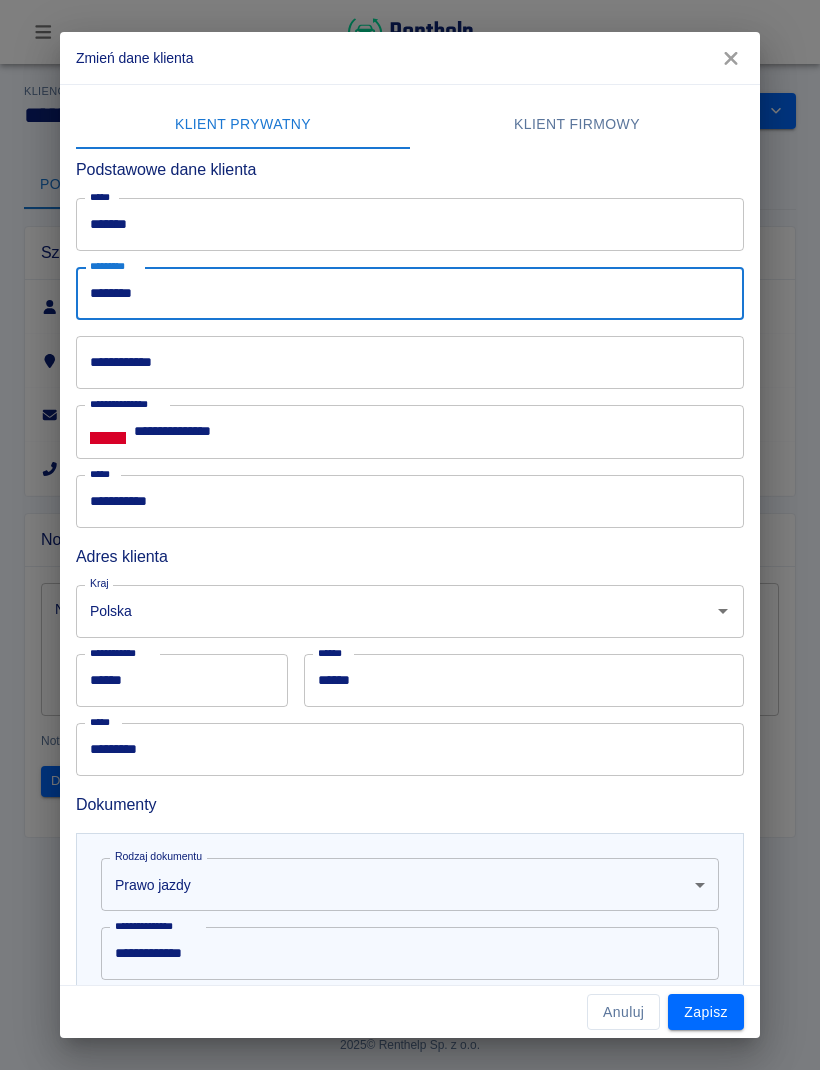click on "******" at bounding box center (410, 224) 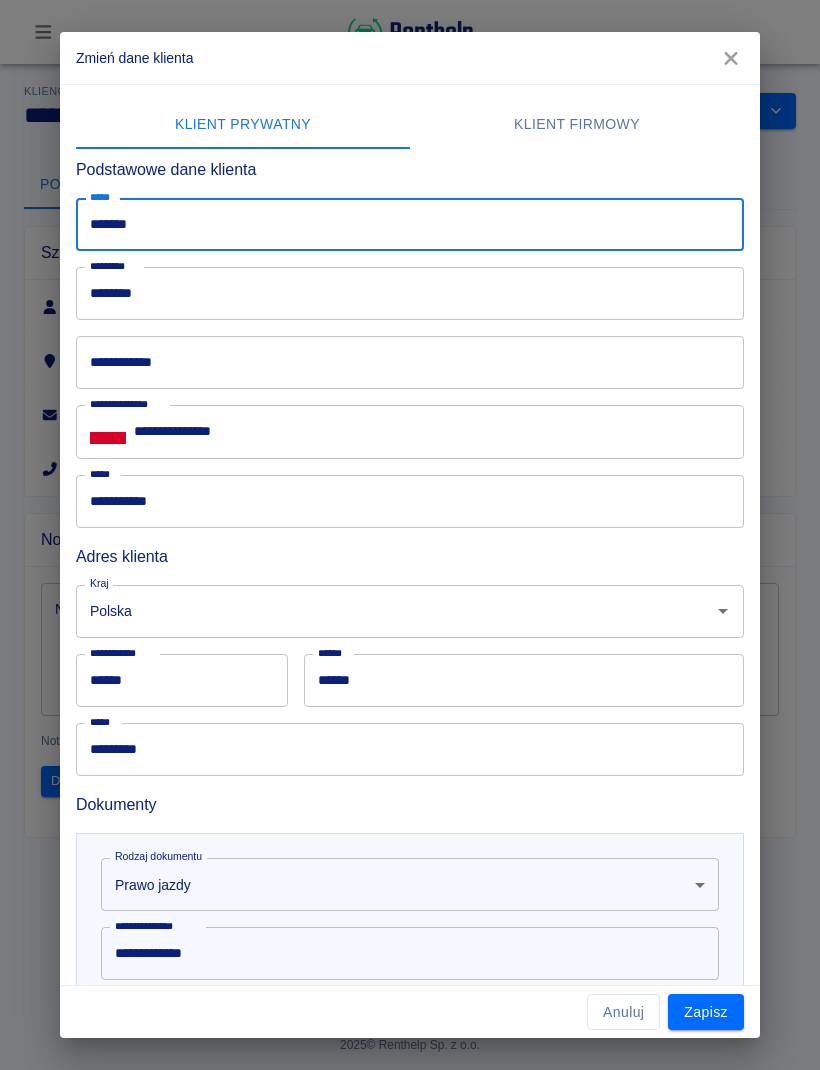 click on "******" at bounding box center (410, 224) 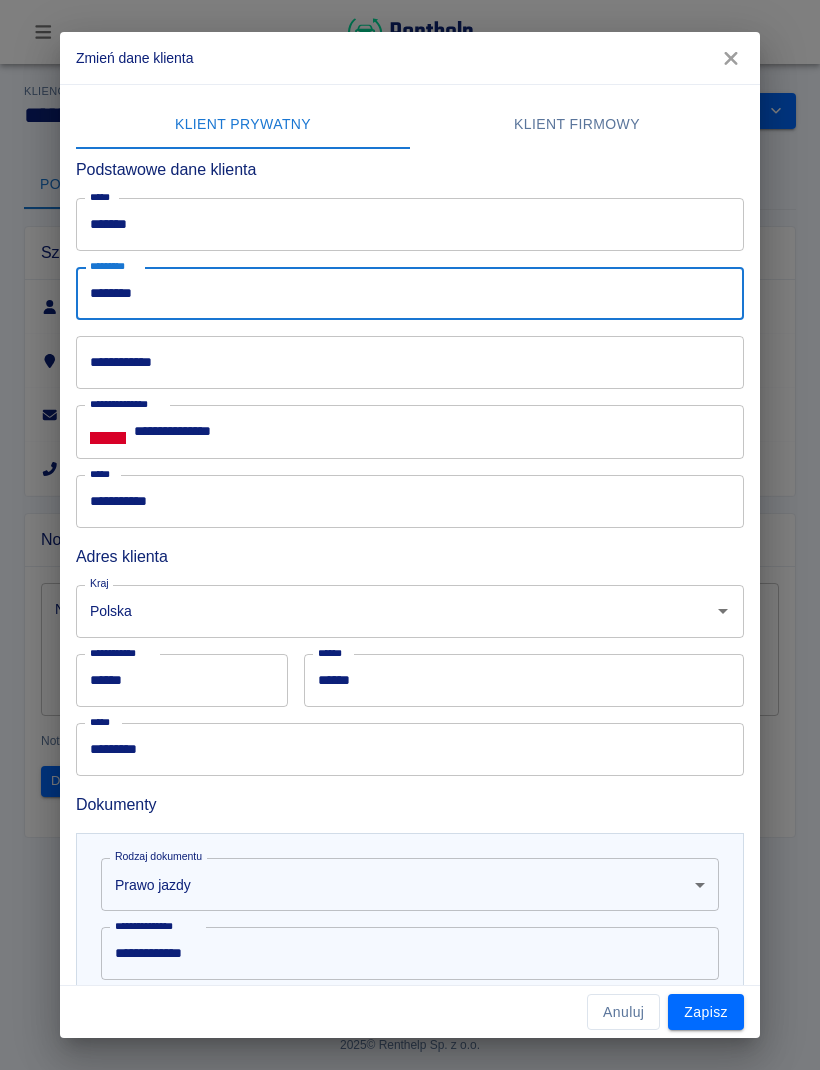 scroll, scrollTop: 0, scrollLeft: 0, axis: both 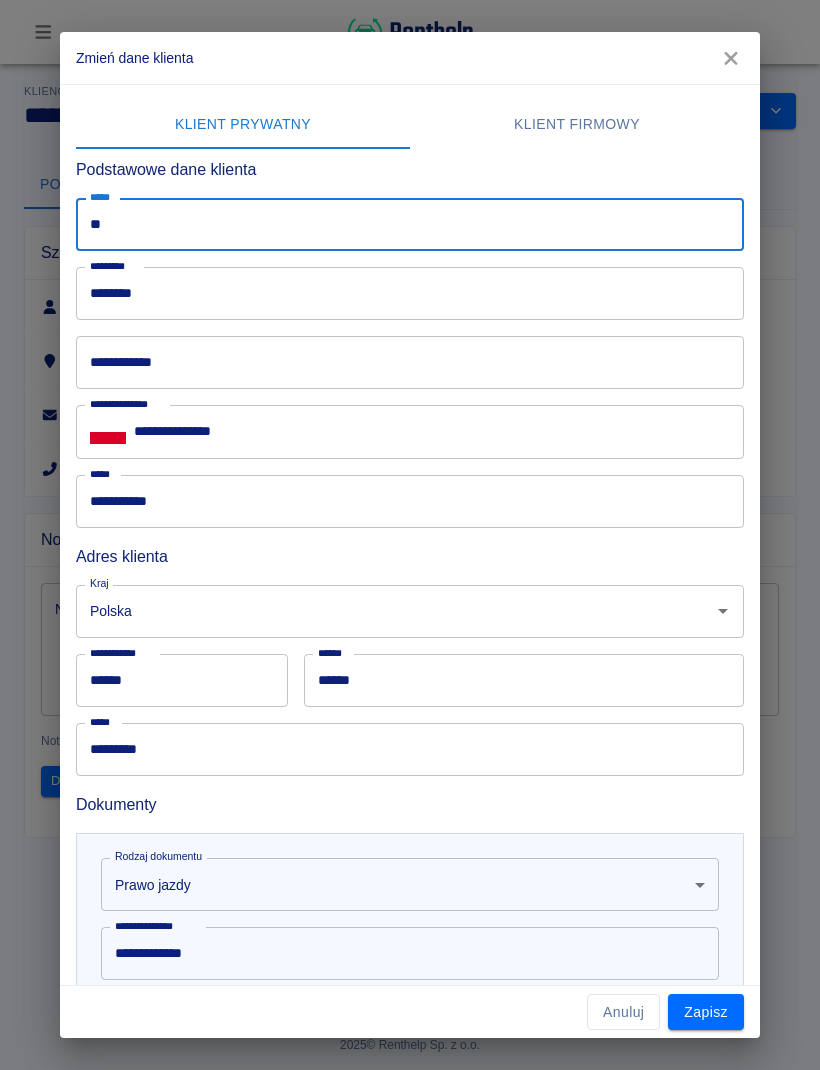 type on "*" 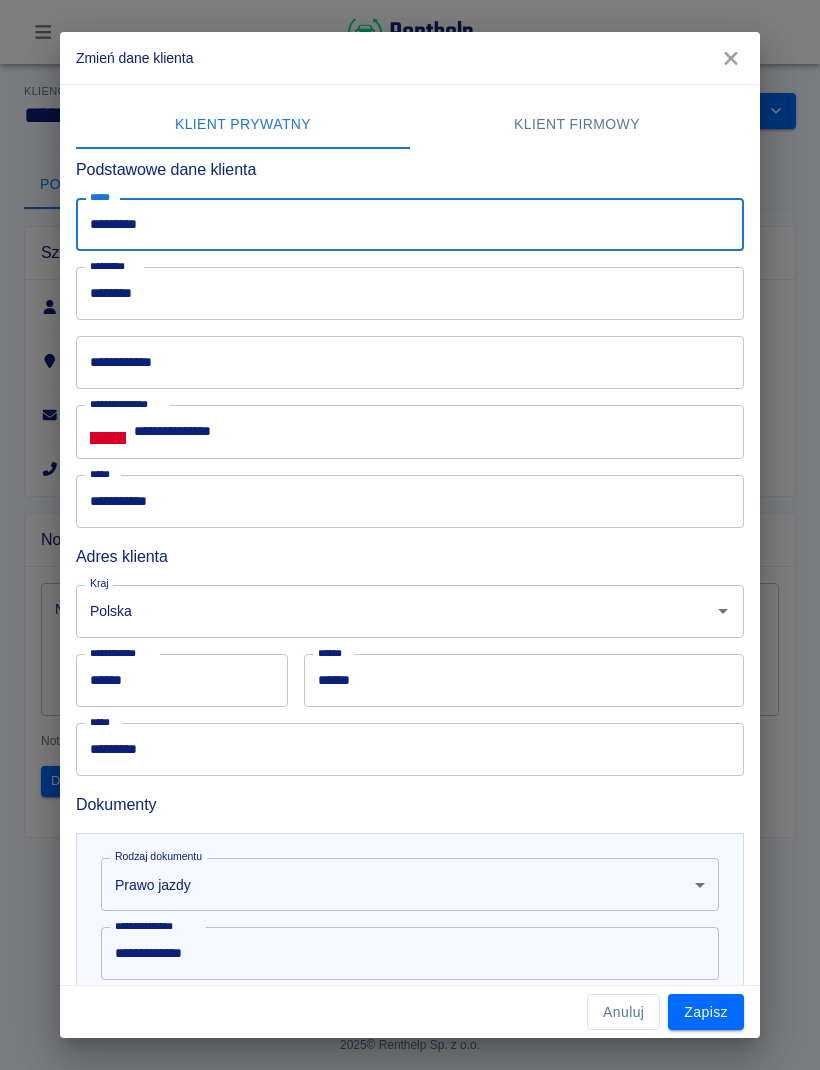 type on "*********" 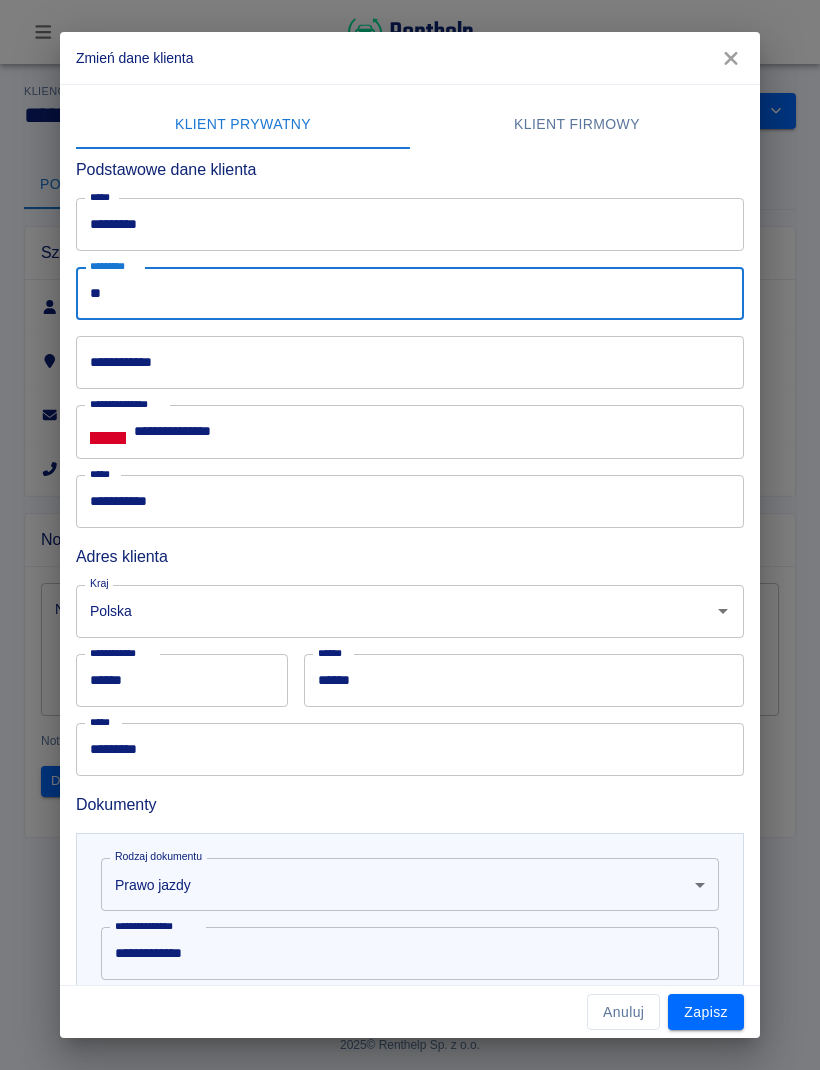 type on "*" 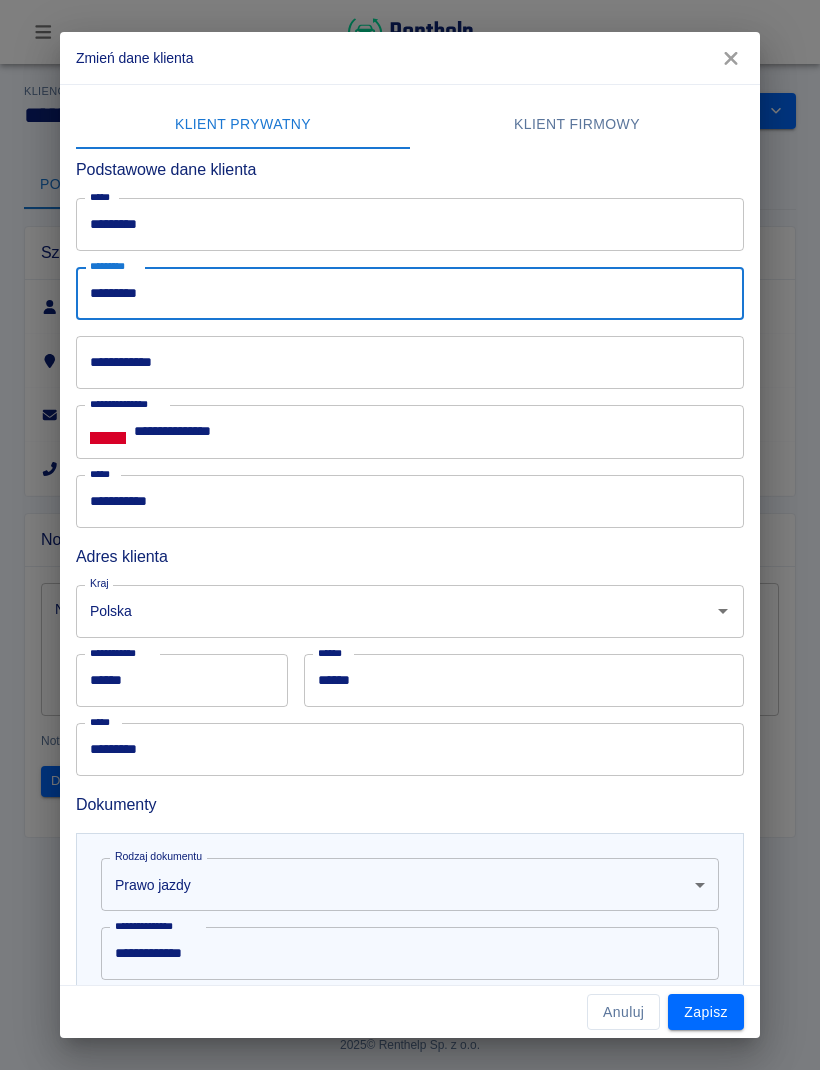 scroll, scrollTop: 0, scrollLeft: 0, axis: both 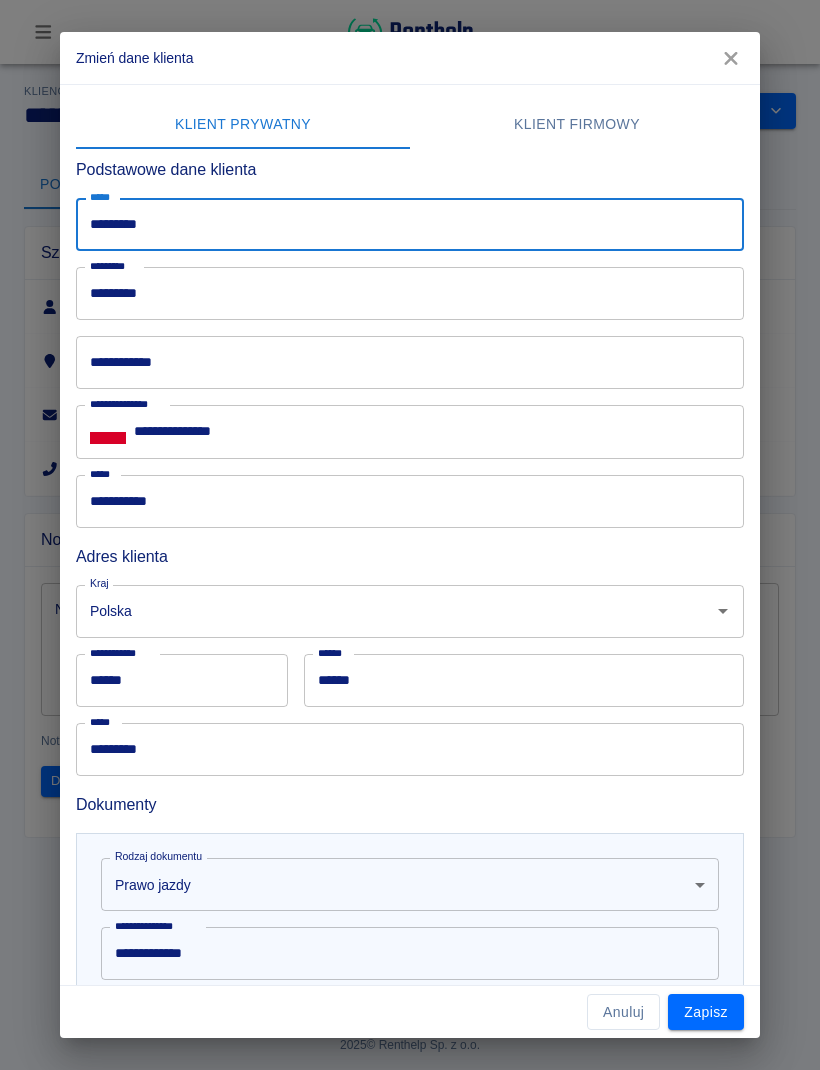 click on "*********" at bounding box center [410, 224] 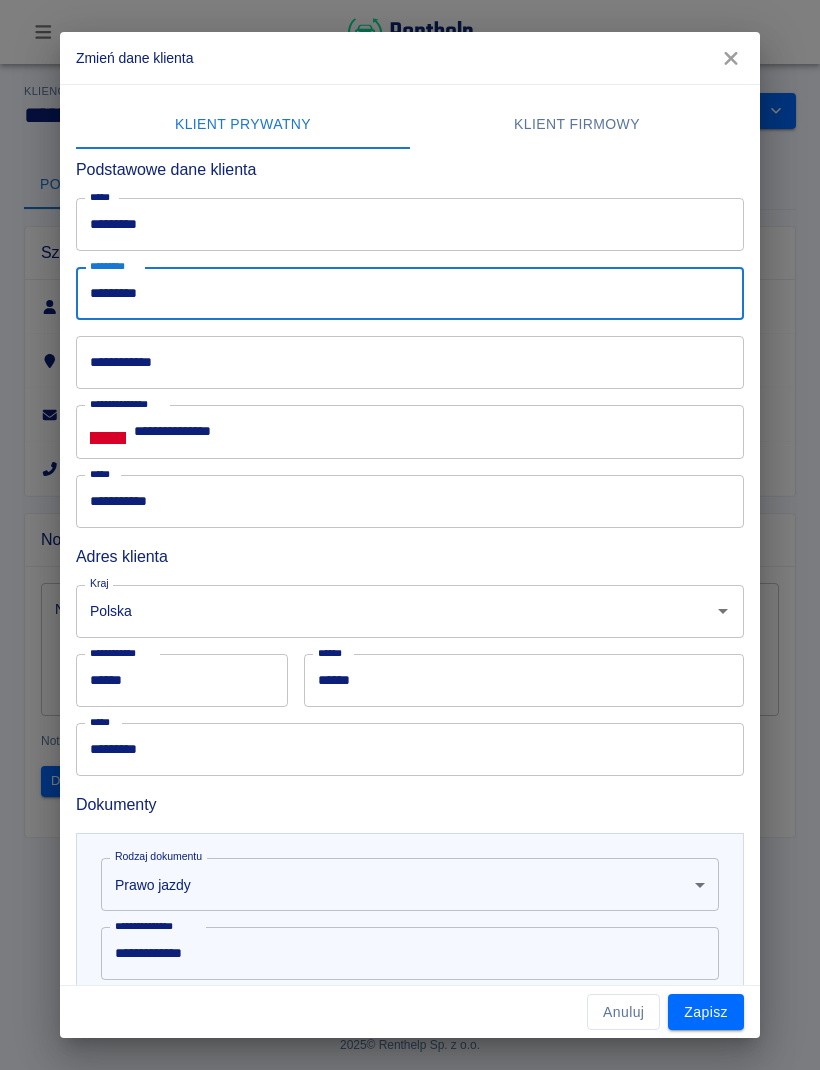 click on "*********" at bounding box center (410, 224) 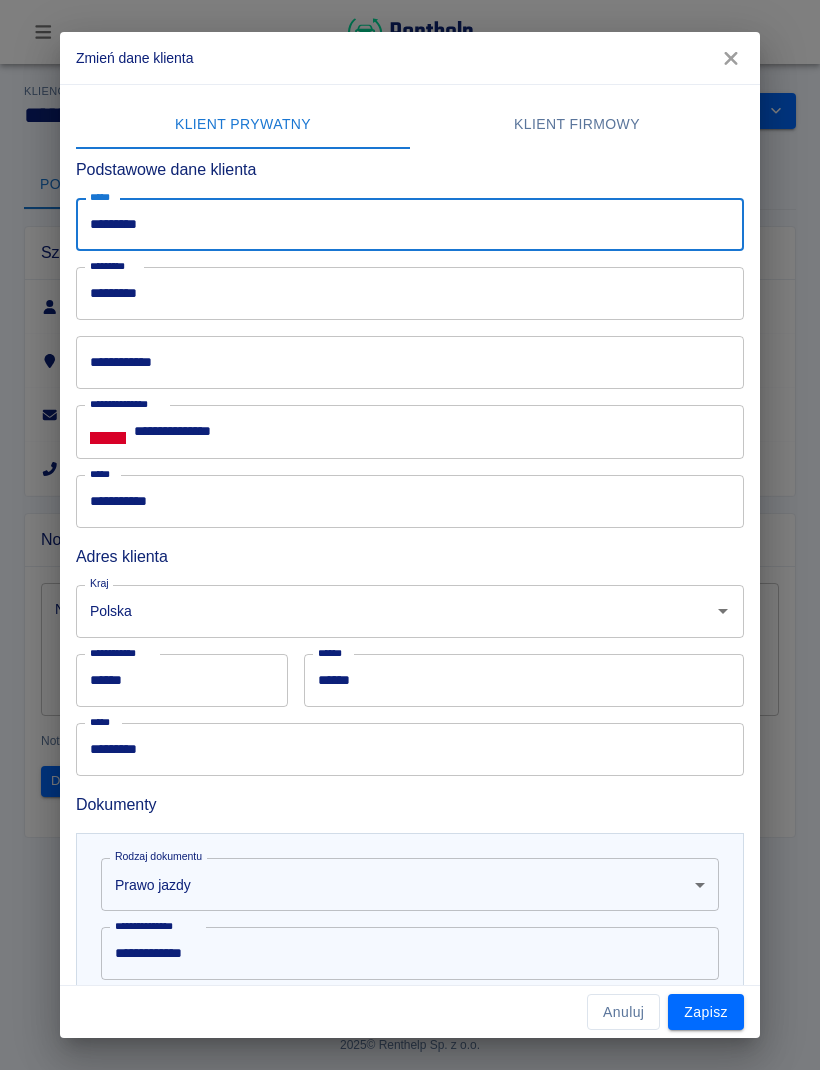 click on "*********" at bounding box center (410, 293) 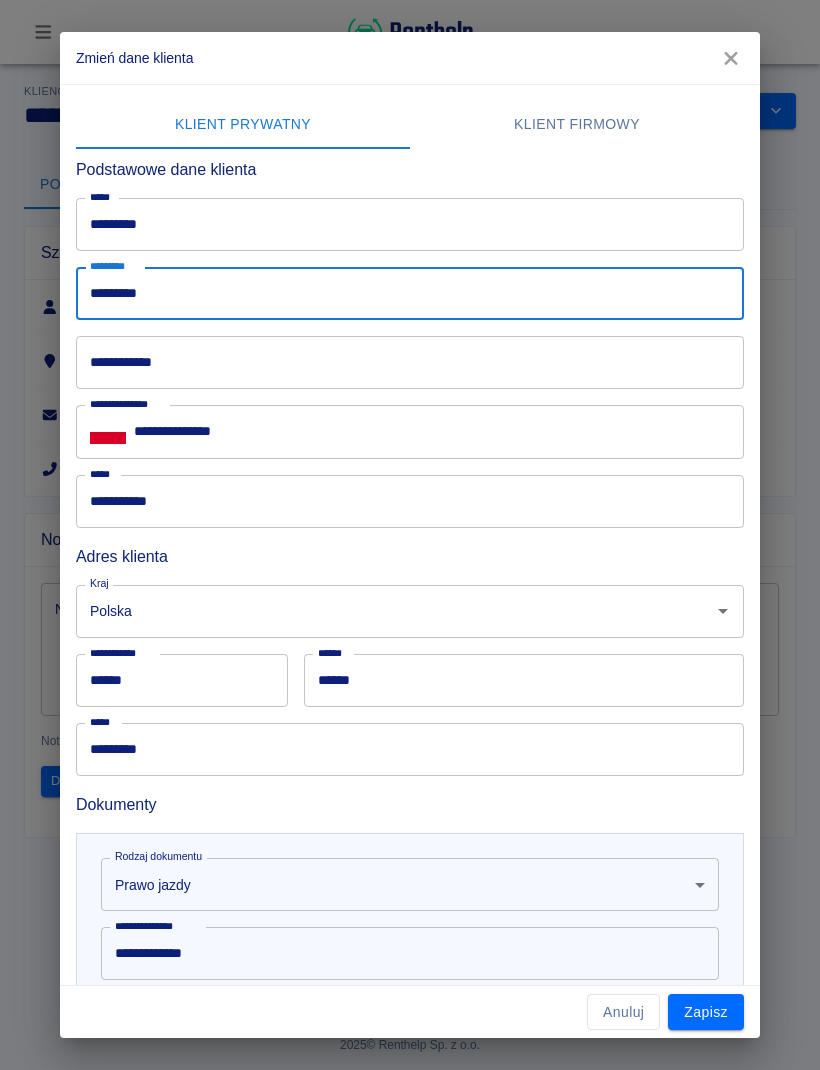 click on "*********" at bounding box center (410, 224) 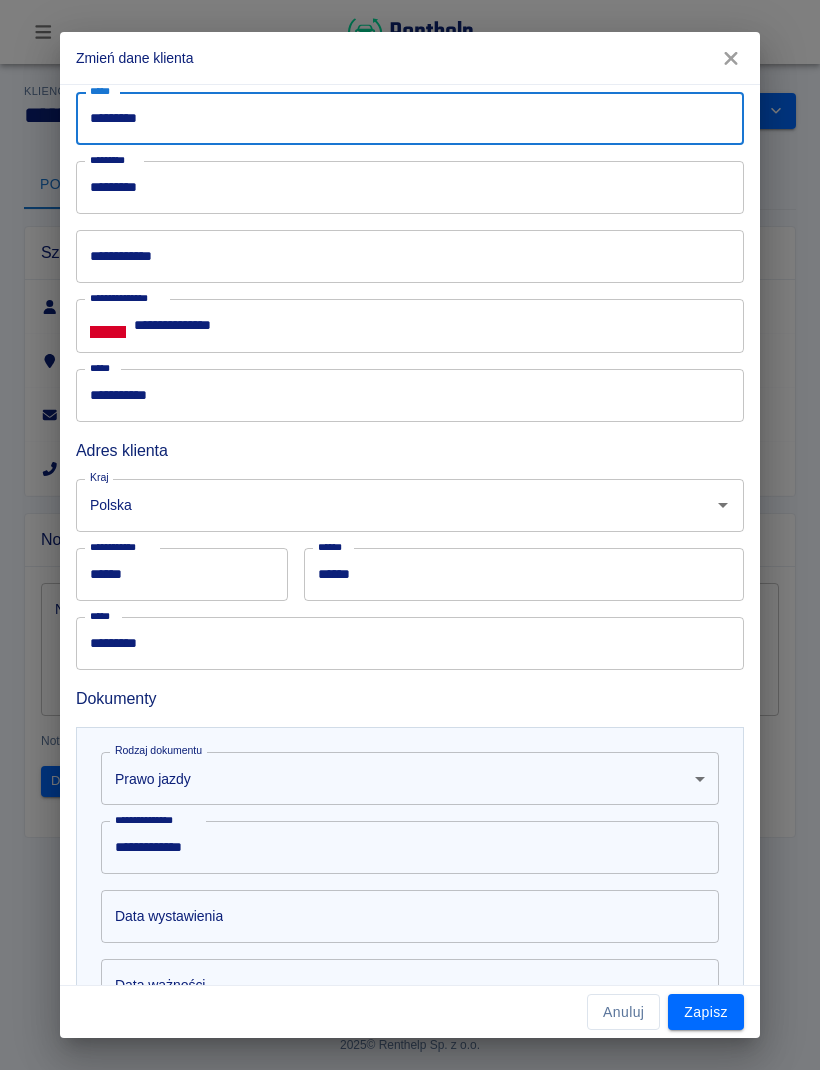 scroll, scrollTop: 145, scrollLeft: 0, axis: vertical 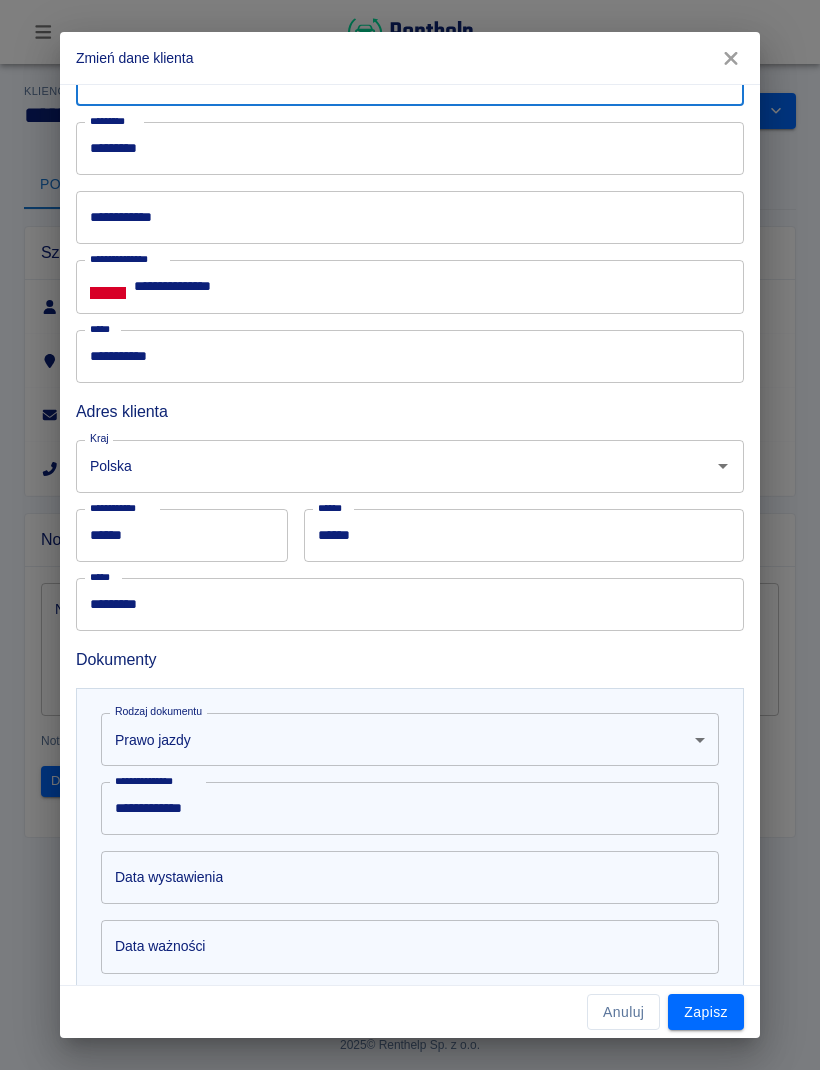 click on "*********" at bounding box center (410, 604) 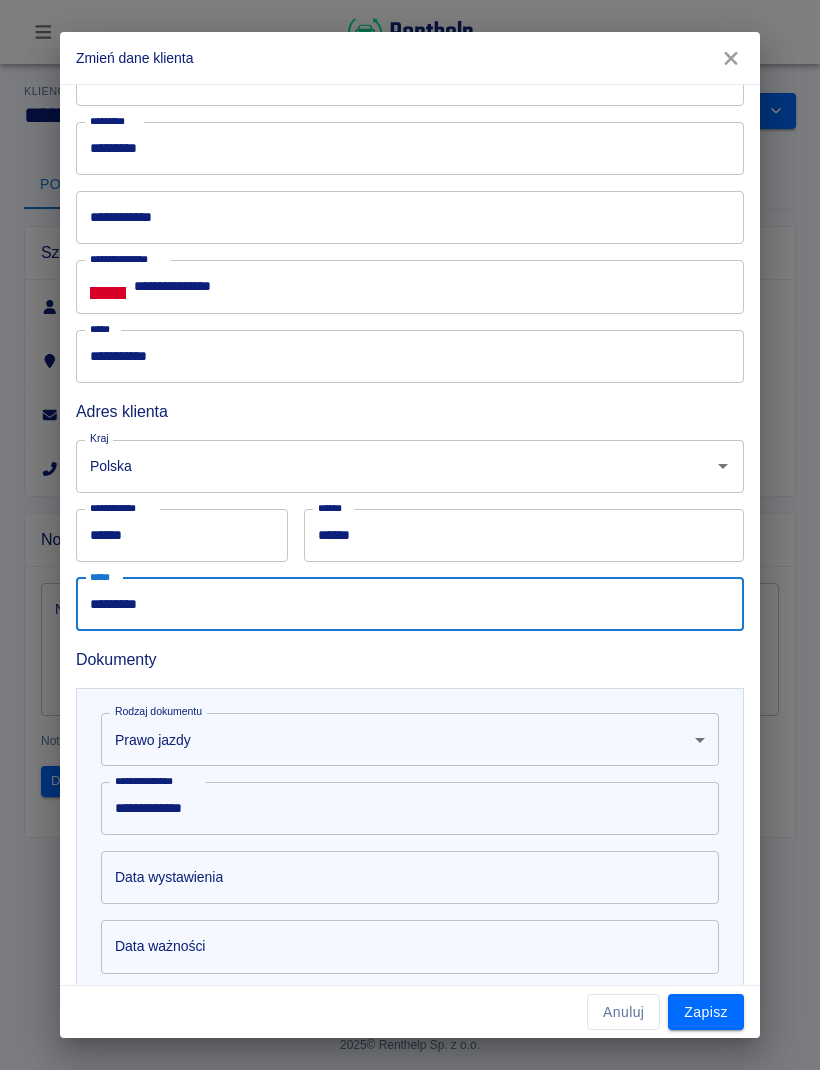 click on "******" at bounding box center (182, 535) 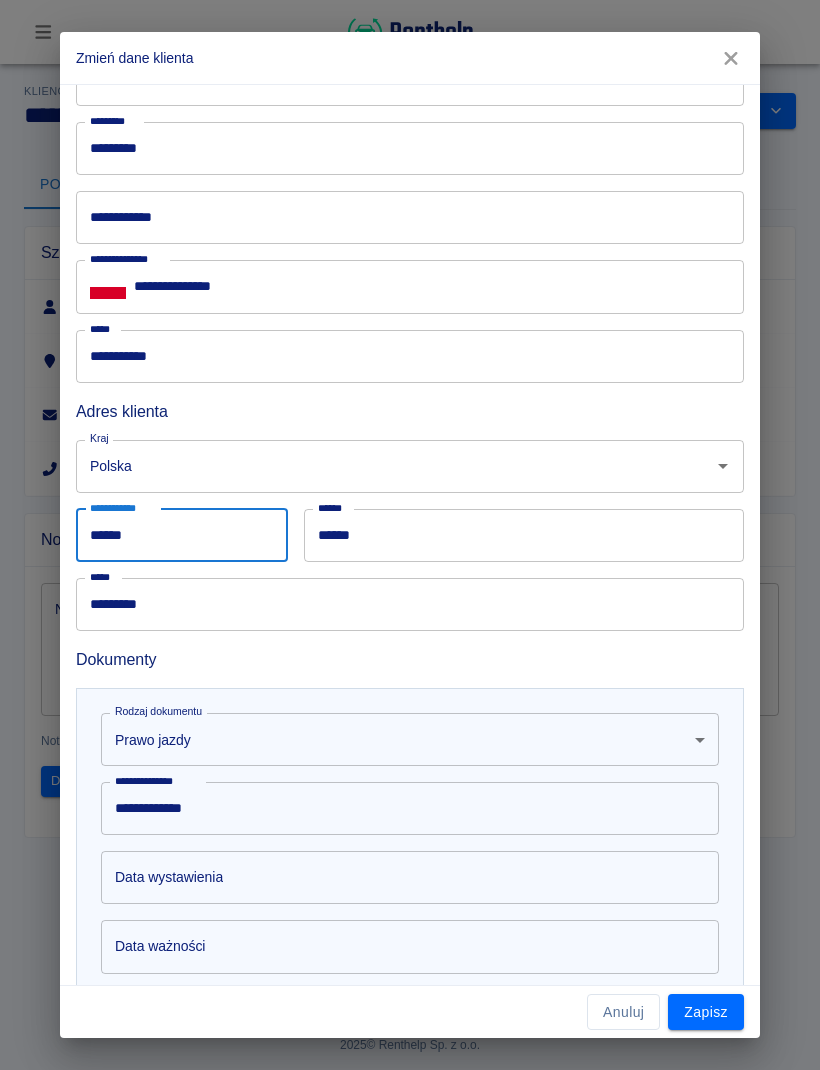 click on "*********" at bounding box center [410, 604] 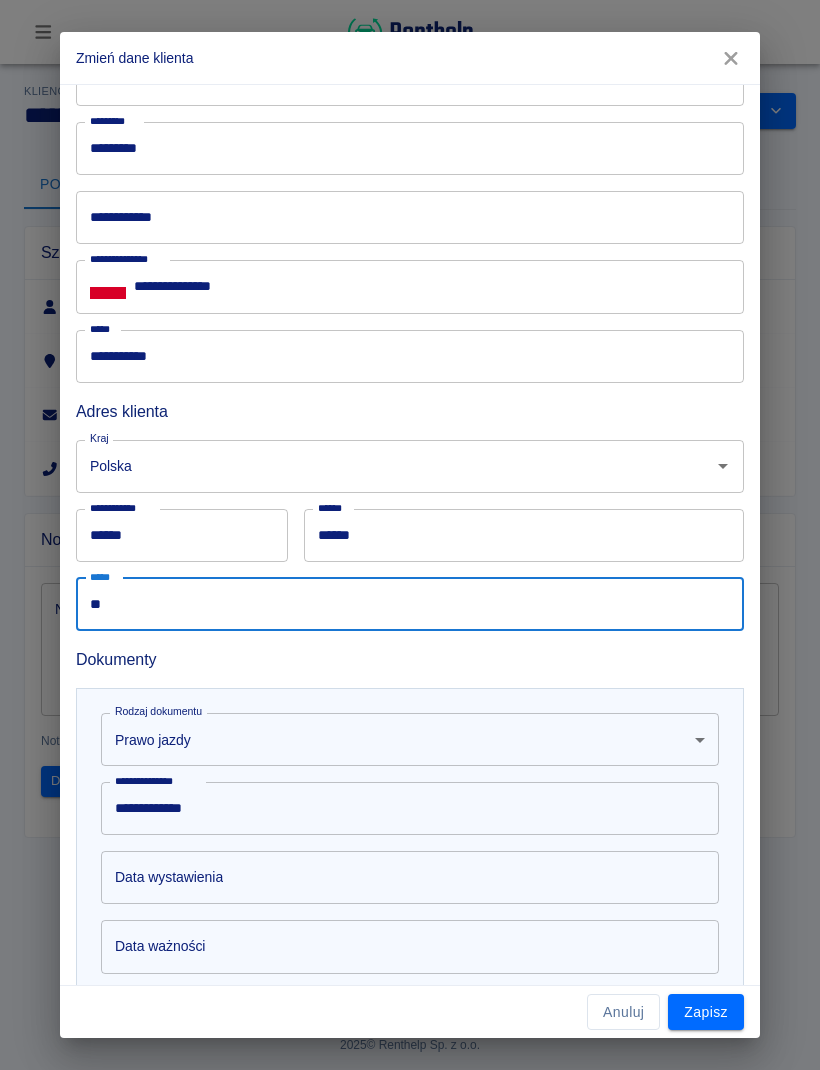 type on "*" 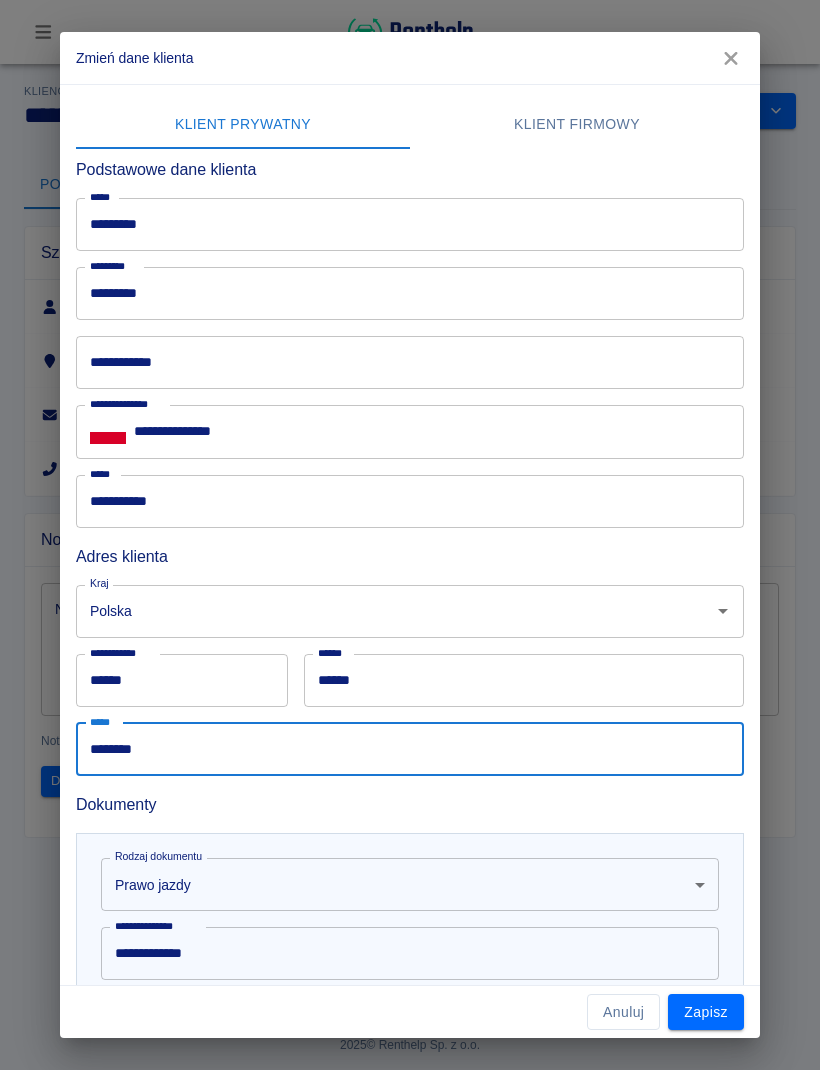 scroll, scrollTop: 0, scrollLeft: 0, axis: both 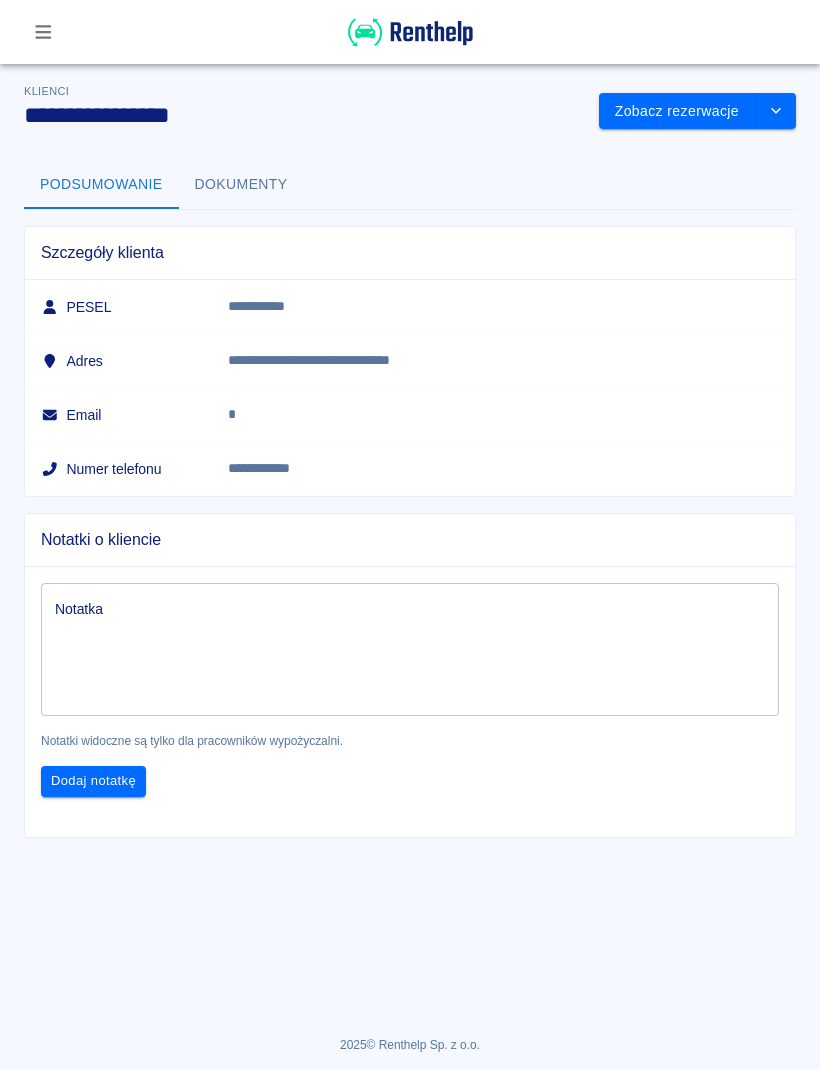 click 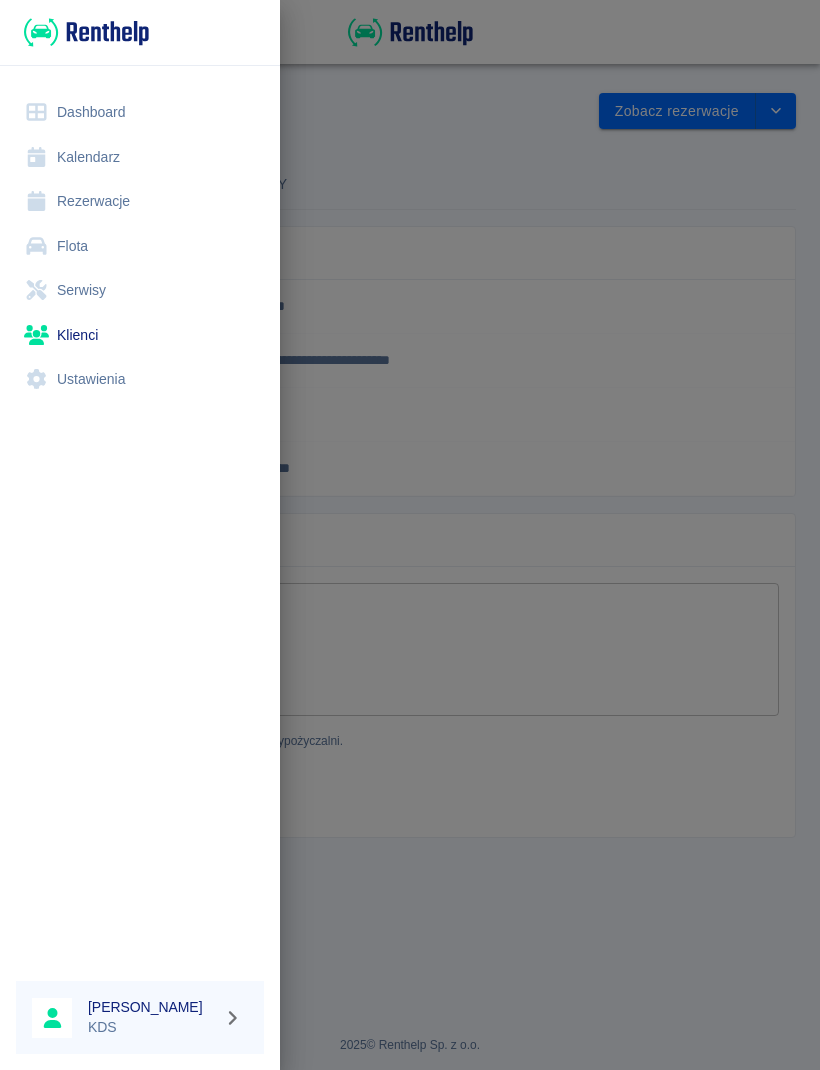 click on "Kalendarz" at bounding box center [140, 157] 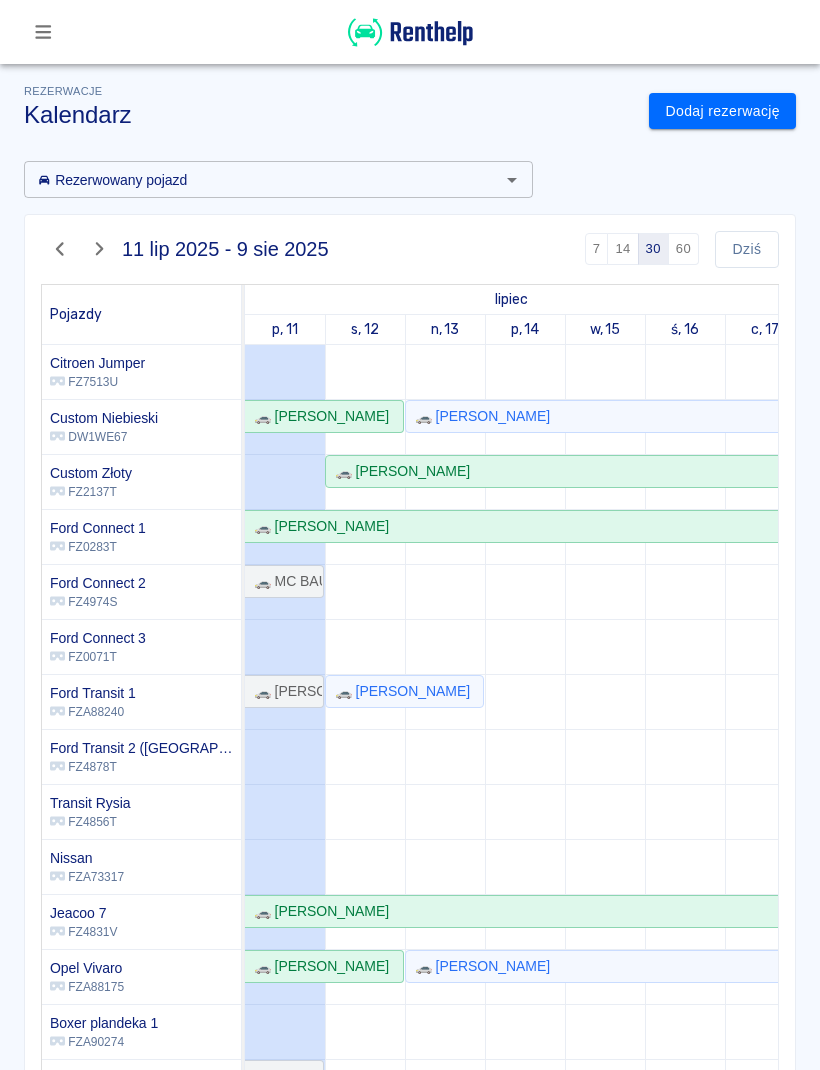 scroll, scrollTop: 112, scrollLeft: 5, axis: both 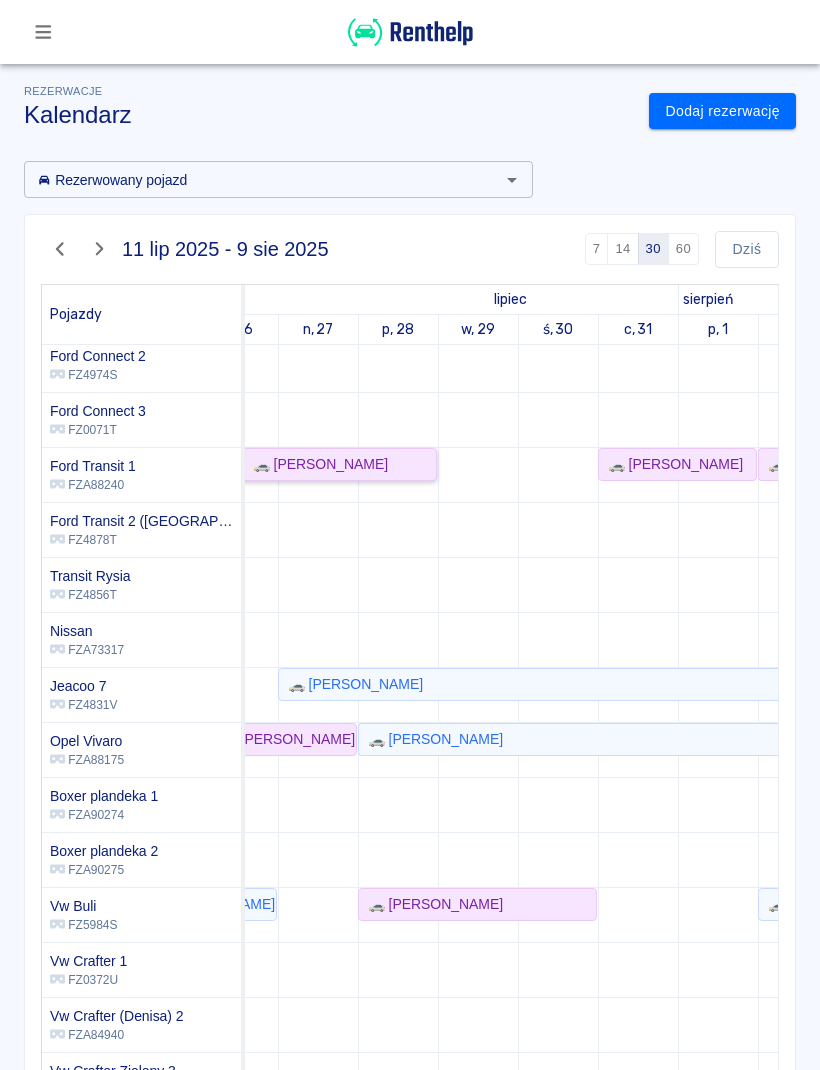 click on "🚗 [PERSON_NAME]" 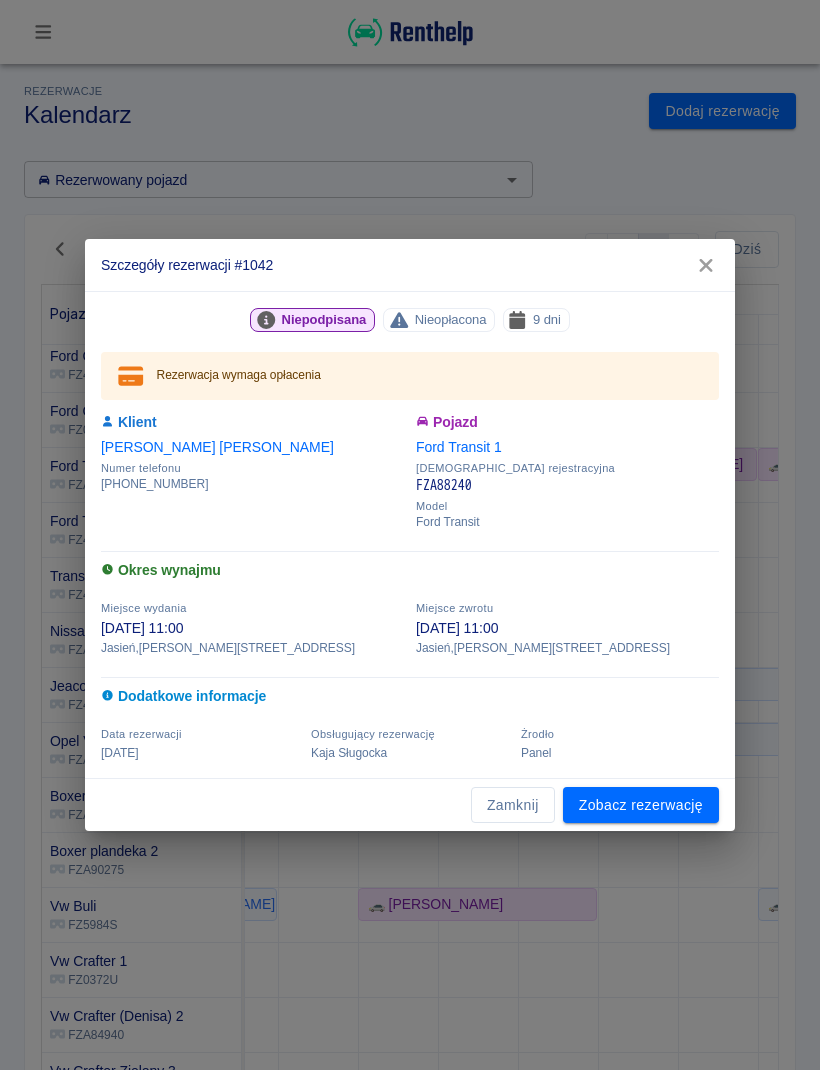 click at bounding box center (706, 265) 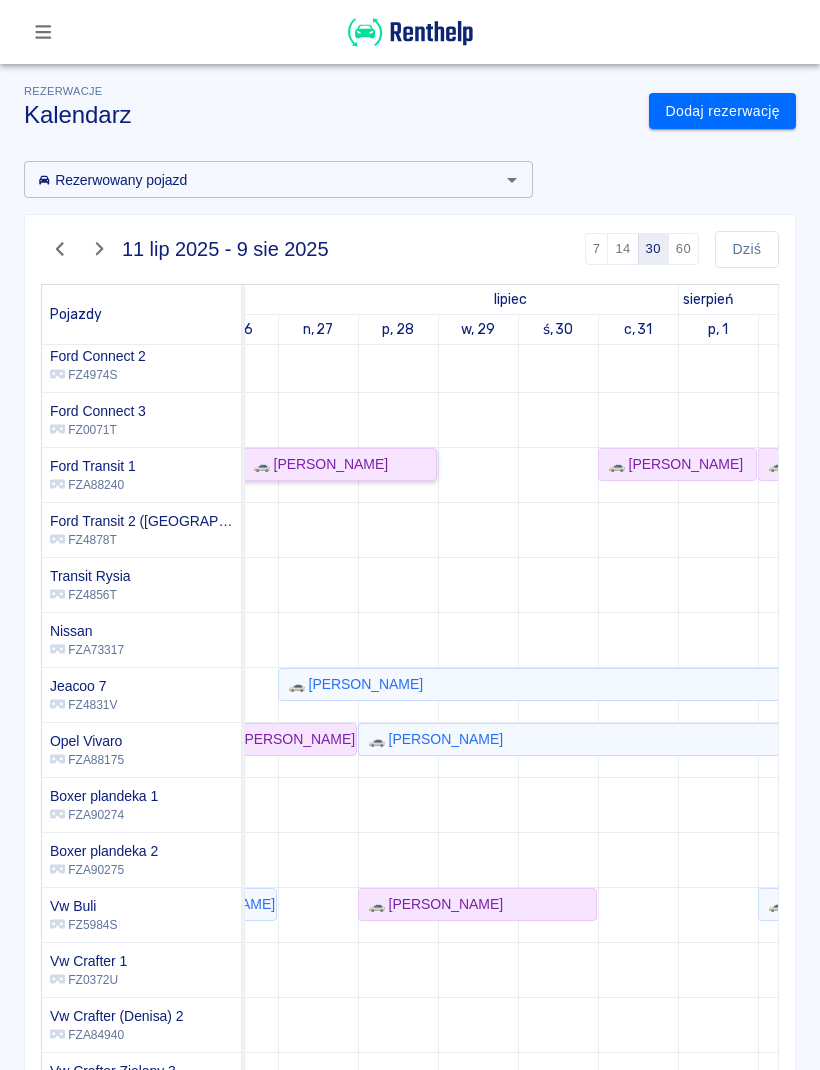 scroll, scrollTop: 209, scrollLeft: 1134, axis: both 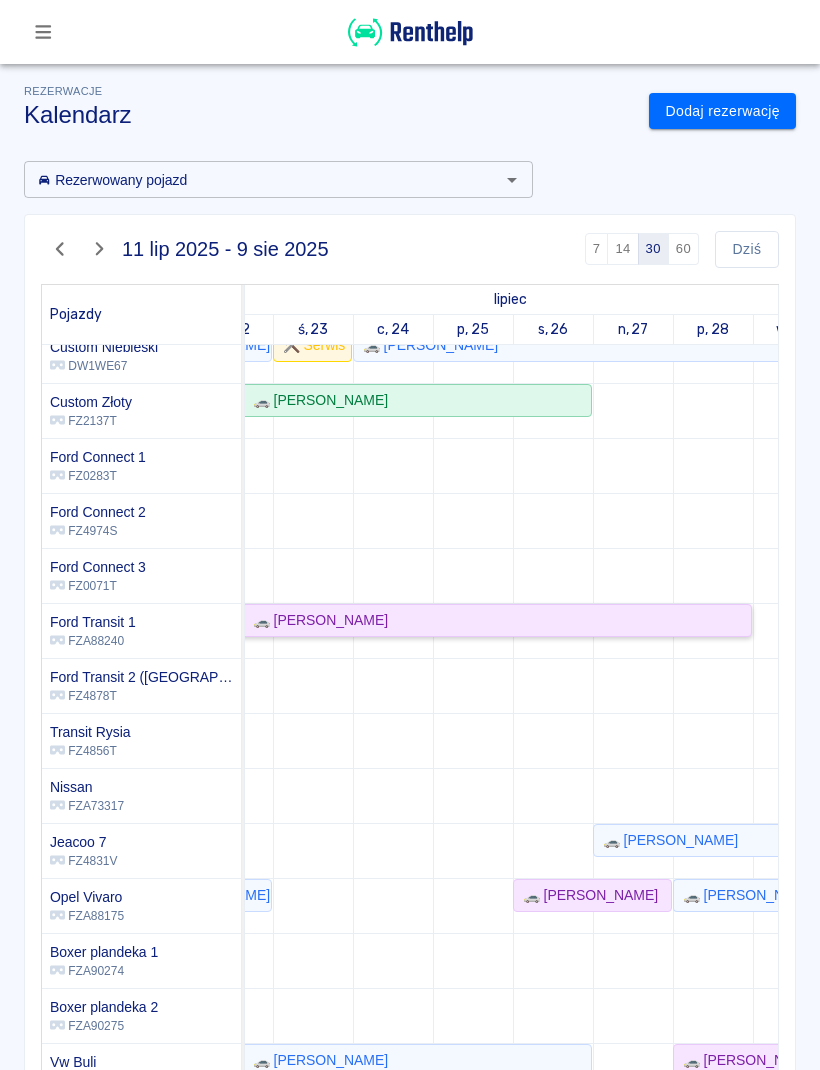 click on "🚗 [PERSON_NAME]" 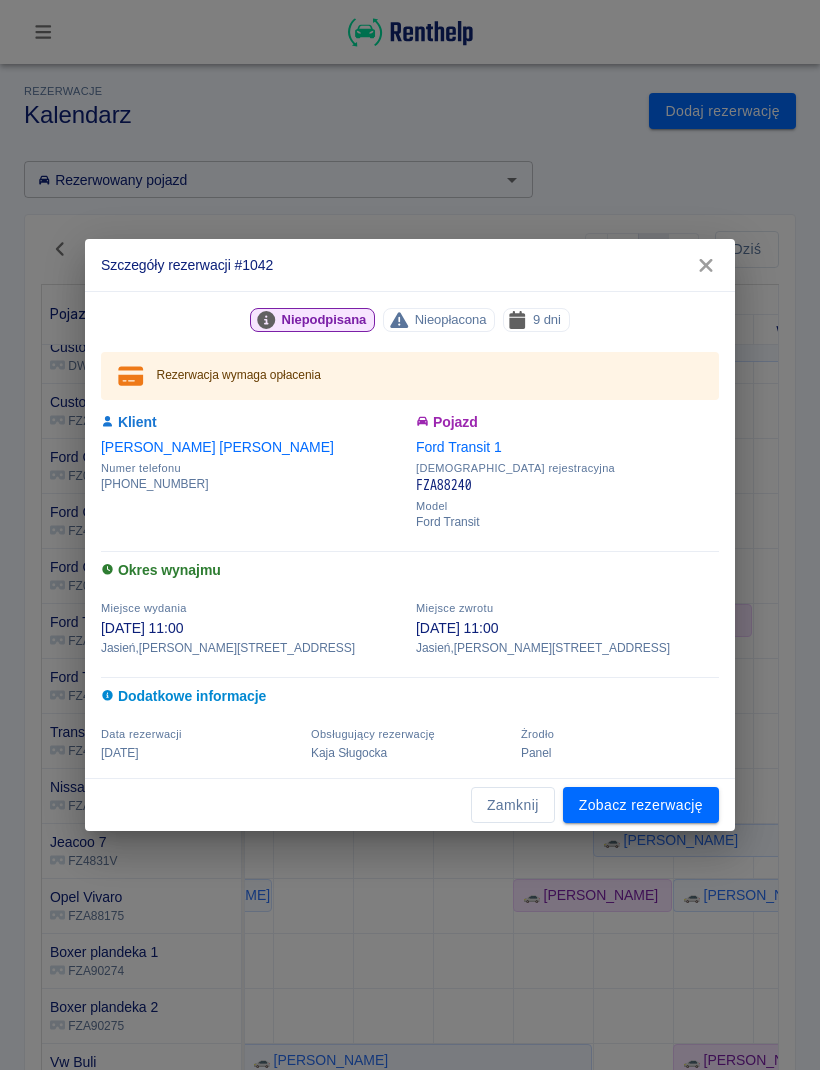 click on "Zobacz rezerwację" at bounding box center [641, 805] 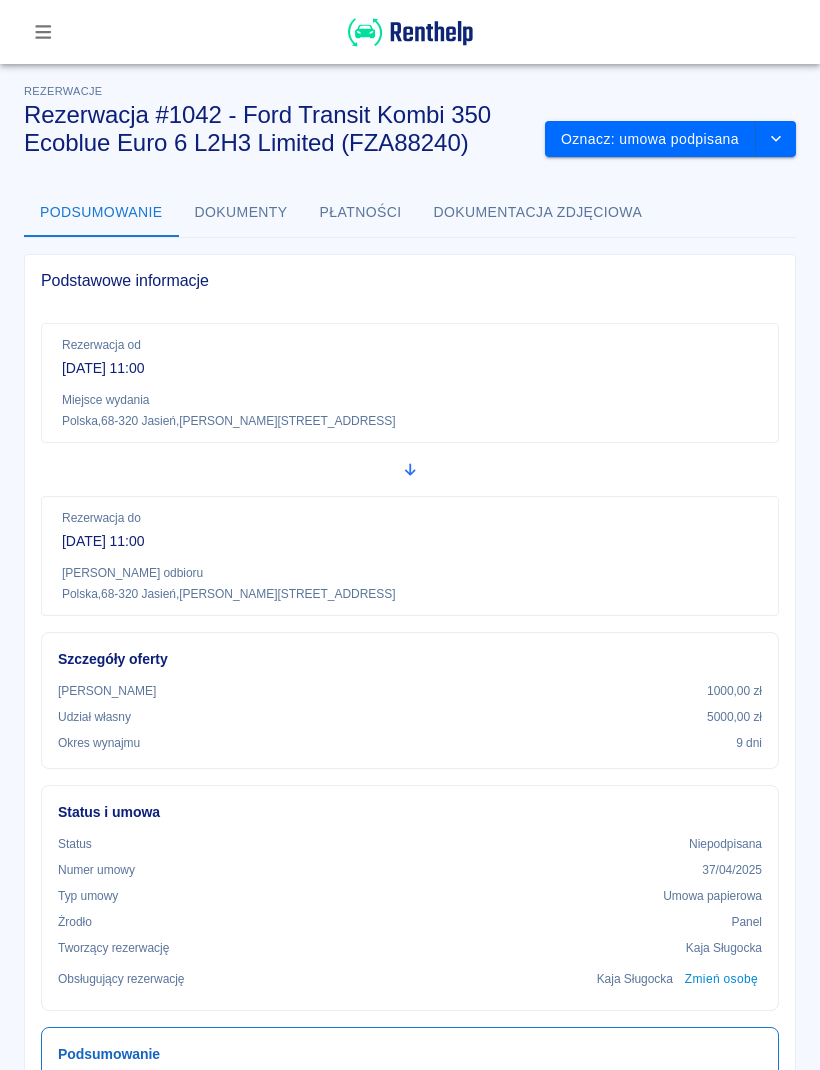click 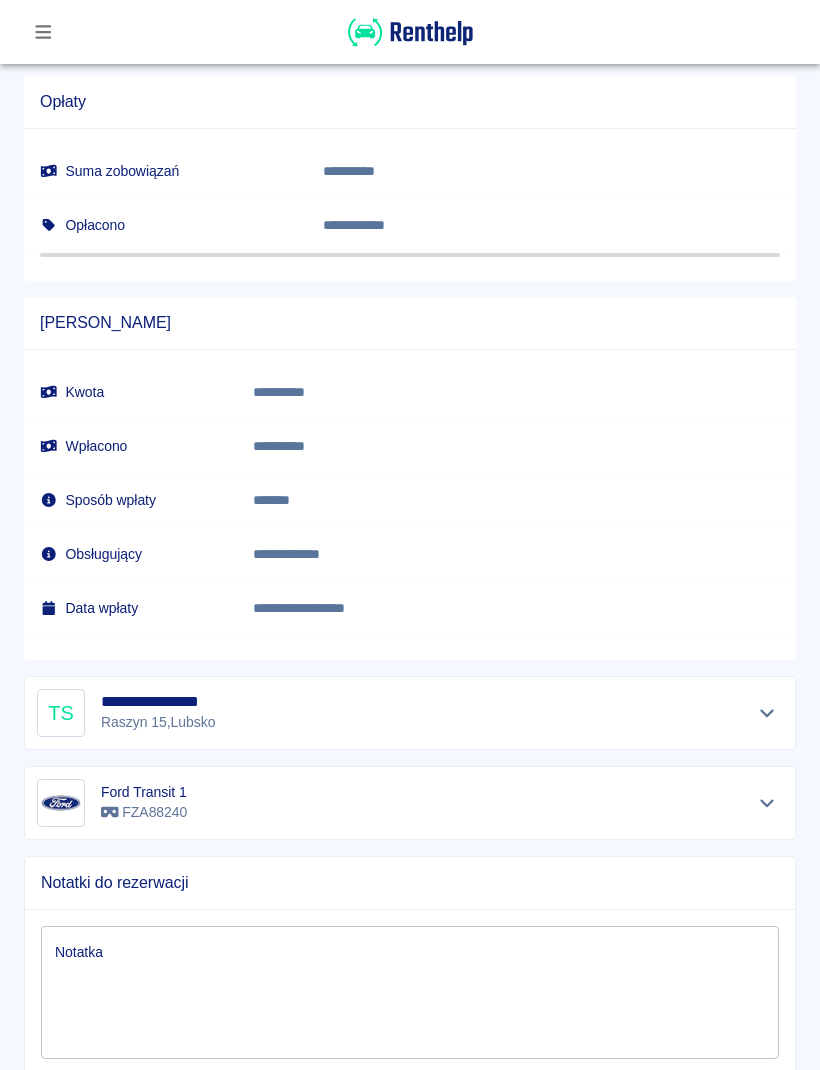 scroll, scrollTop: 1151, scrollLeft: 0, axis: vertical 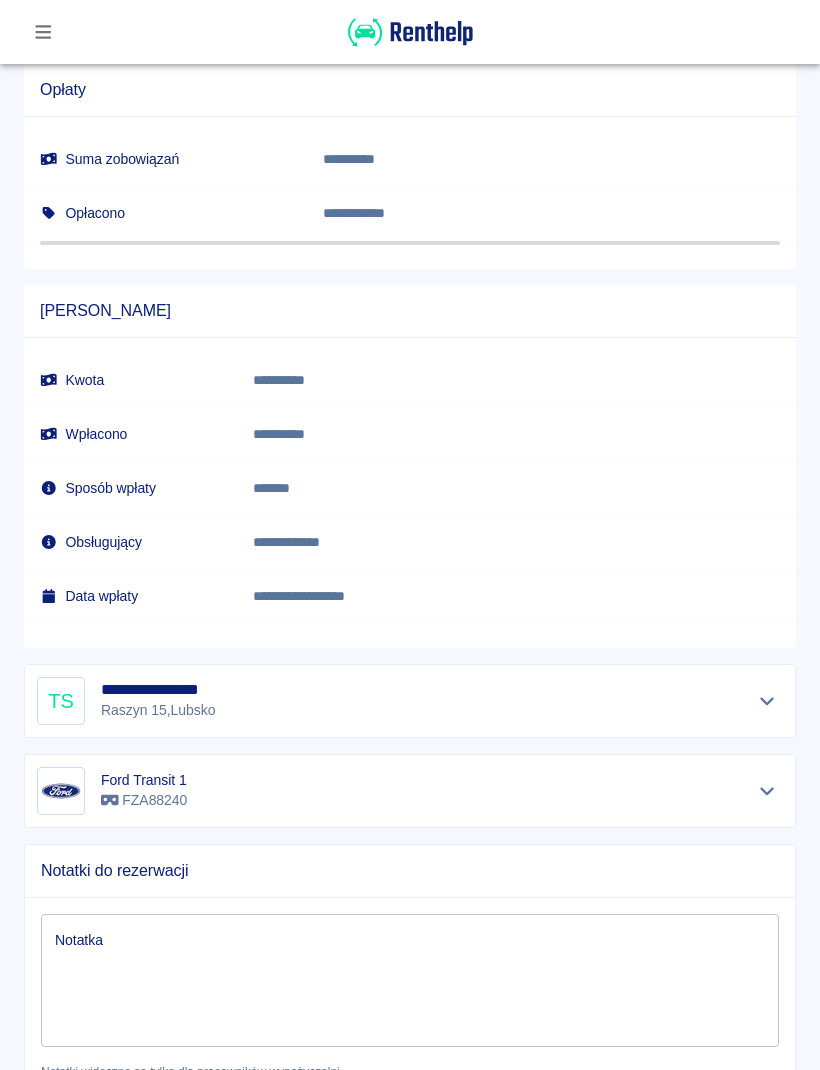 click at bounding box center (767, 701) 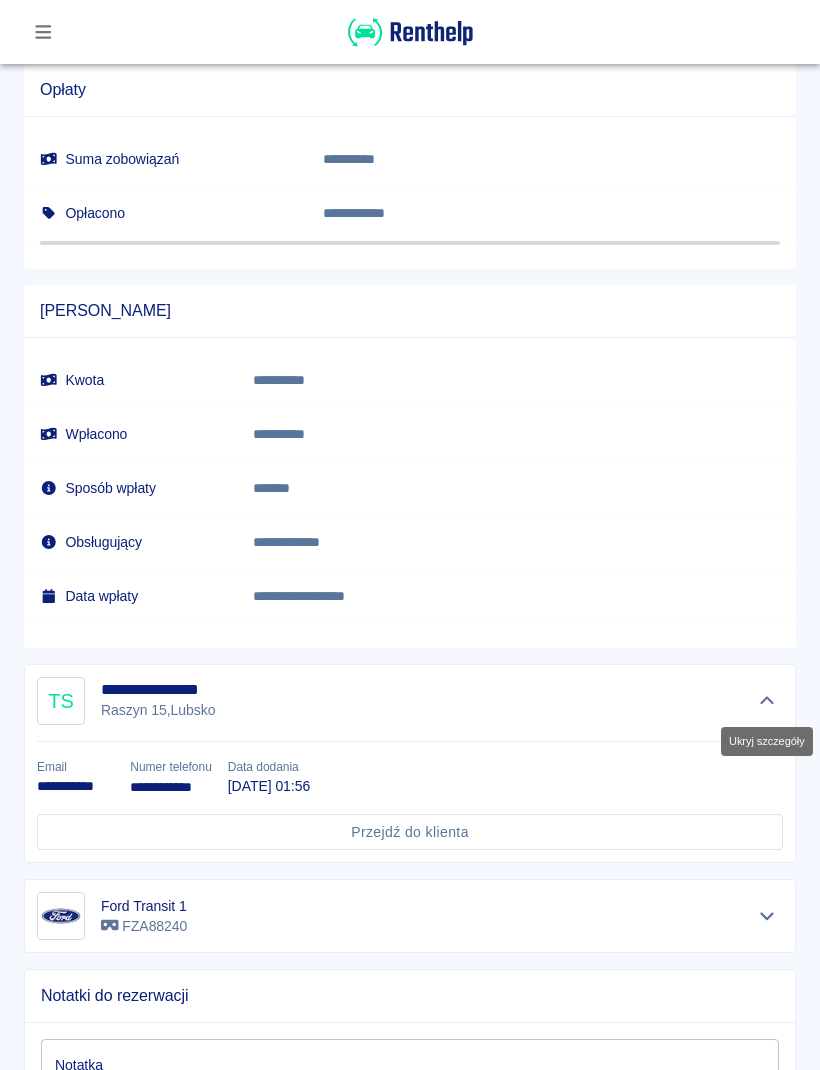 click 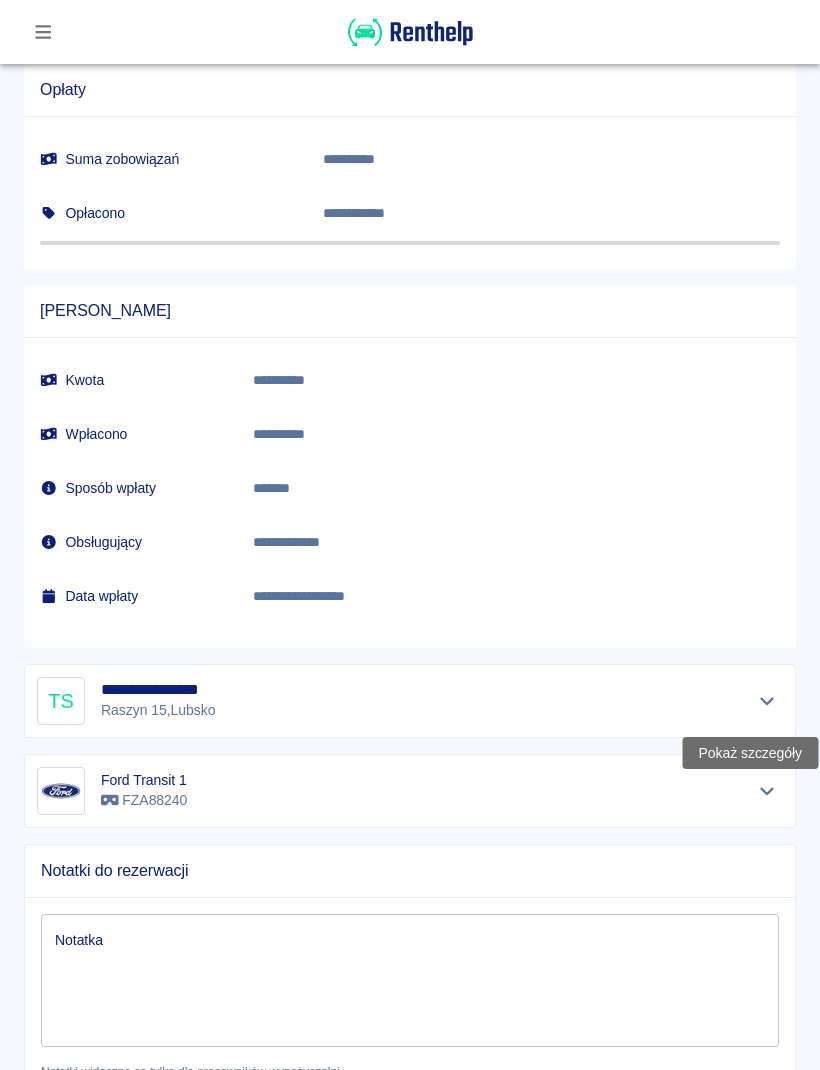 click 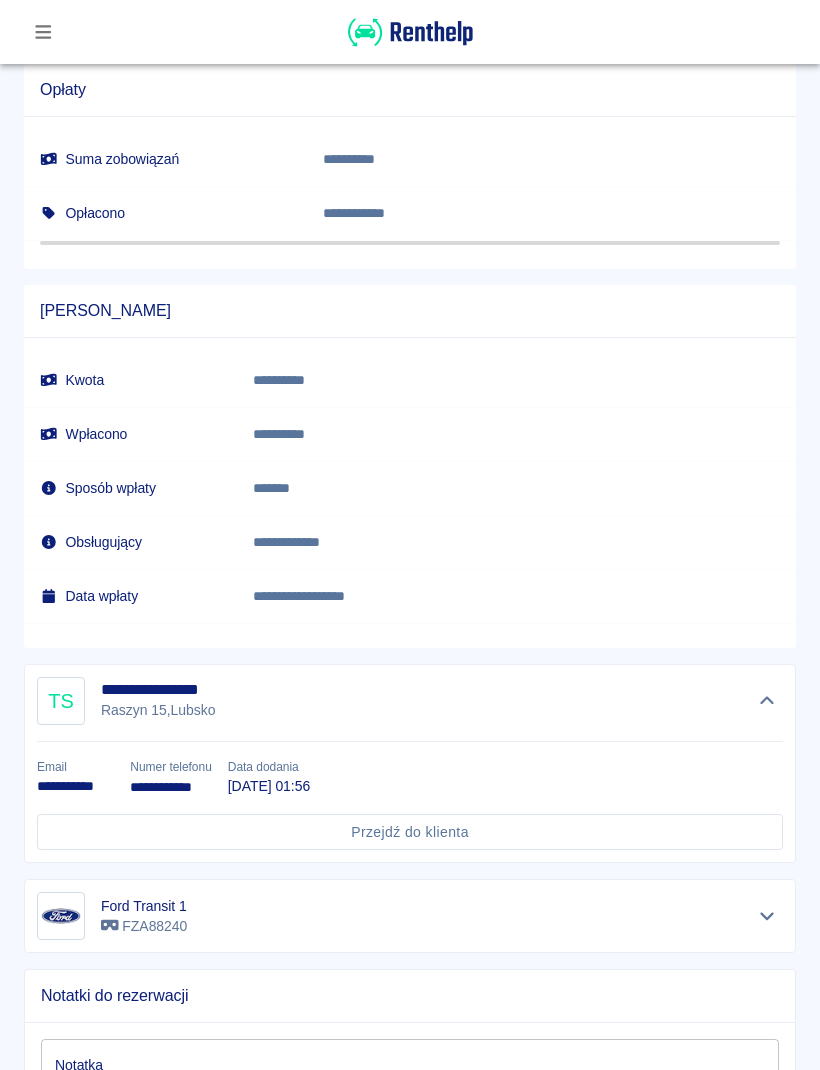 click on "Przejdź do klienta" at bounding box center (410, 832) 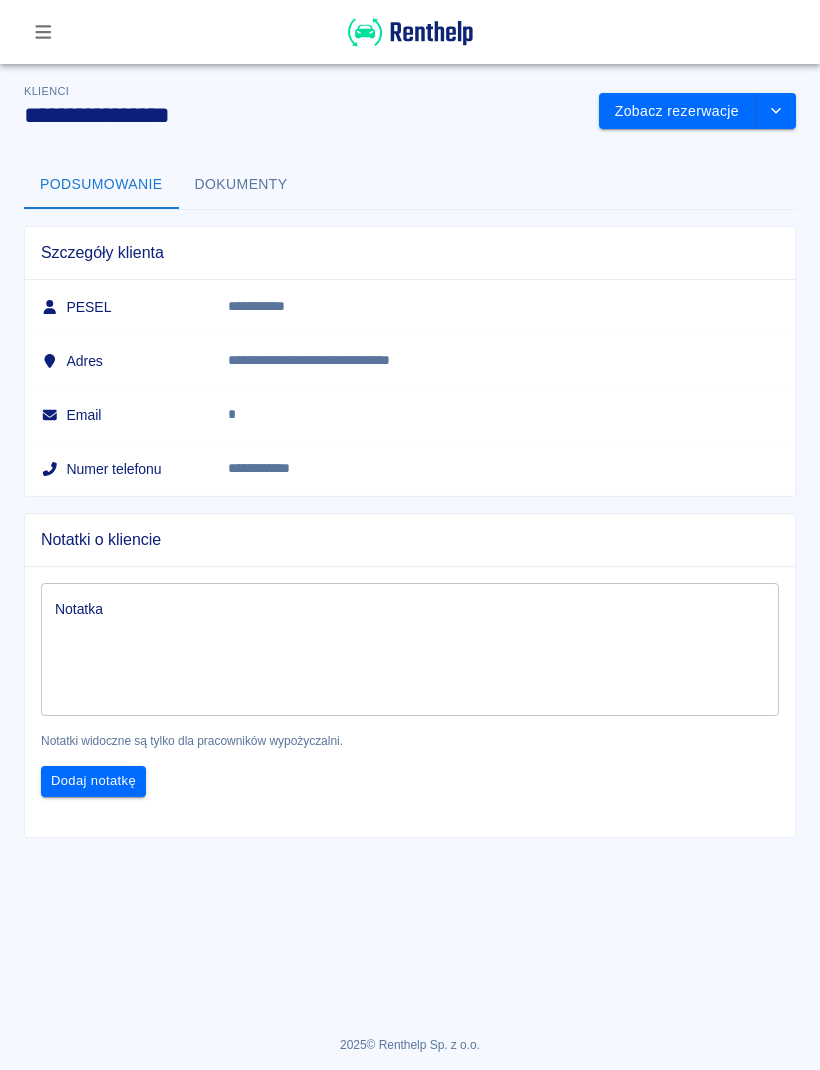 click at bounding box center (776, 111) 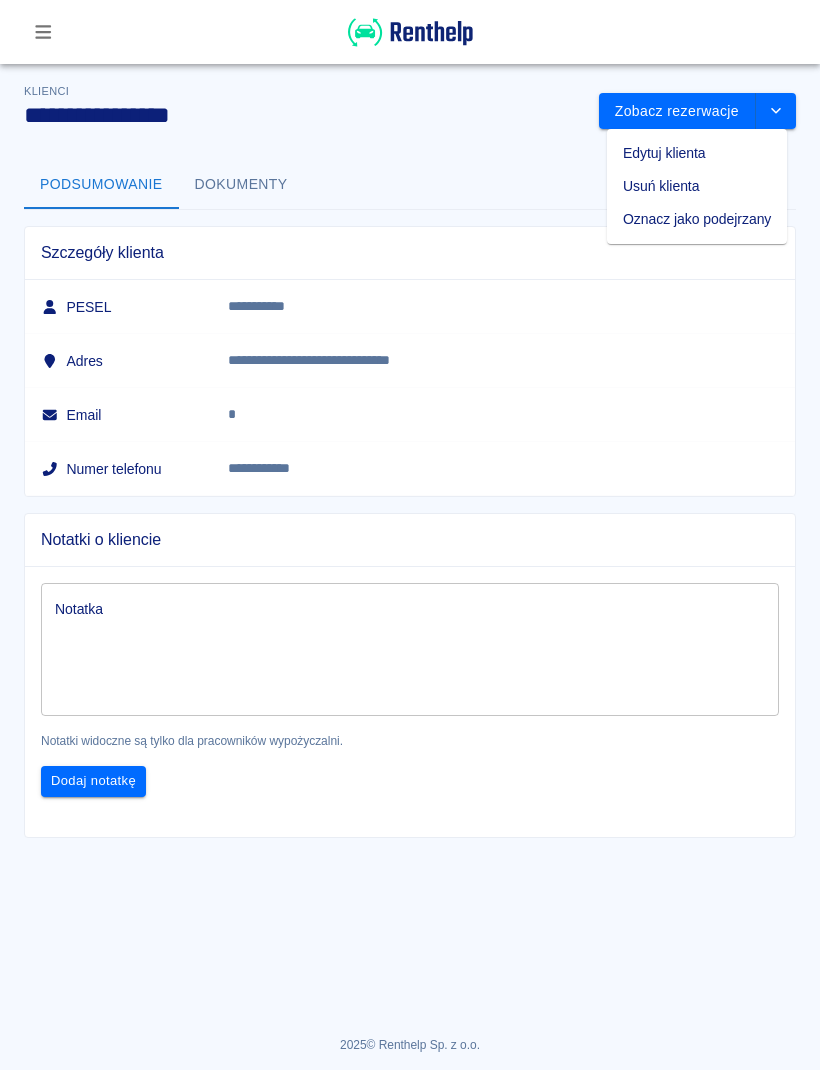 click on "Edytuj klienta" at bounding box center [697, 153] 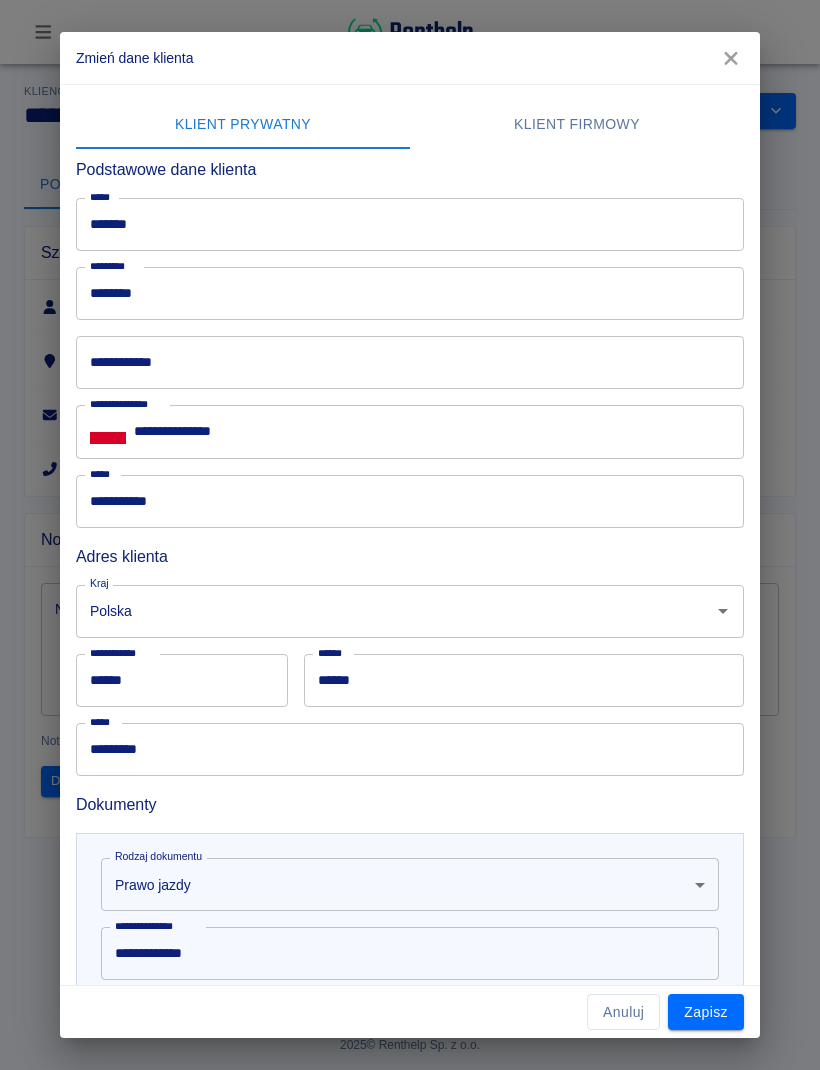 click on "******" at bounding box center (410, 224) 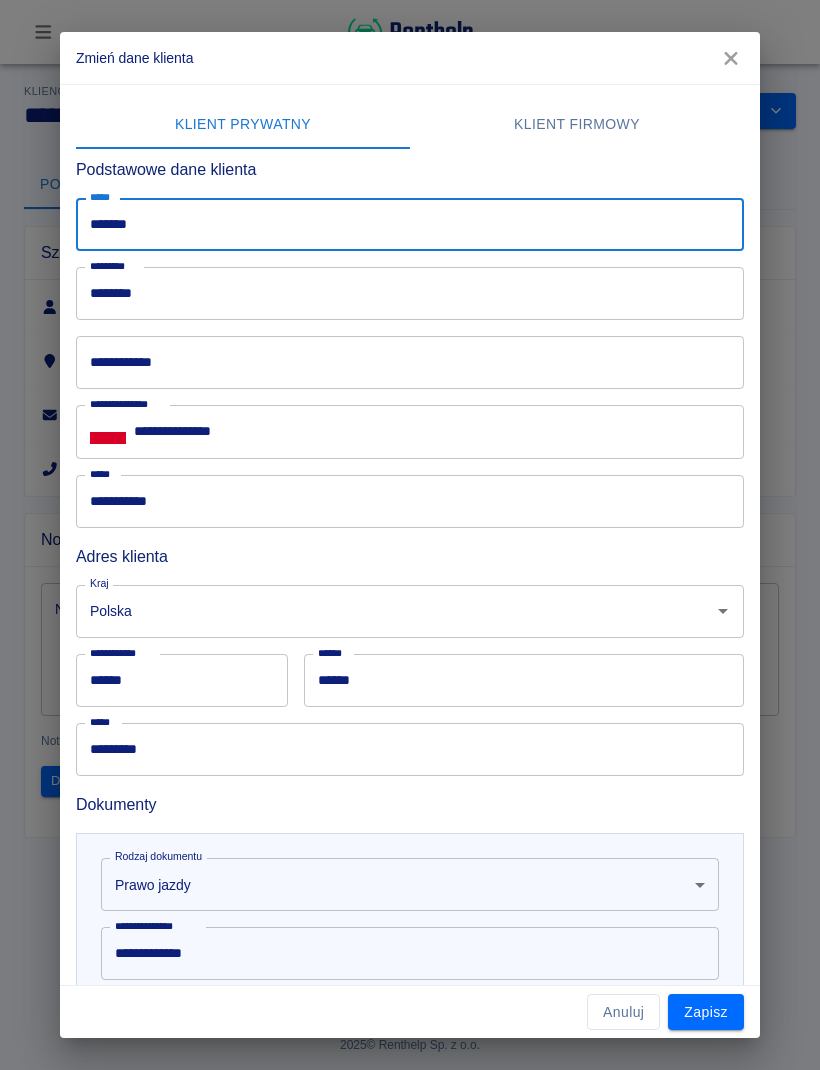 click on "***** ****** *****" at bounding box center (402, 216) 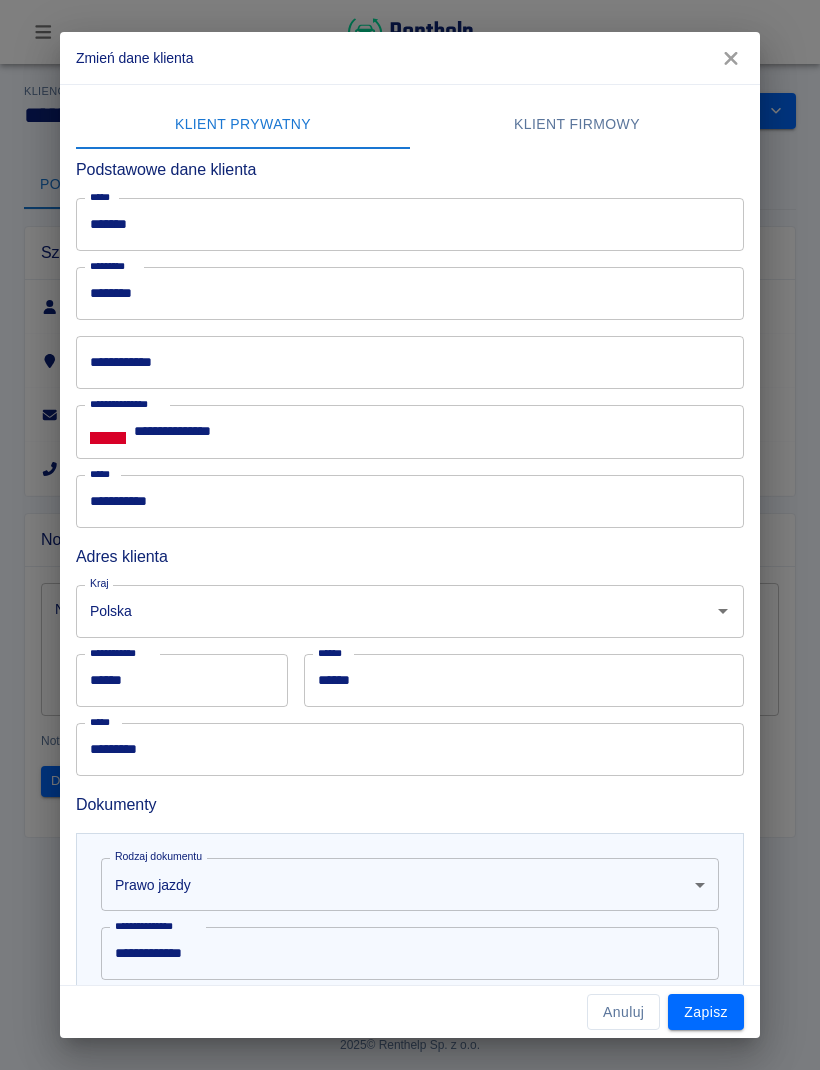 click on "******" at bounding box center [410, 224] 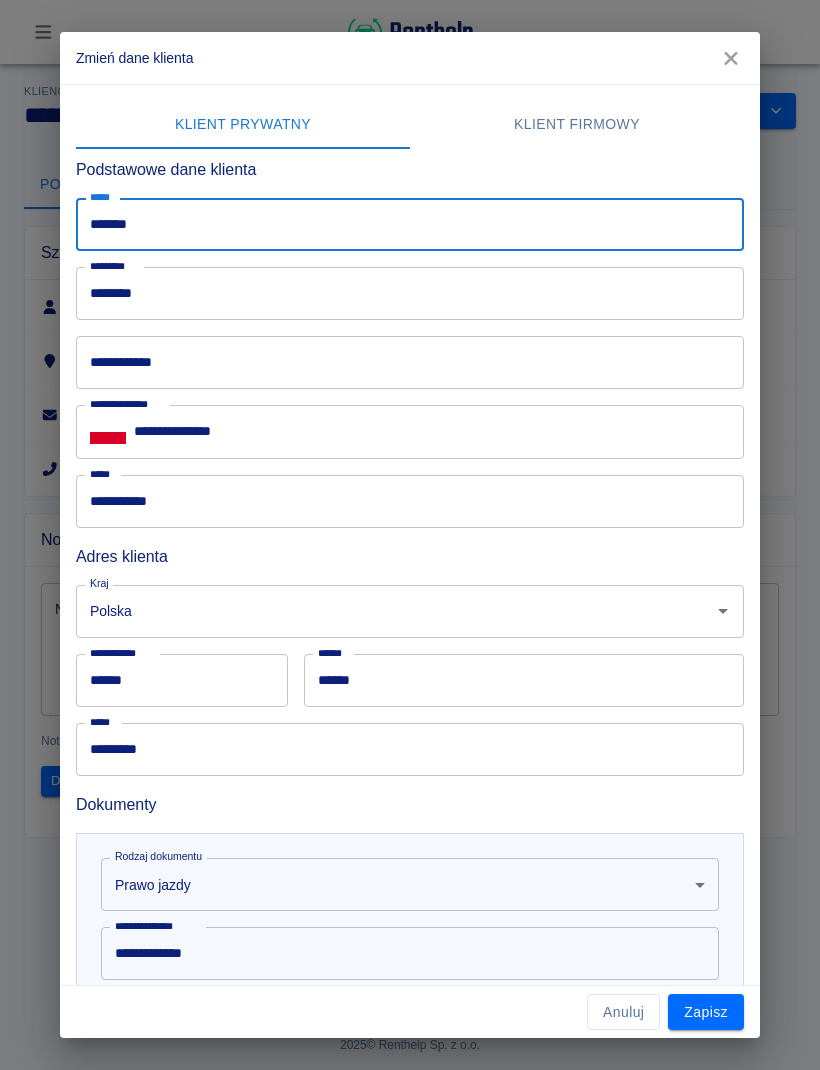 click on "******" at bounding box center (410, 224) 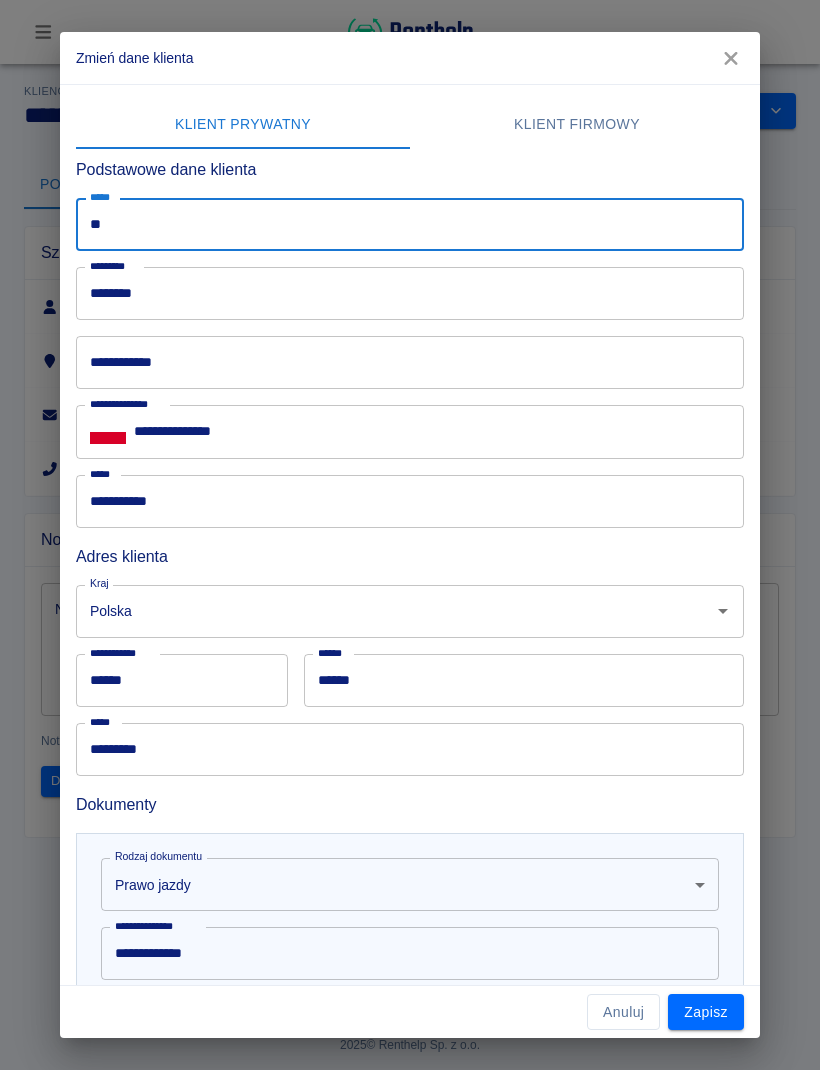 type on "*" 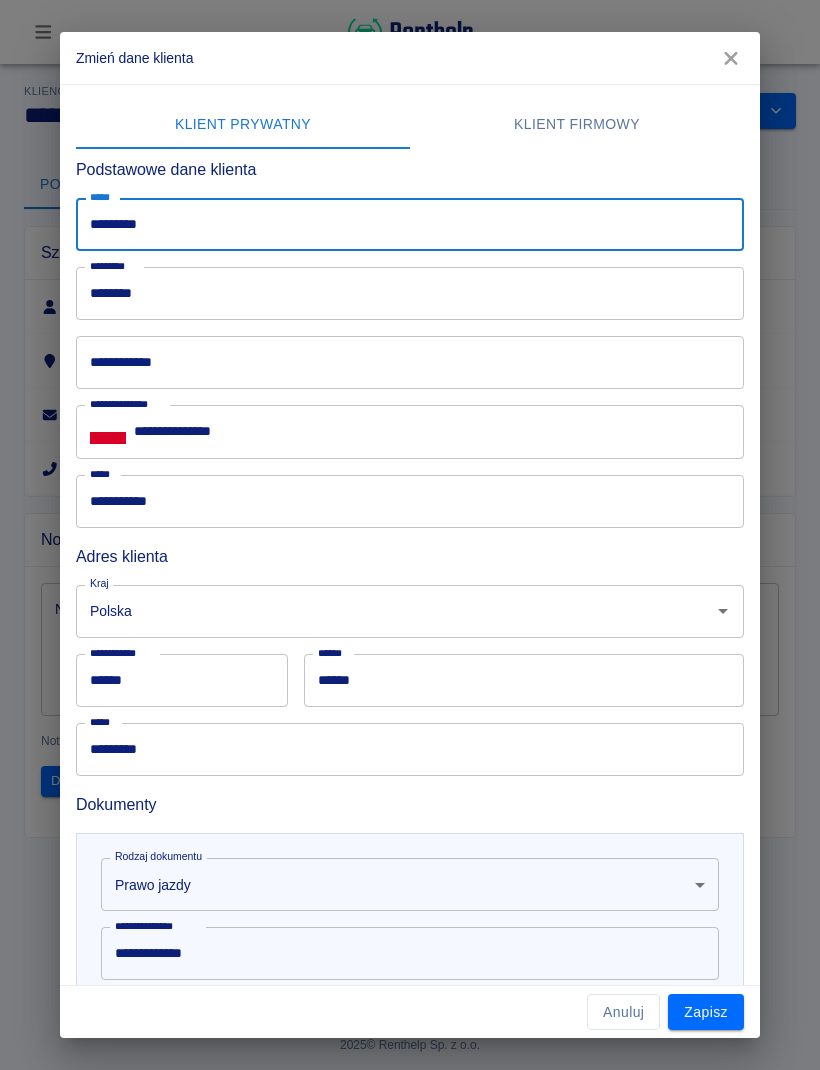 type on "*********" 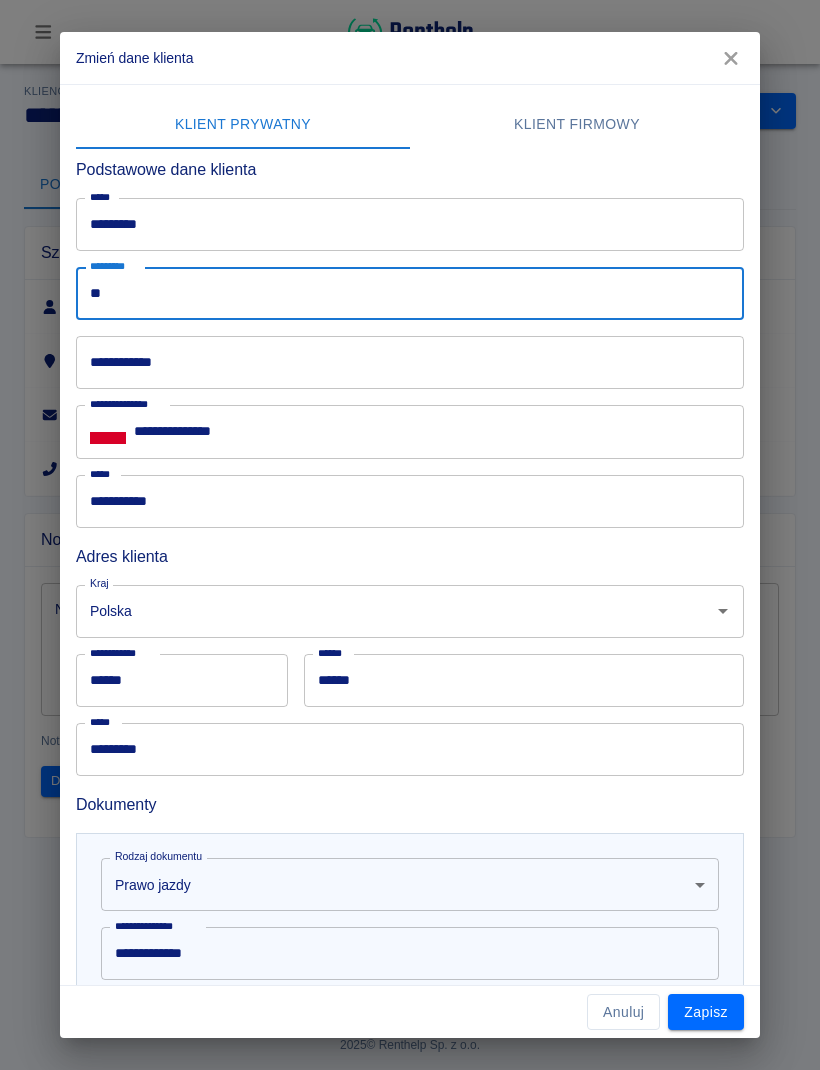 type on "*" 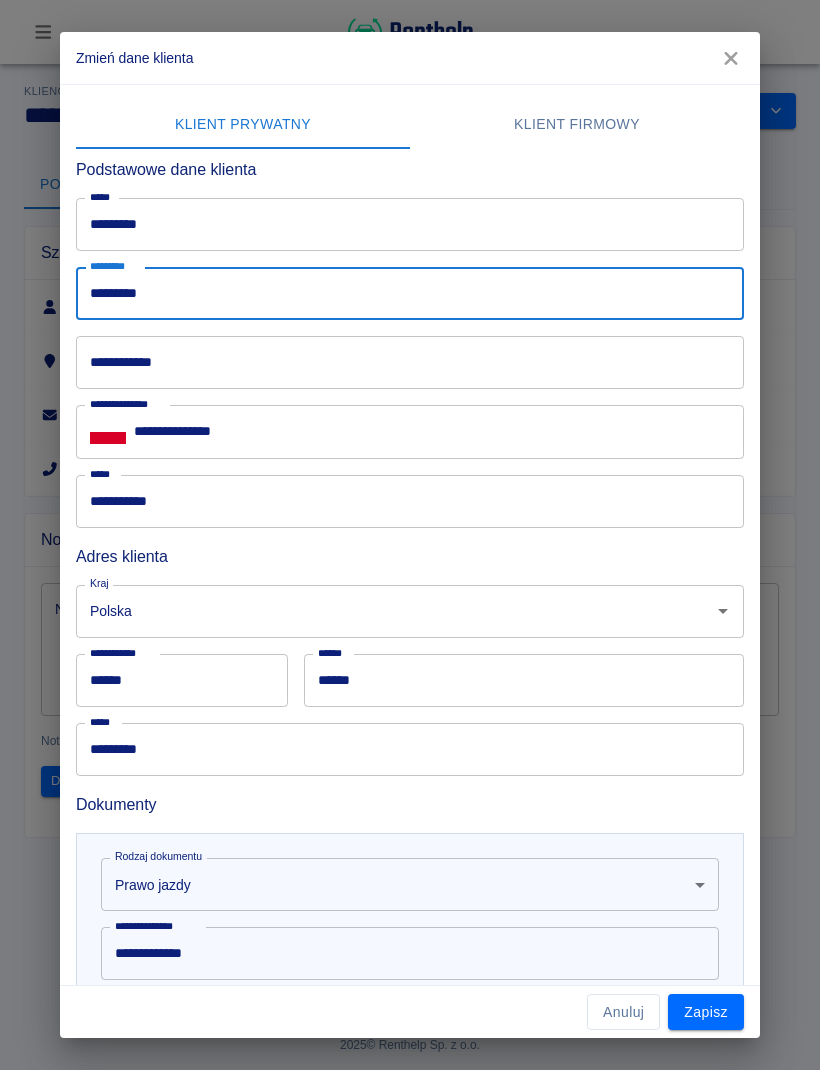 click on "**********" at bounding box center [410, 362] 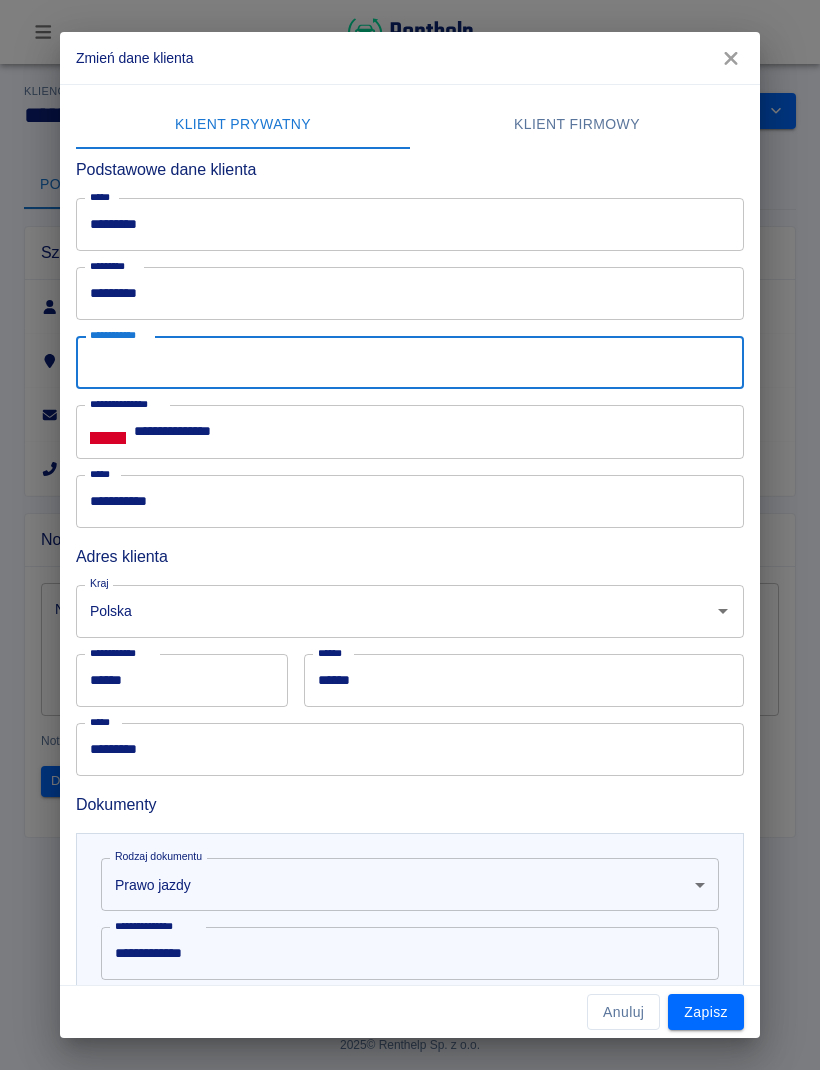 click on "*********" at bounding box center (410, 293) 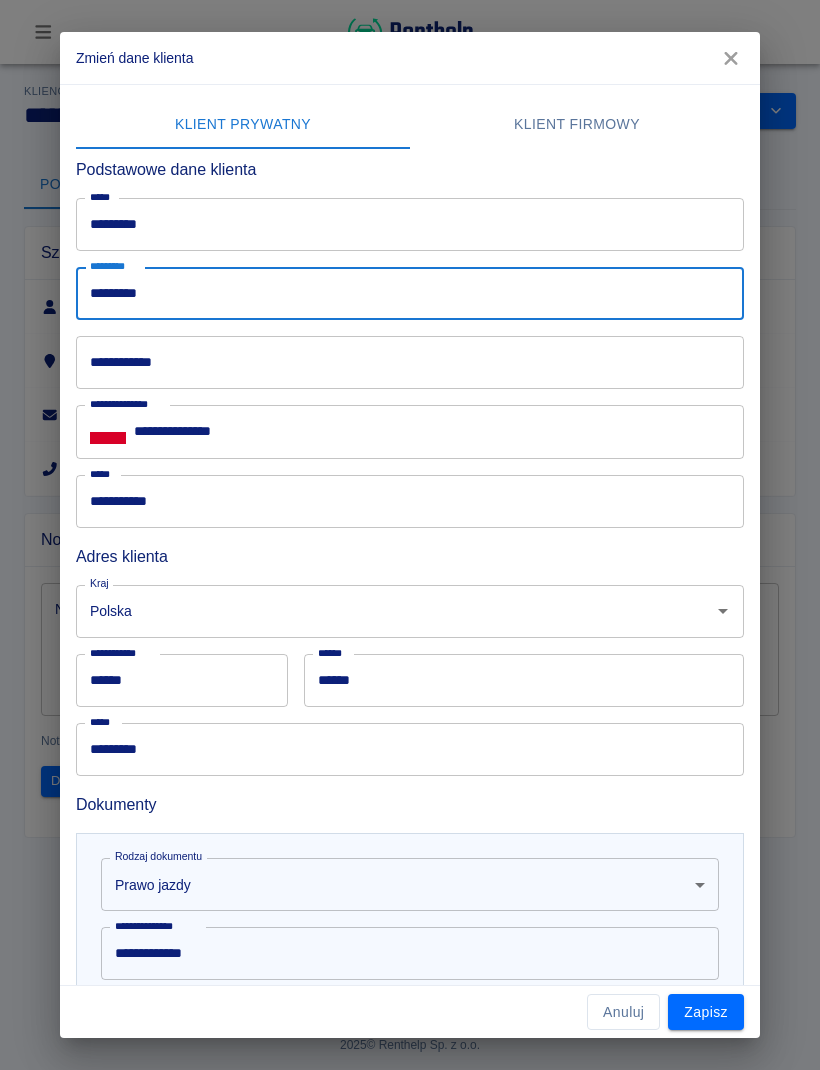 type on "*********" 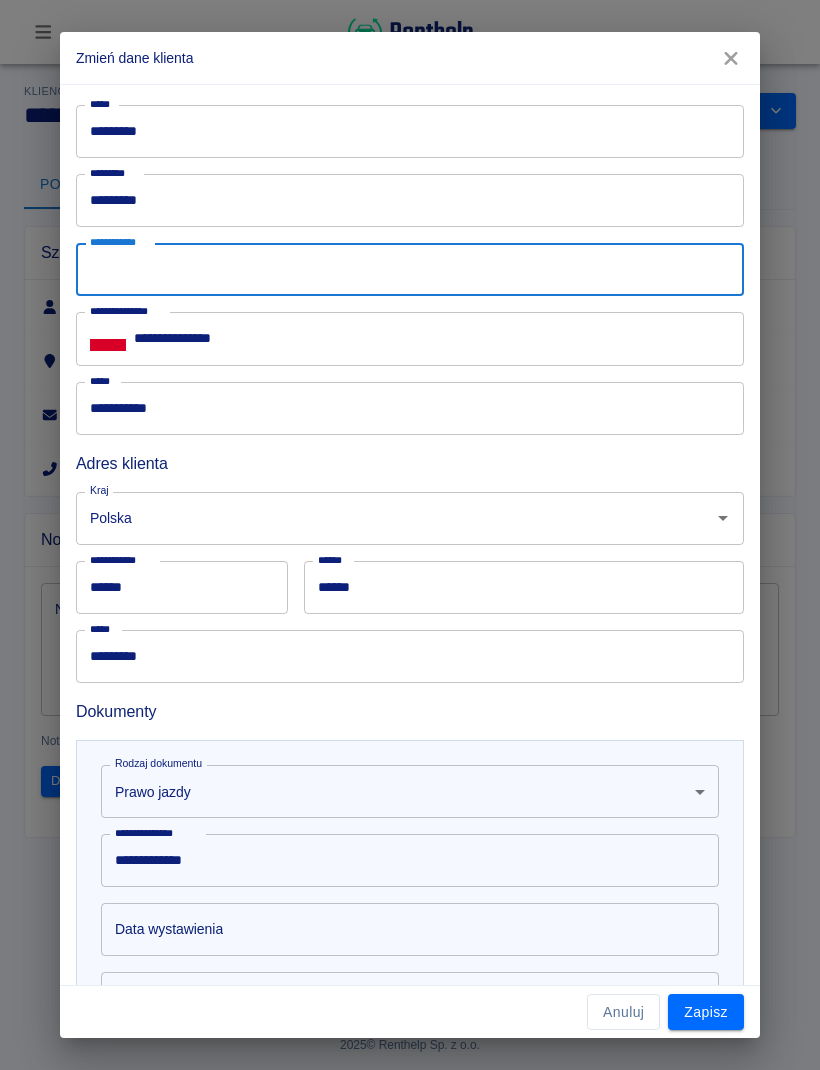 scroll, scrollTop: 90, scrollLeft: 0, axis: vertical 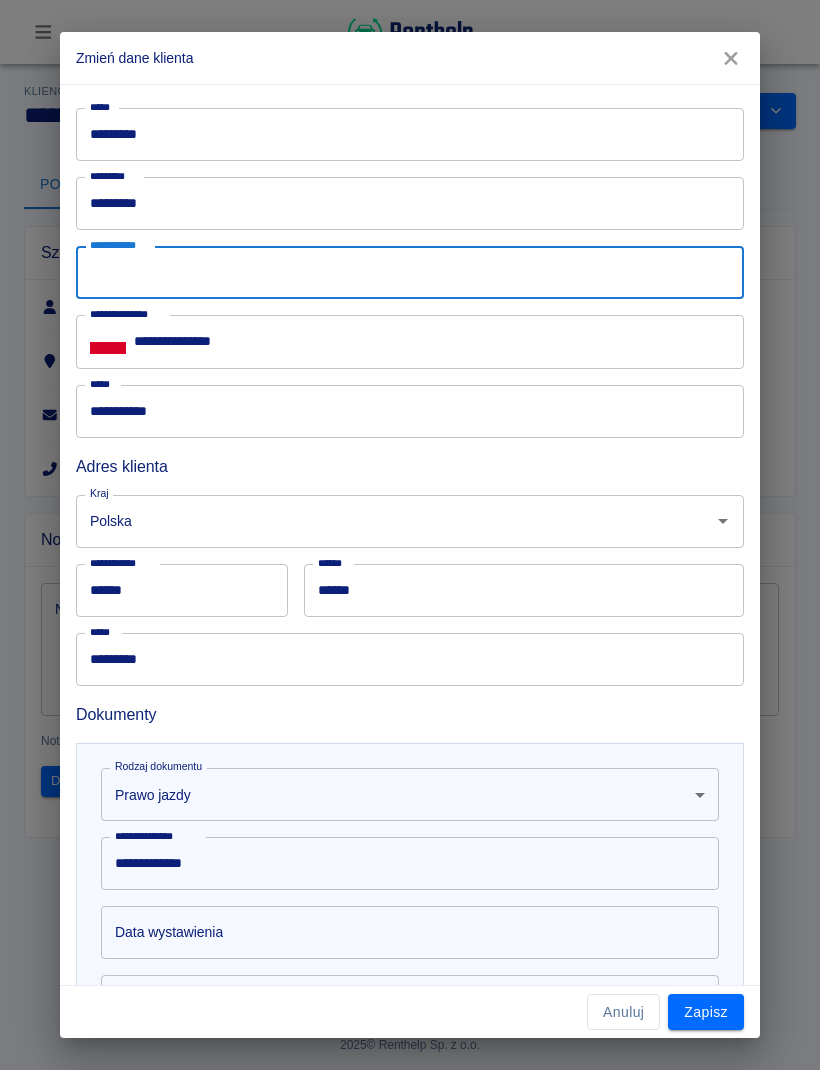 click on "**********" at bounding box center (410, 411) 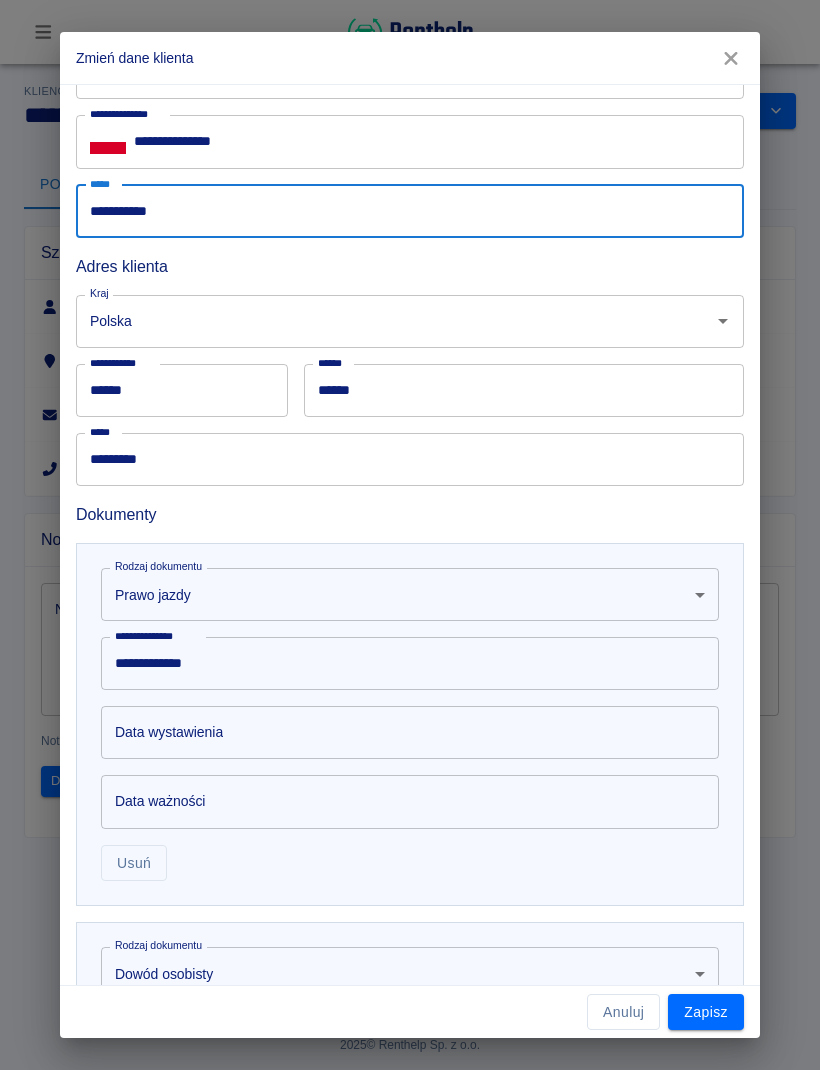 scroll, scrollTop: 297, scrollLeft: 0, axis: vertical 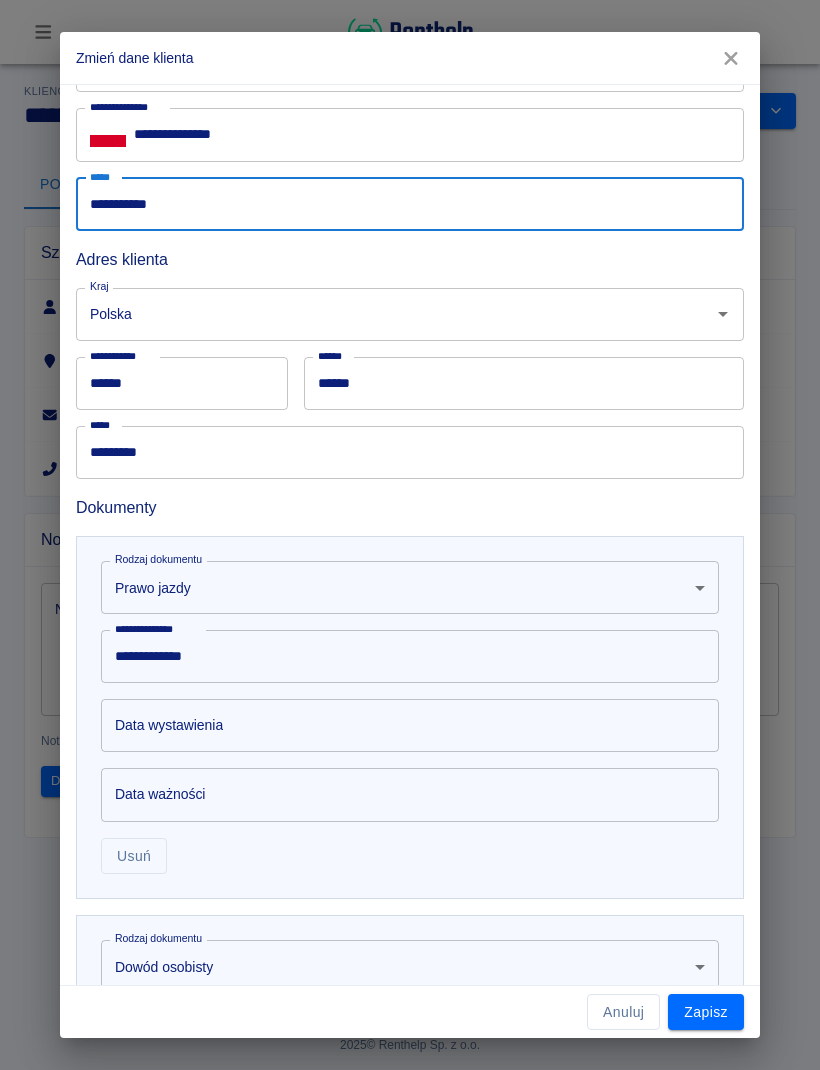 type on "**********" 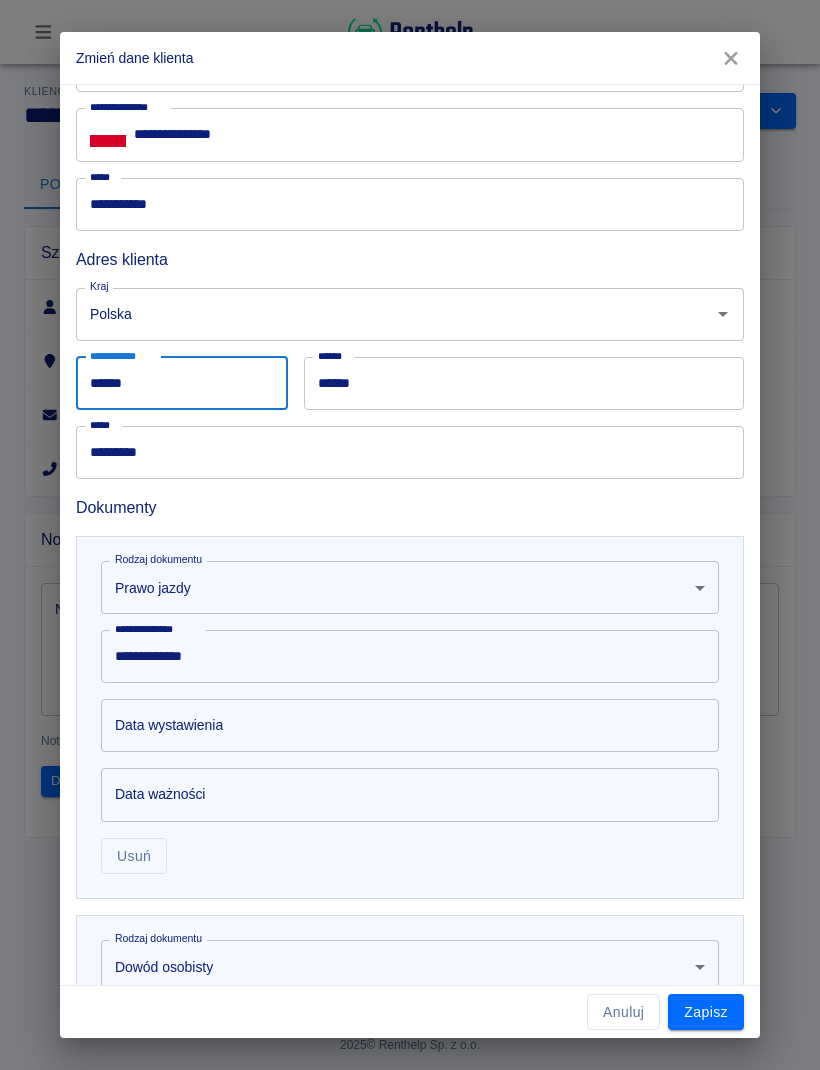 click on "*********" at bounding box center [410, 452] 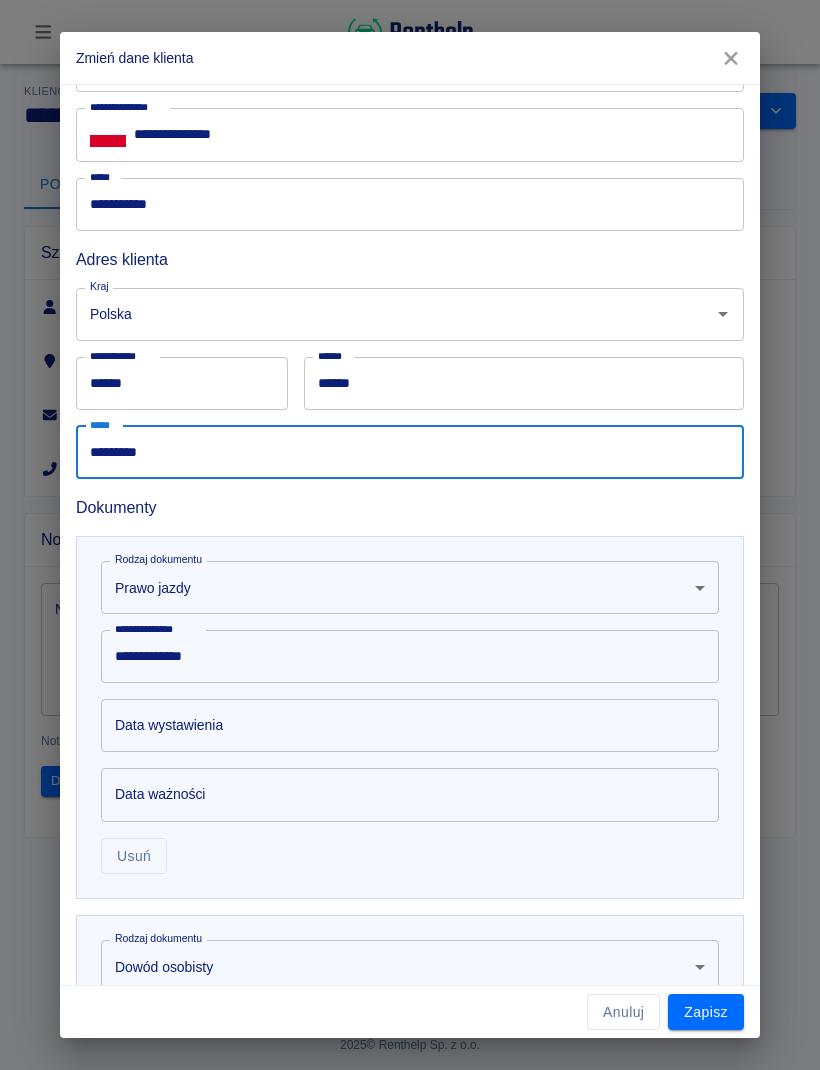 click on "**********" at bounding box center (410, 717) 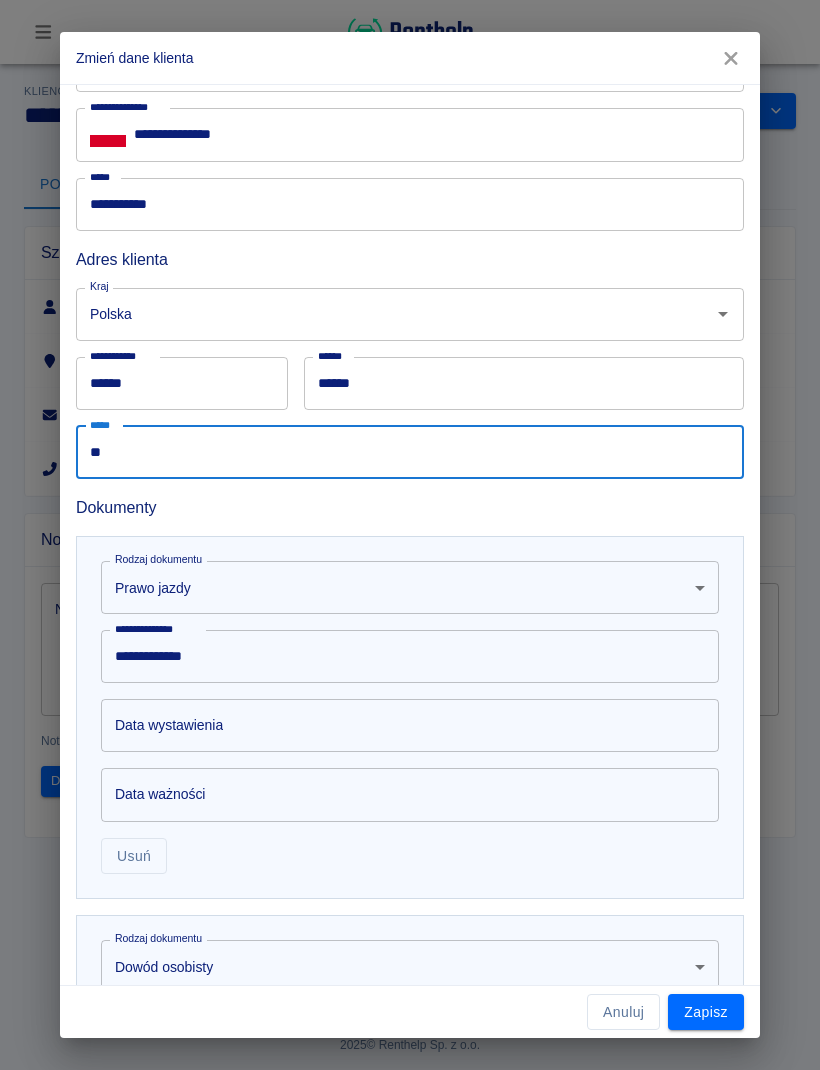 type on "*" 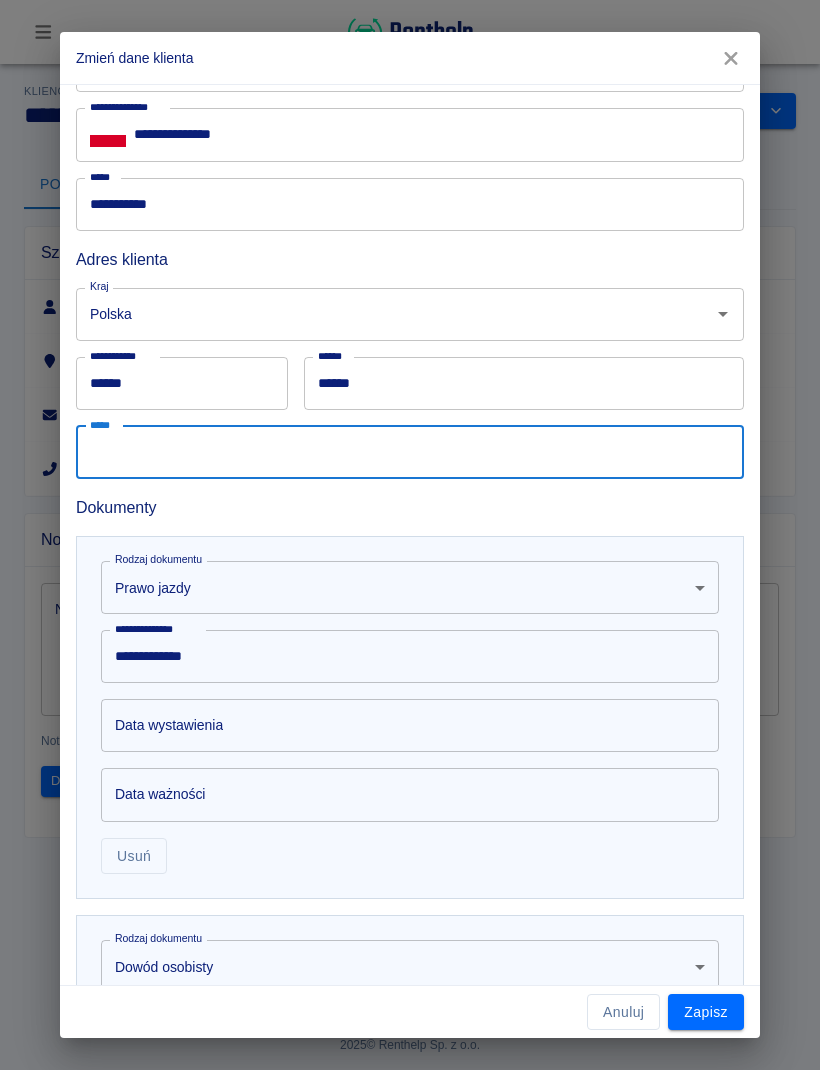 click on "*****" at bounding box center (410, 452) 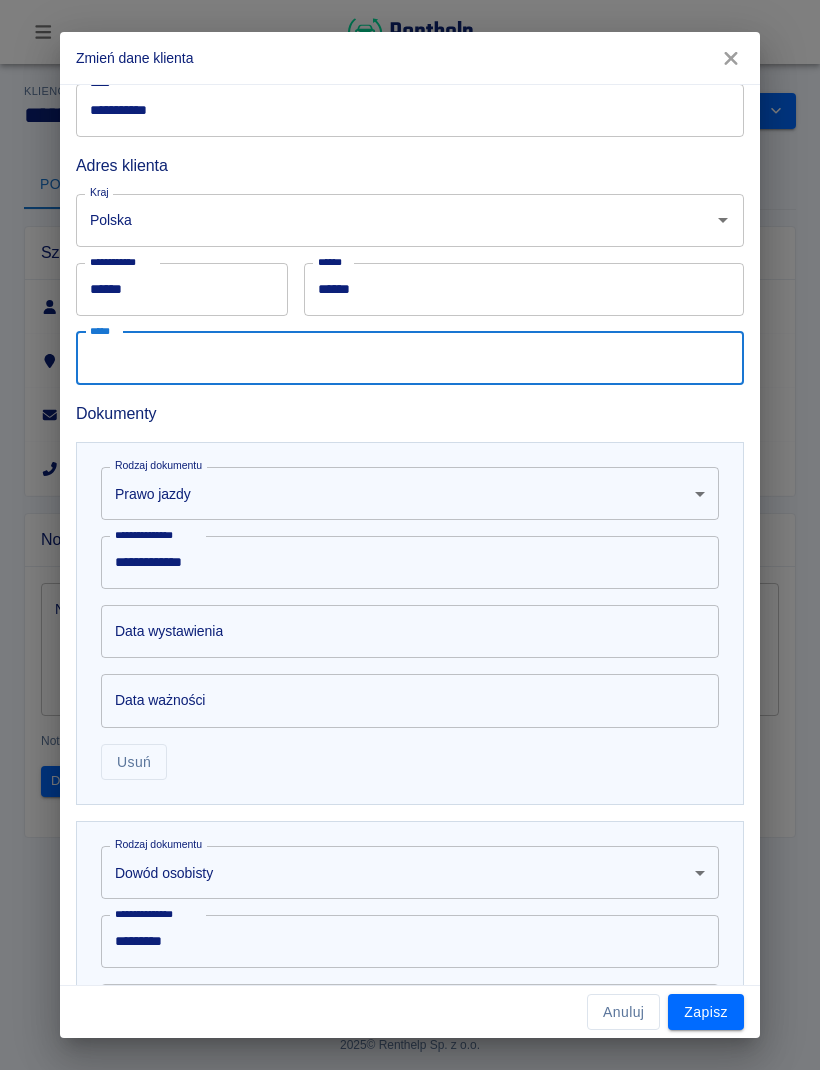 scroll, scrollTop: 433, scrollLeft: 0, axis: vertical 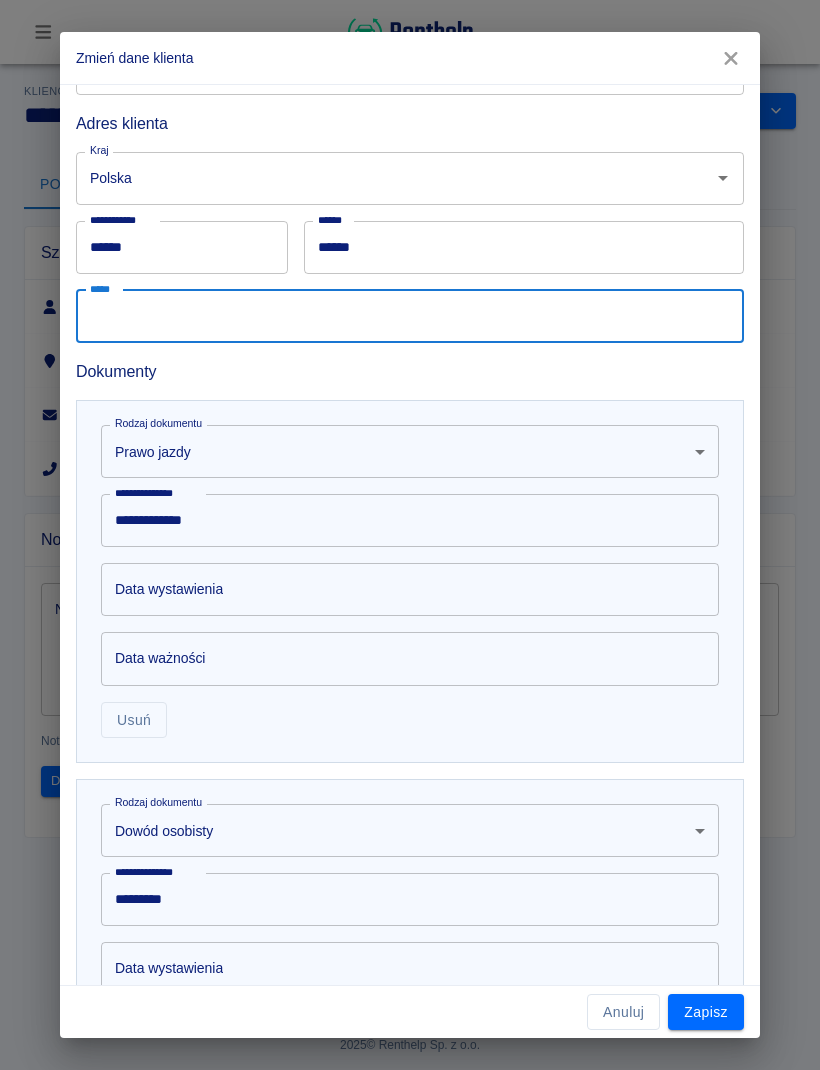 type 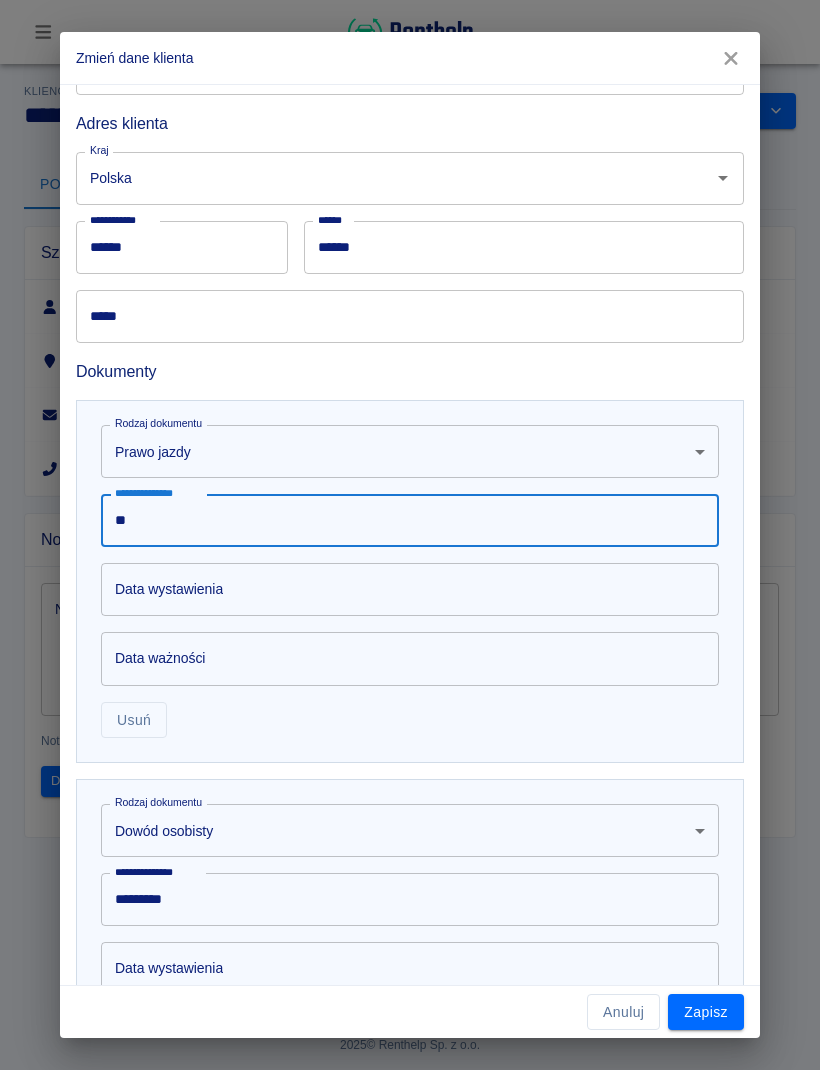type on "*" 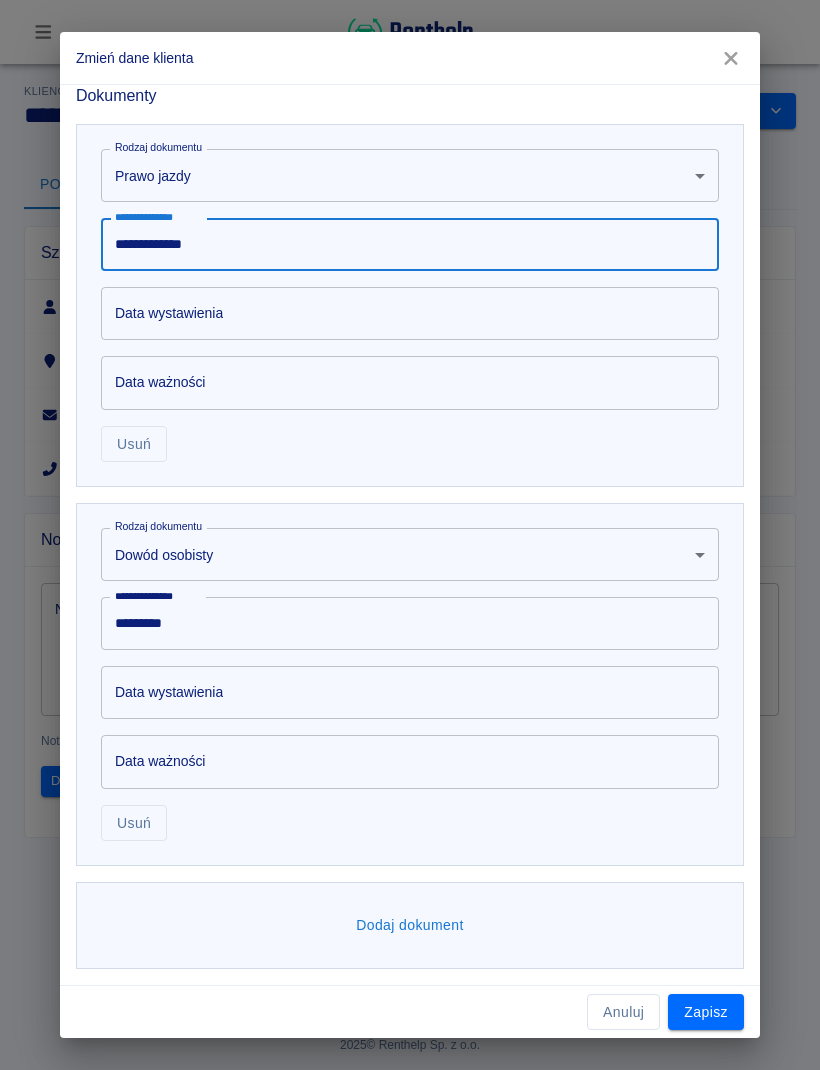 scroll, scrollTop: 707, scrollLeft: 0, axis: vertical 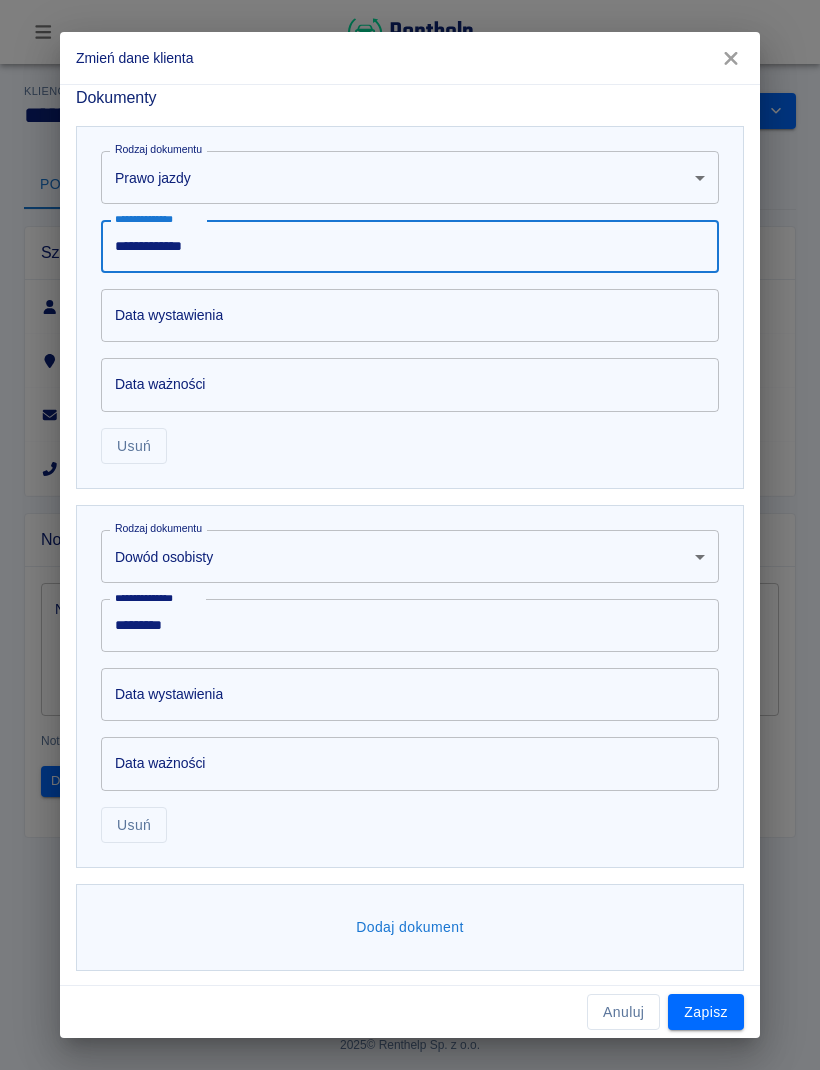 type on "**********" 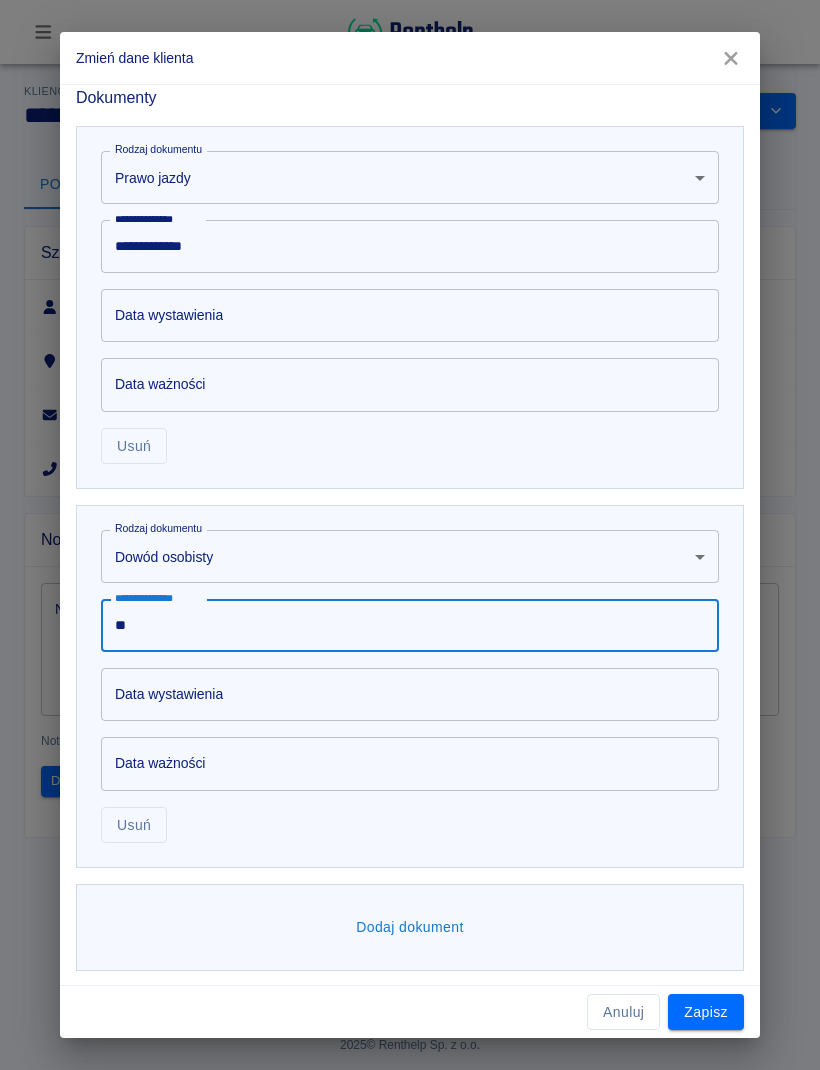 type on "*" 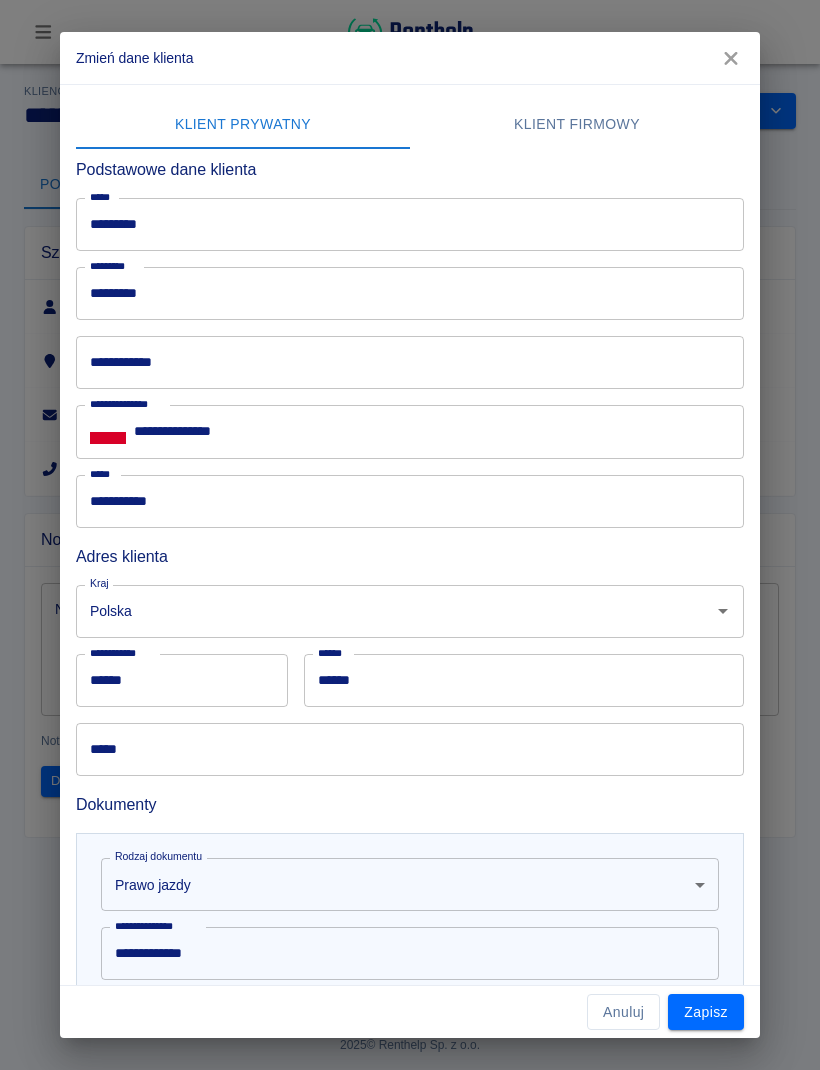 scroll, scrollTop: 0, scrollLeft: 0, axis: both 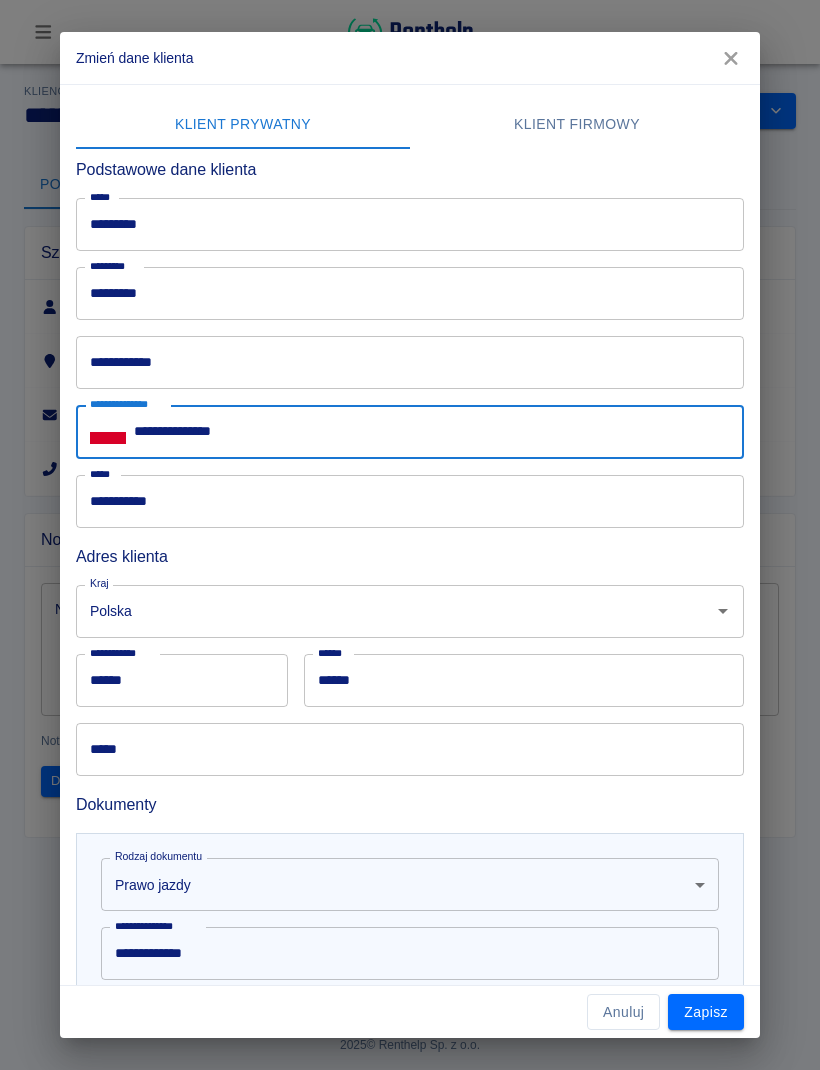 type on "**********" 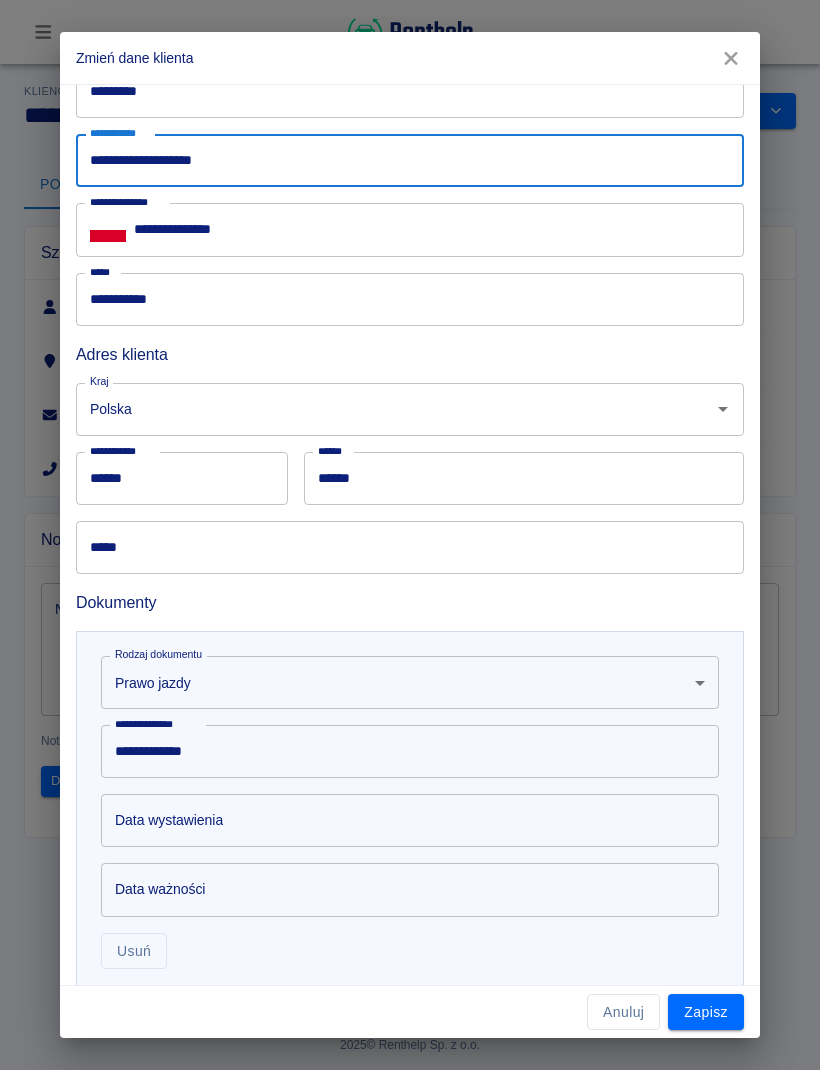 scroll, scrollTop: 257, scrollLeft: 0, axis: vertical 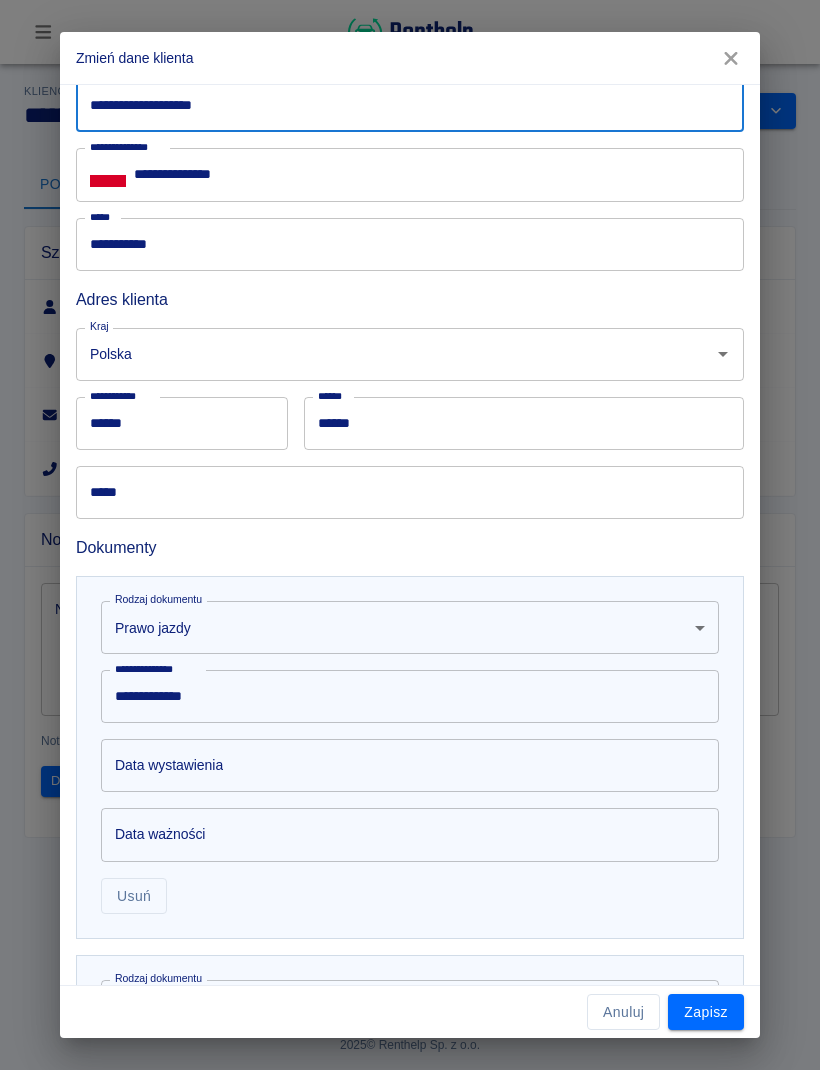 type on "**********" 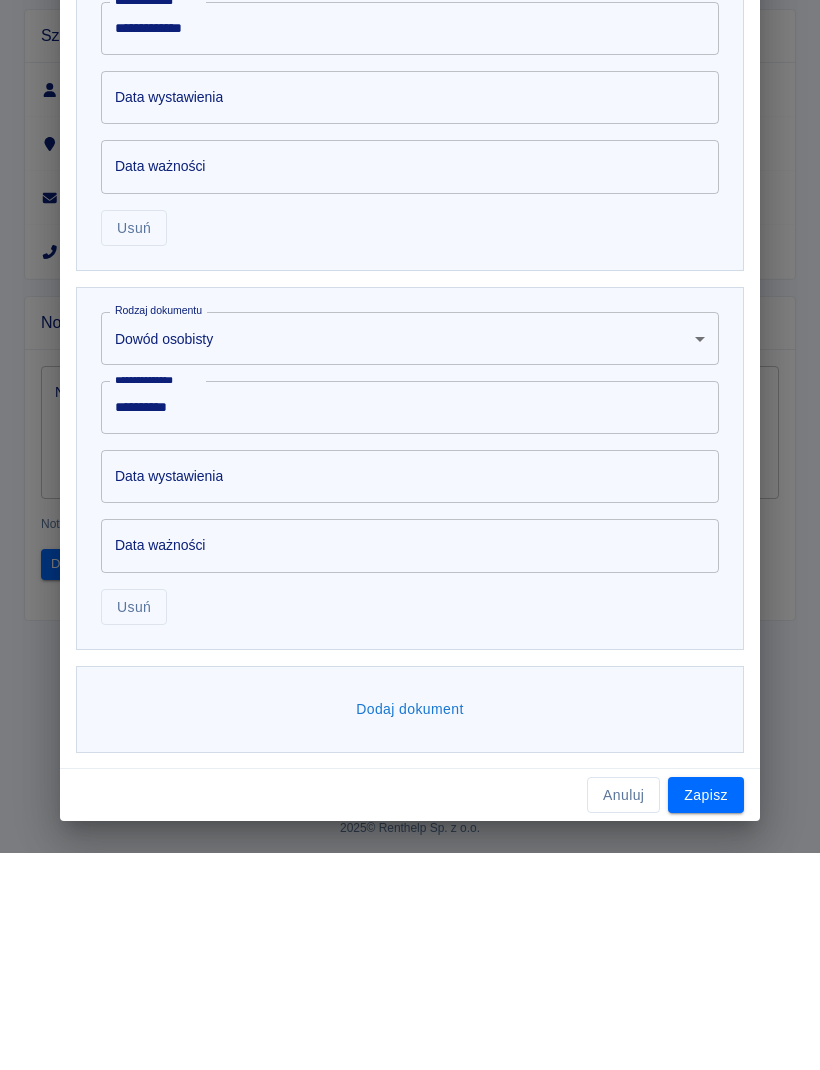 scroll, scrollTop: 707, scrollLeft: 0, axis: vertical 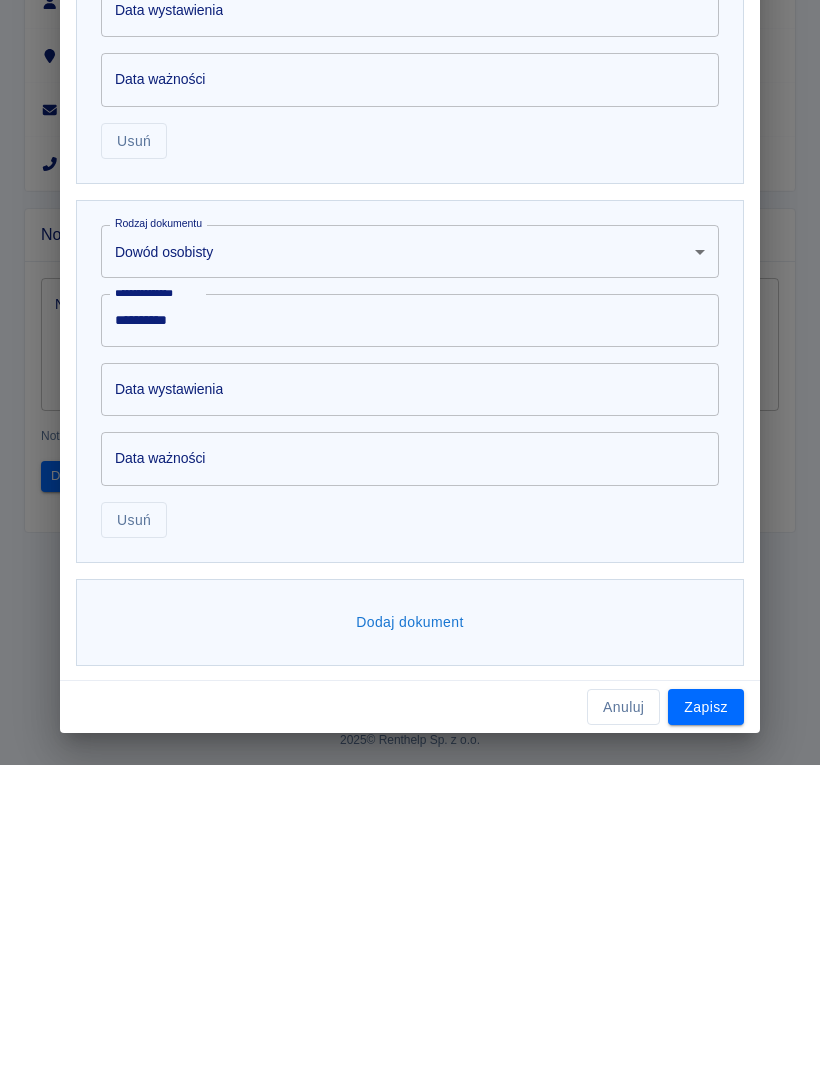 type on "**********" 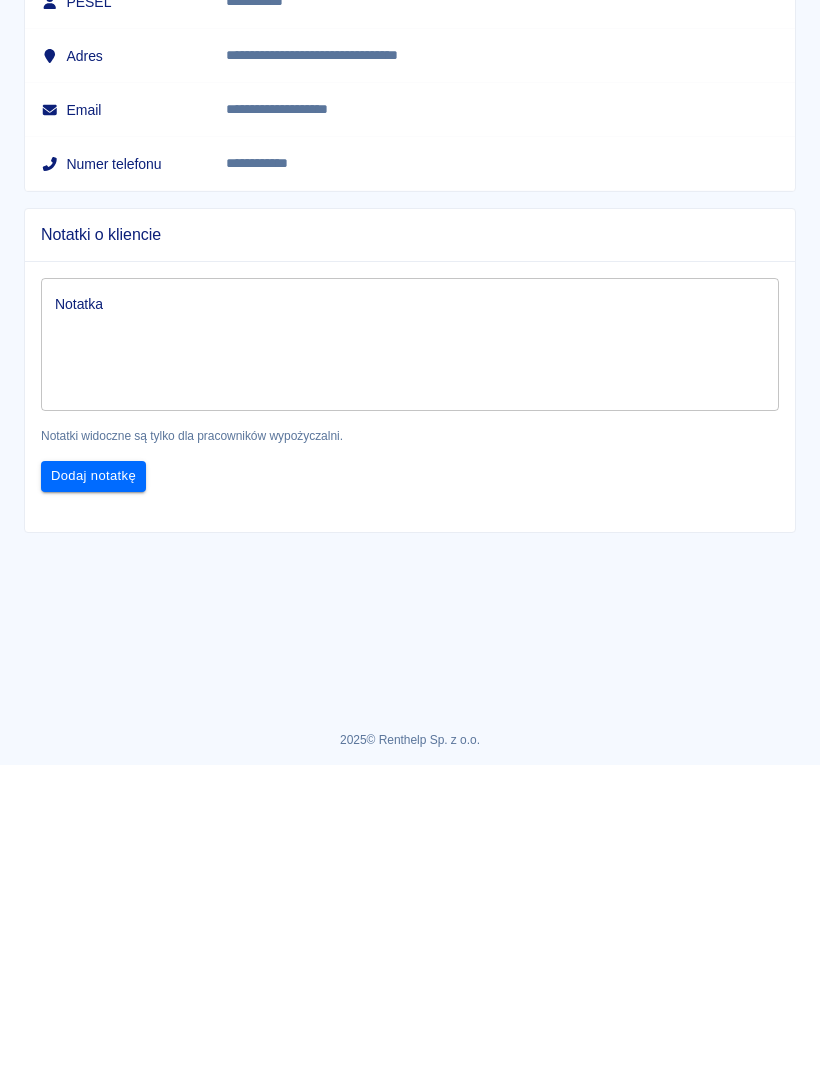 click on "Zobacz rezerwacje" at bounding box center (677, 111) 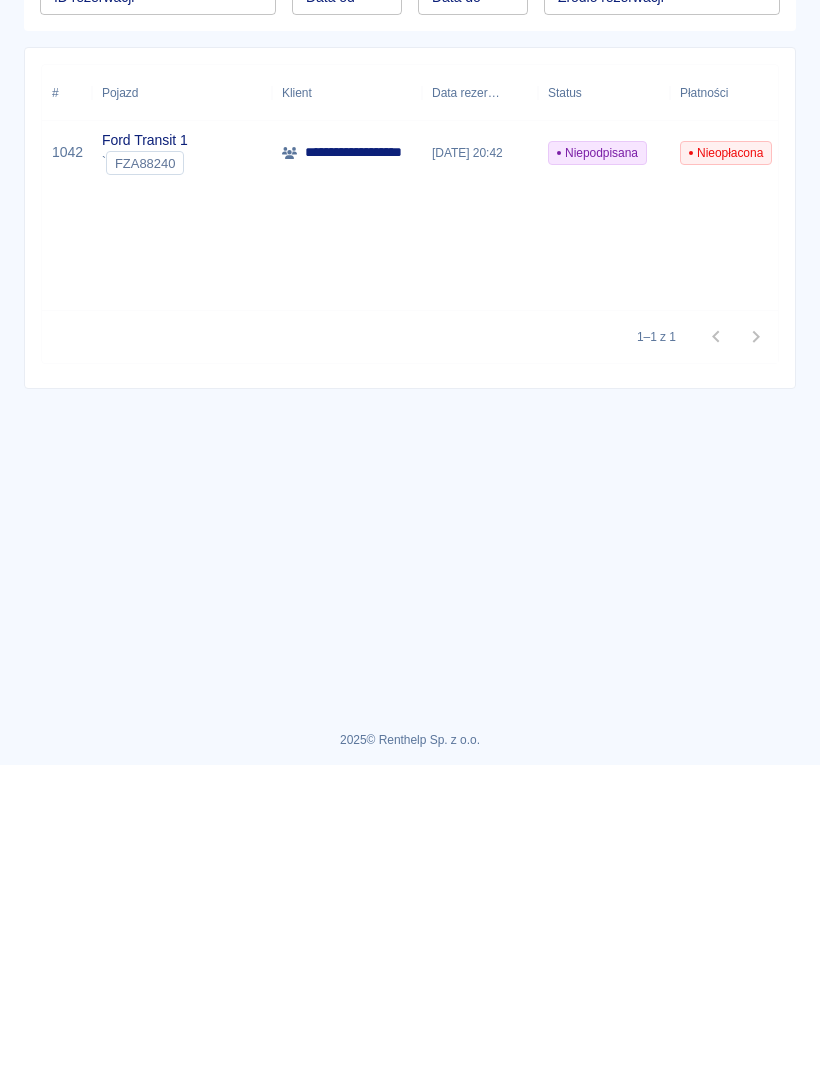 type on "[PERSON_NAME] ([PHONE_NUMBER])" 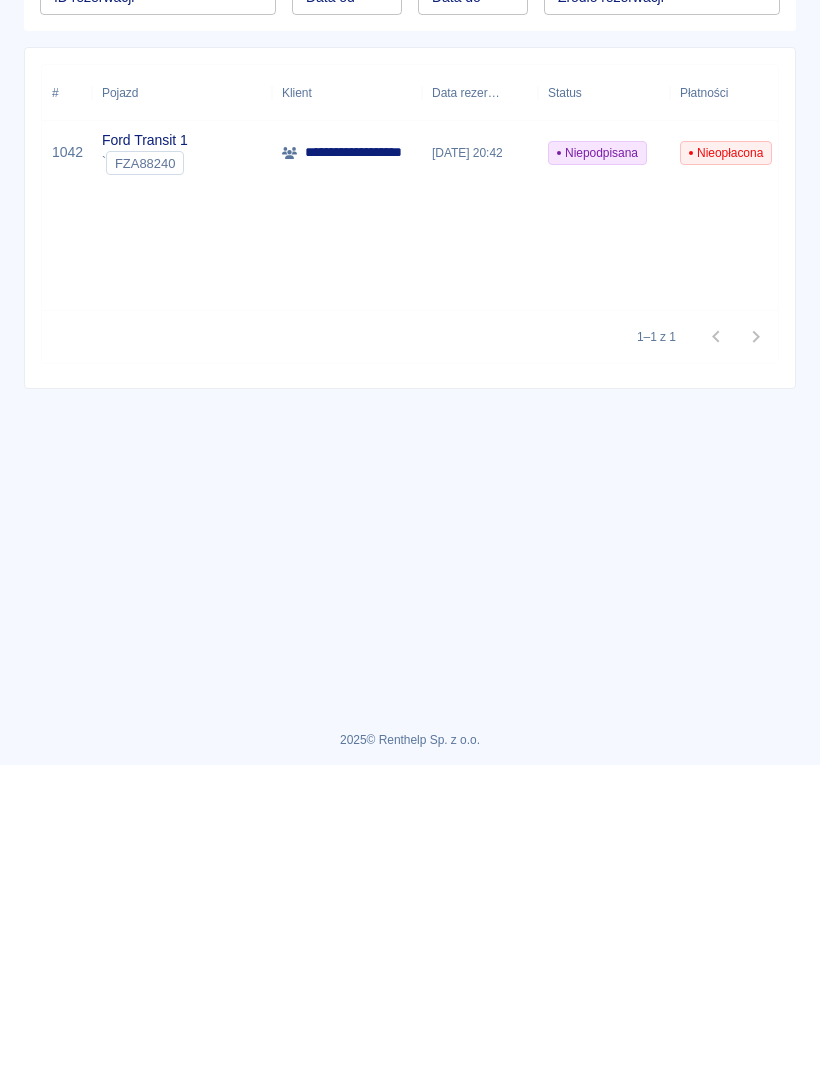 click at bounding box center [43, 32] 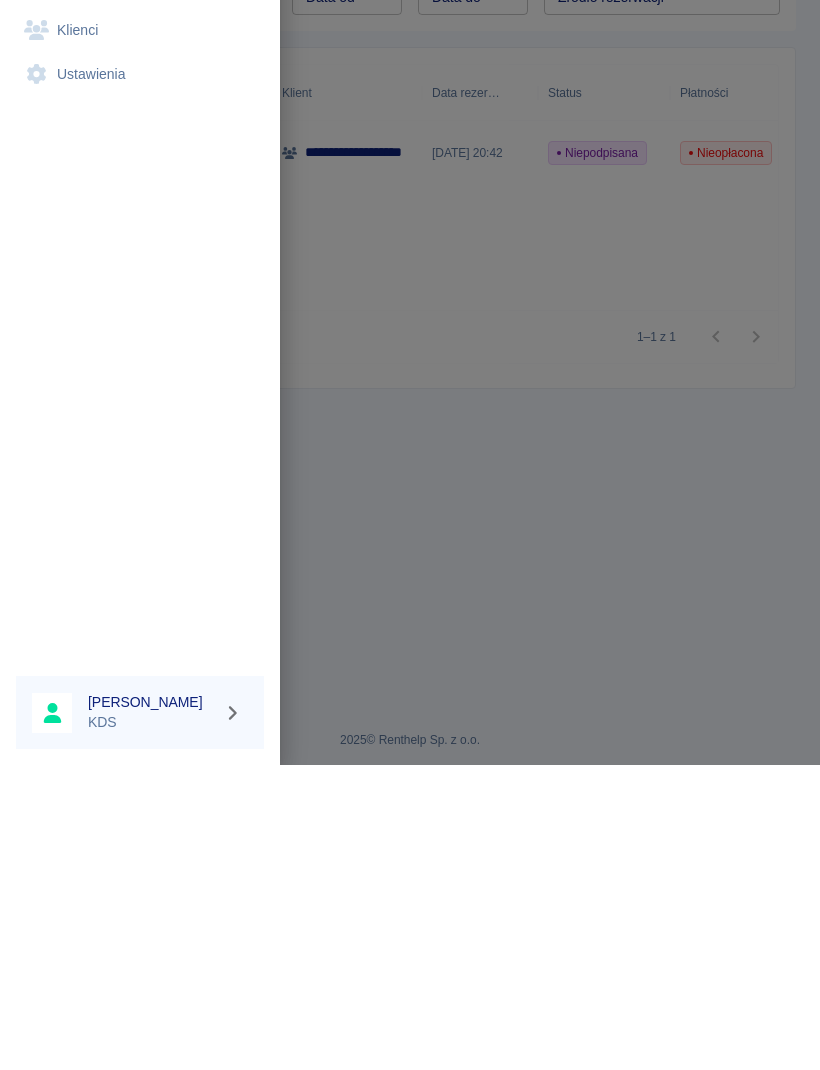 click on "Kalendarz" at bounding box center (140, 157) 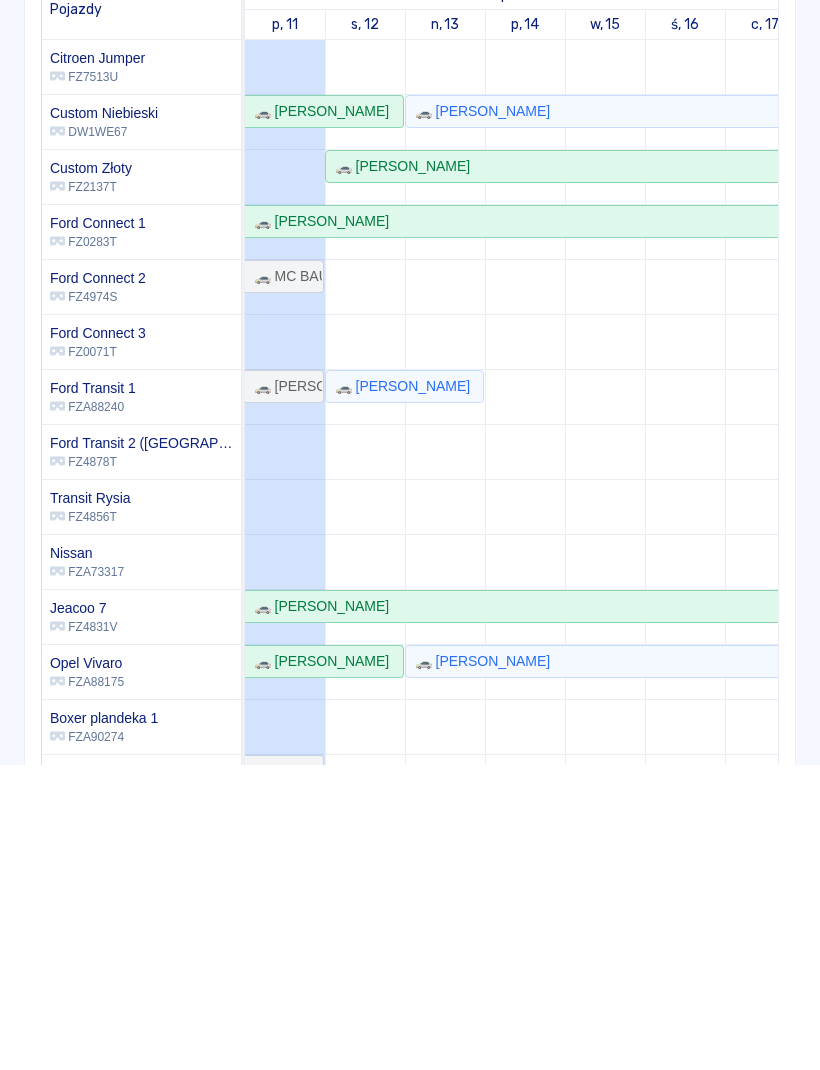 scroll, scrollTop: -6, scrollLeft: 129, axis: both 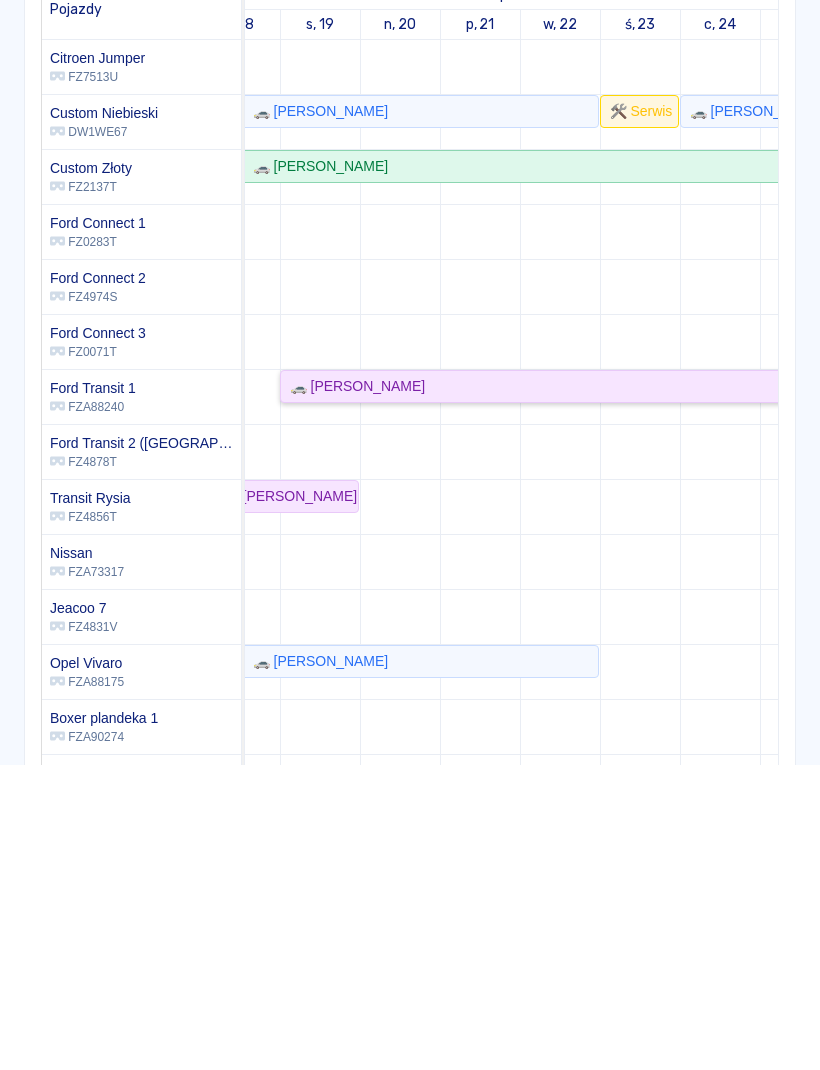 click on "🚗 [PERSON_NAME]" 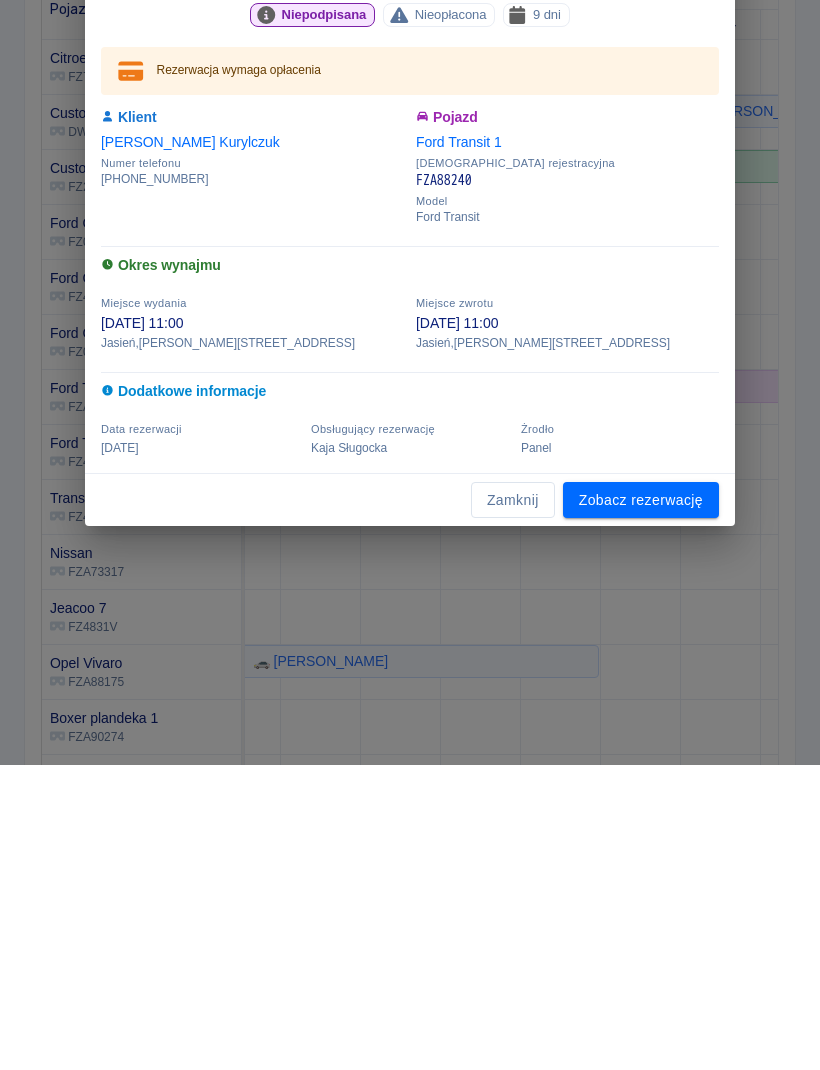 click on "Zobacz rezerwację" at bounding box center (641, 805) 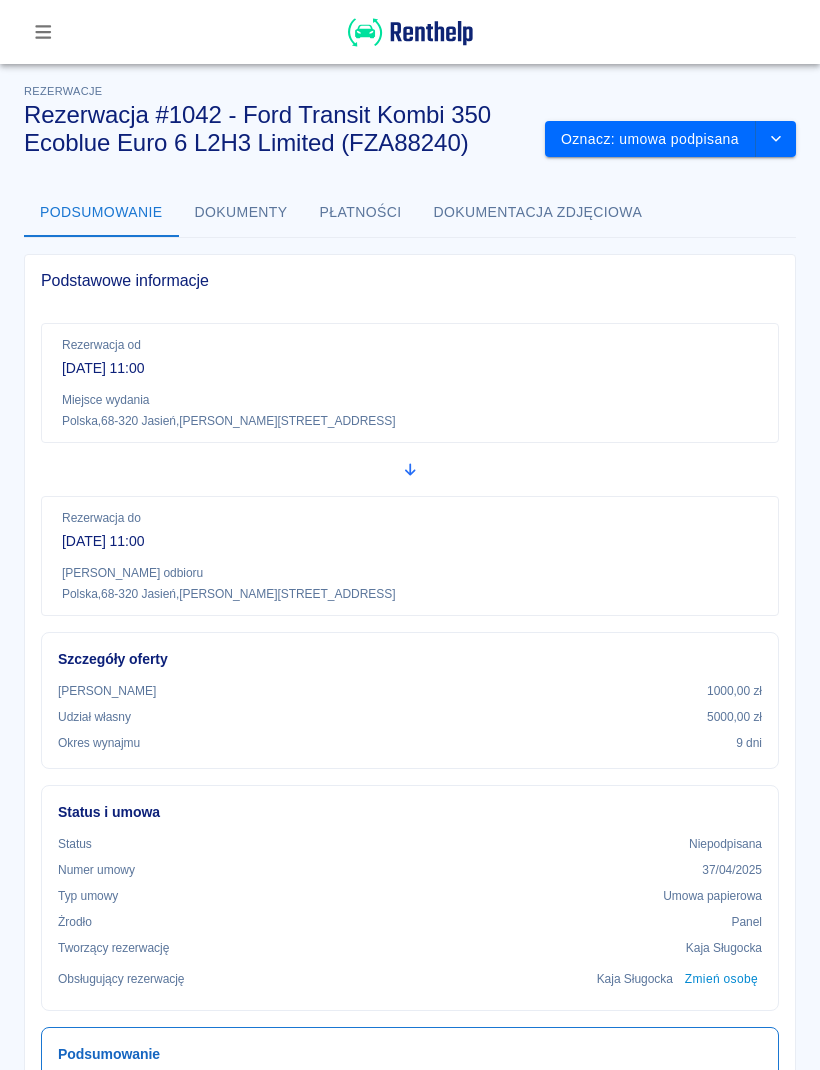 click at bounding box center [776, 139] 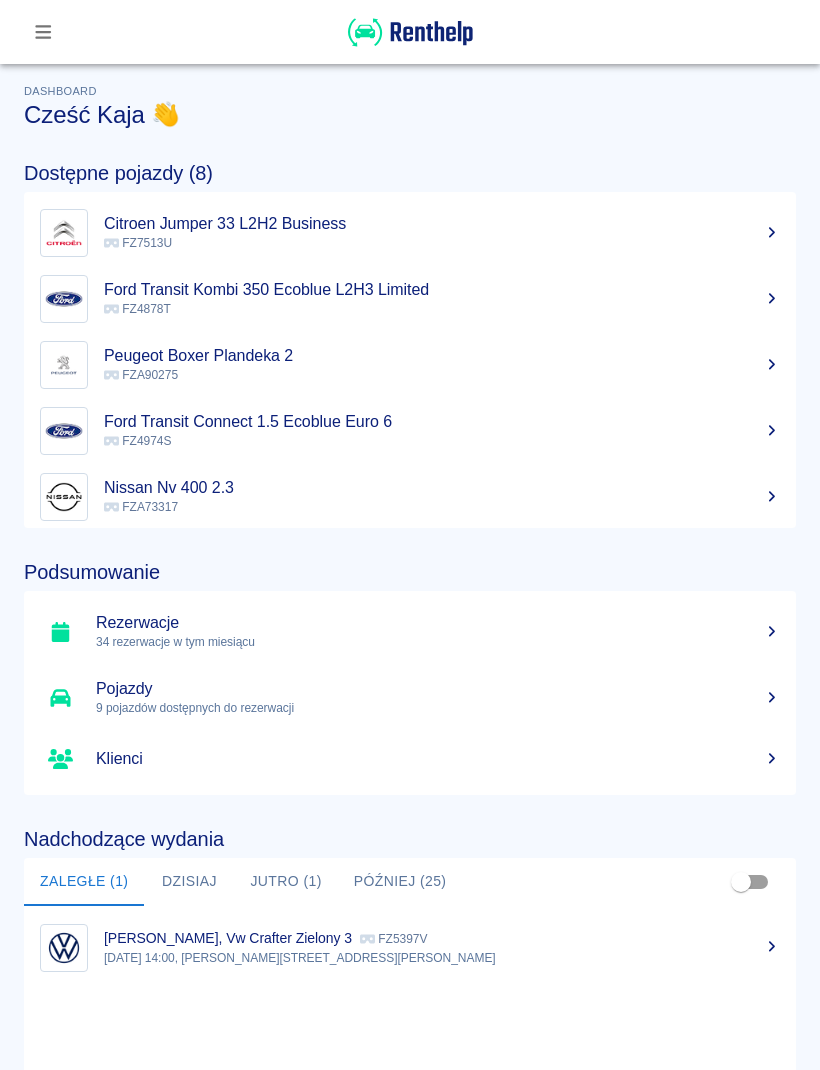 click at bounding box center [43, 32] 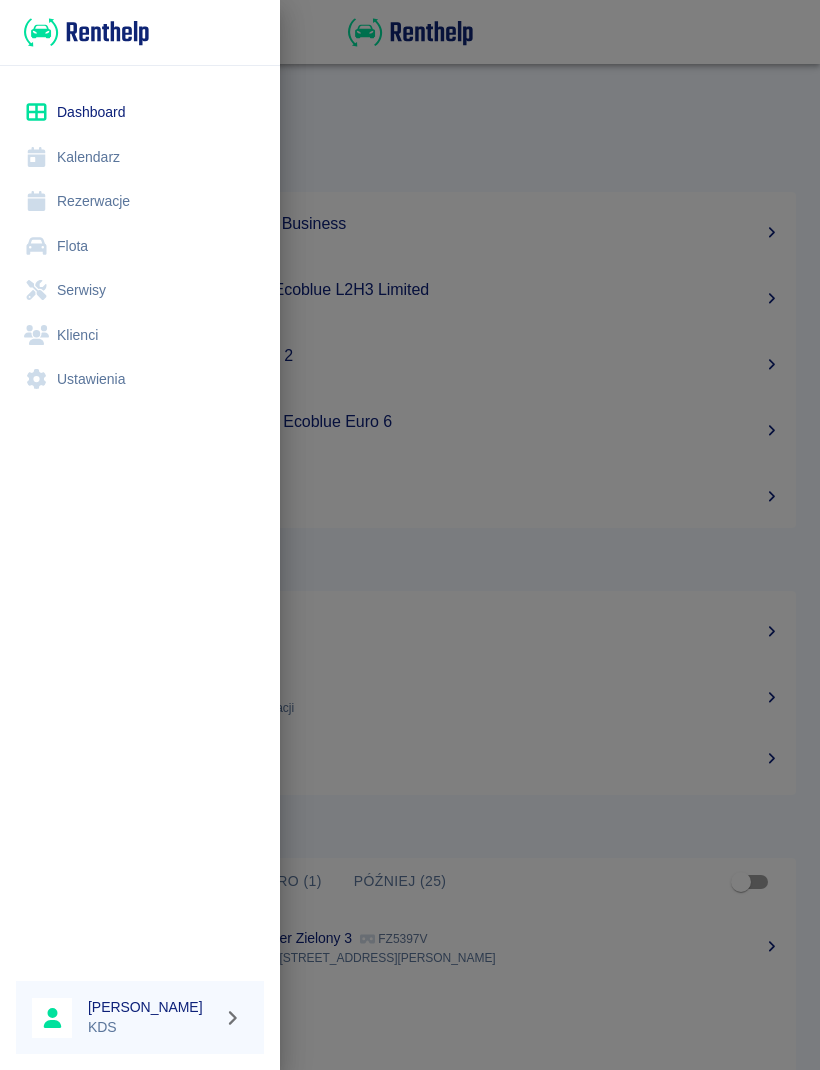 click on "Kalendarz" at bounding box center (140, 157) 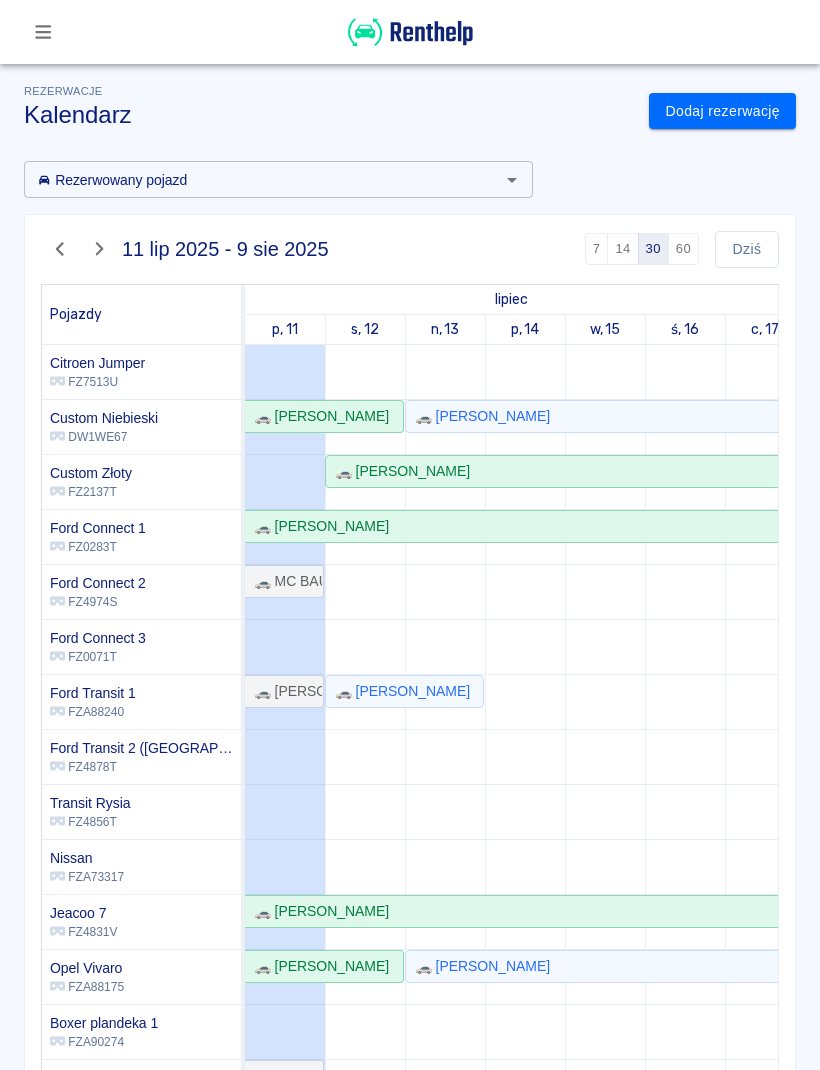 scroll, scrollTop: 11, scrollLeft: 85, axis: both 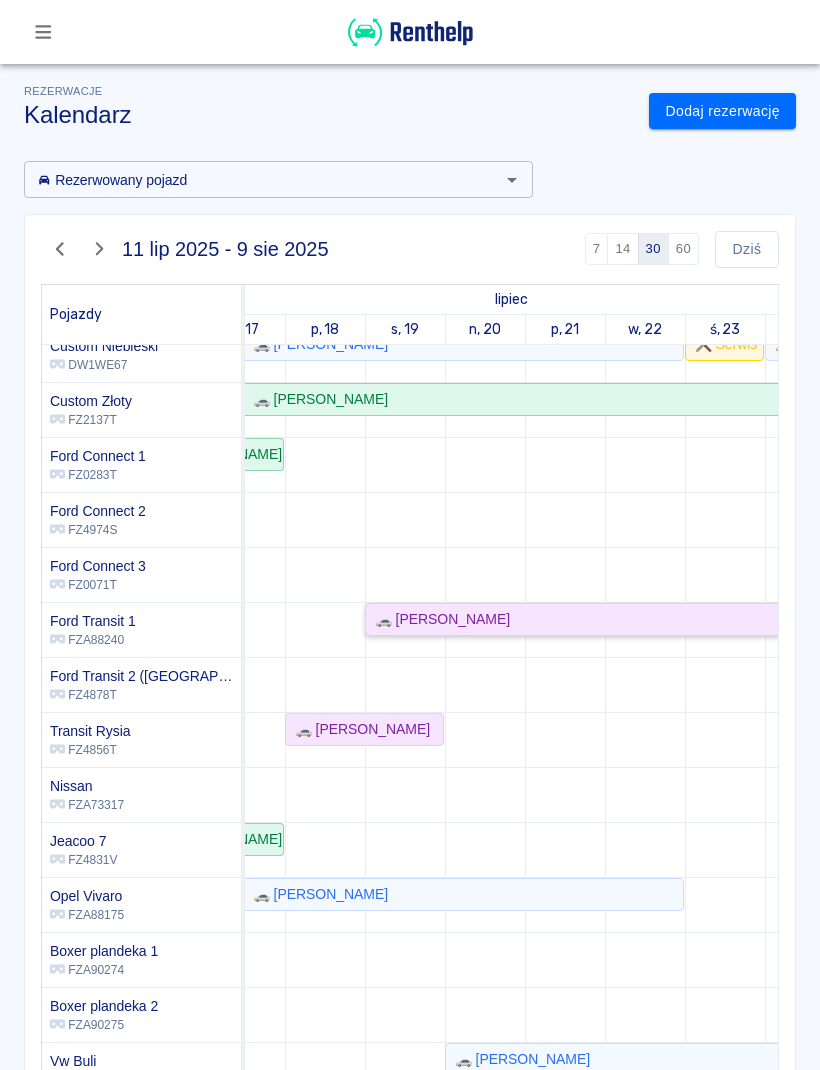 click on "🚗 [PERSON_NAME]" 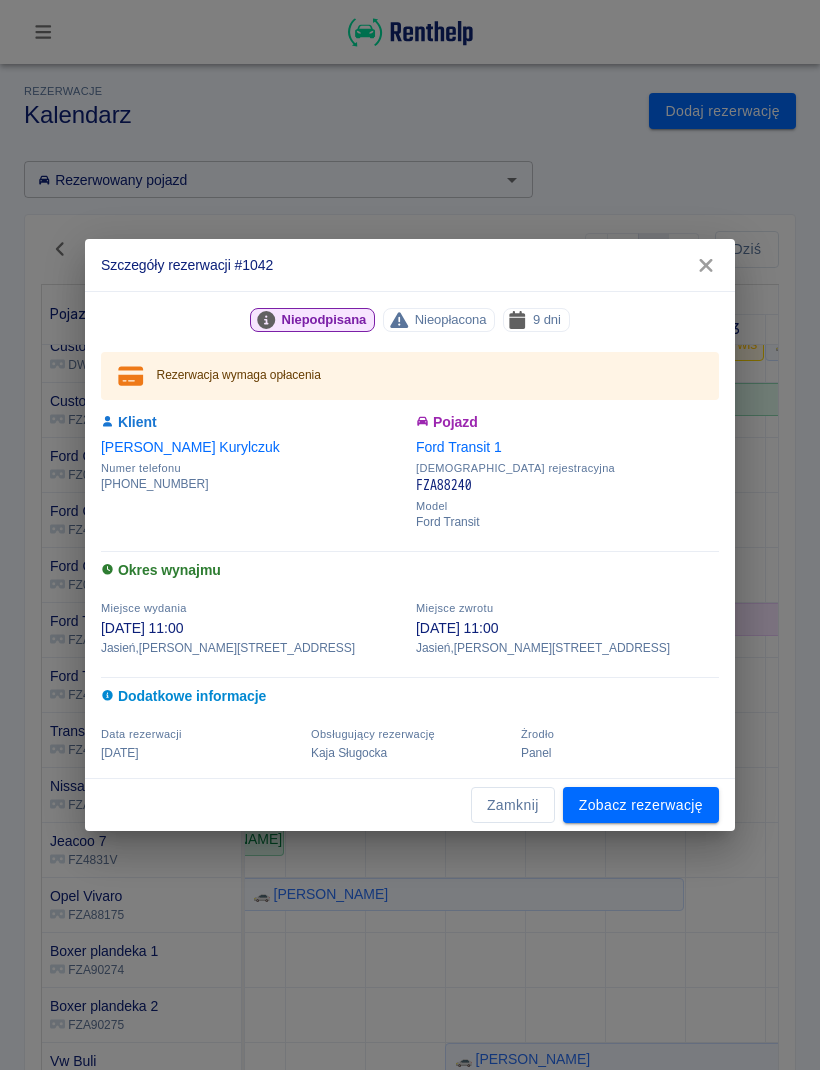 click on "Zobacz rezerwację" at bounding box center (641, 805) 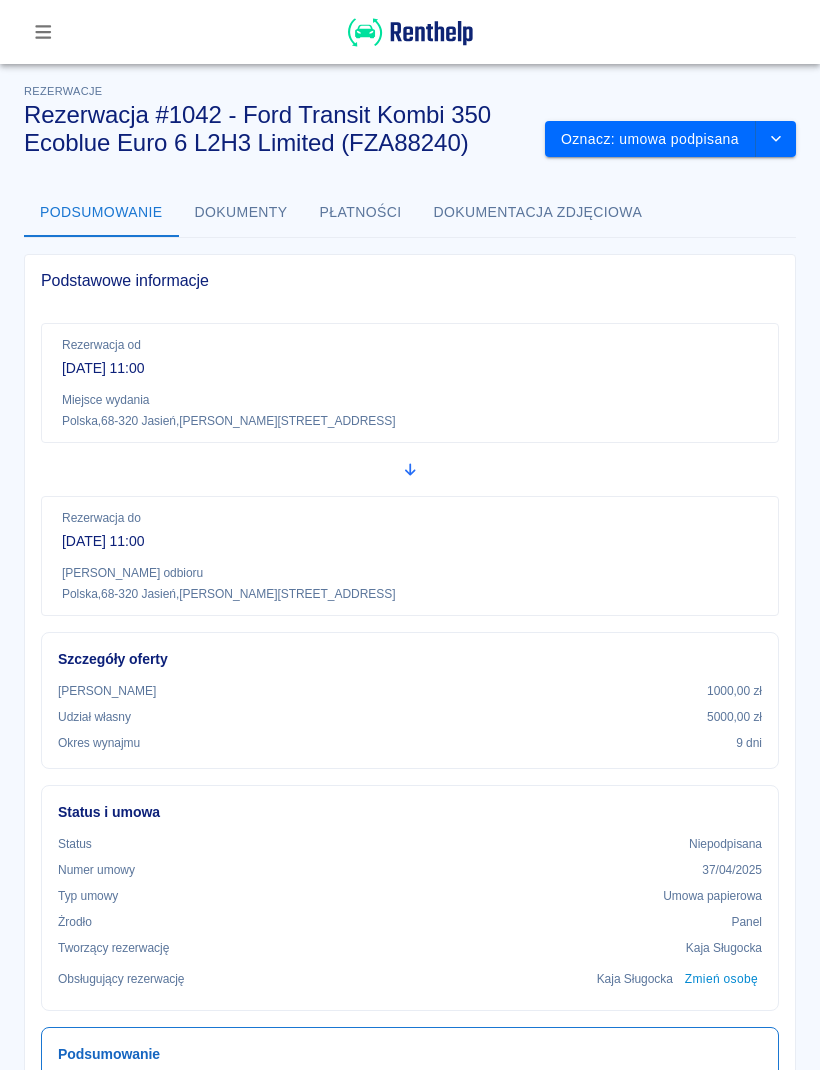 scroll, scrollTop: 0, scrollLeft: 0, axis: both 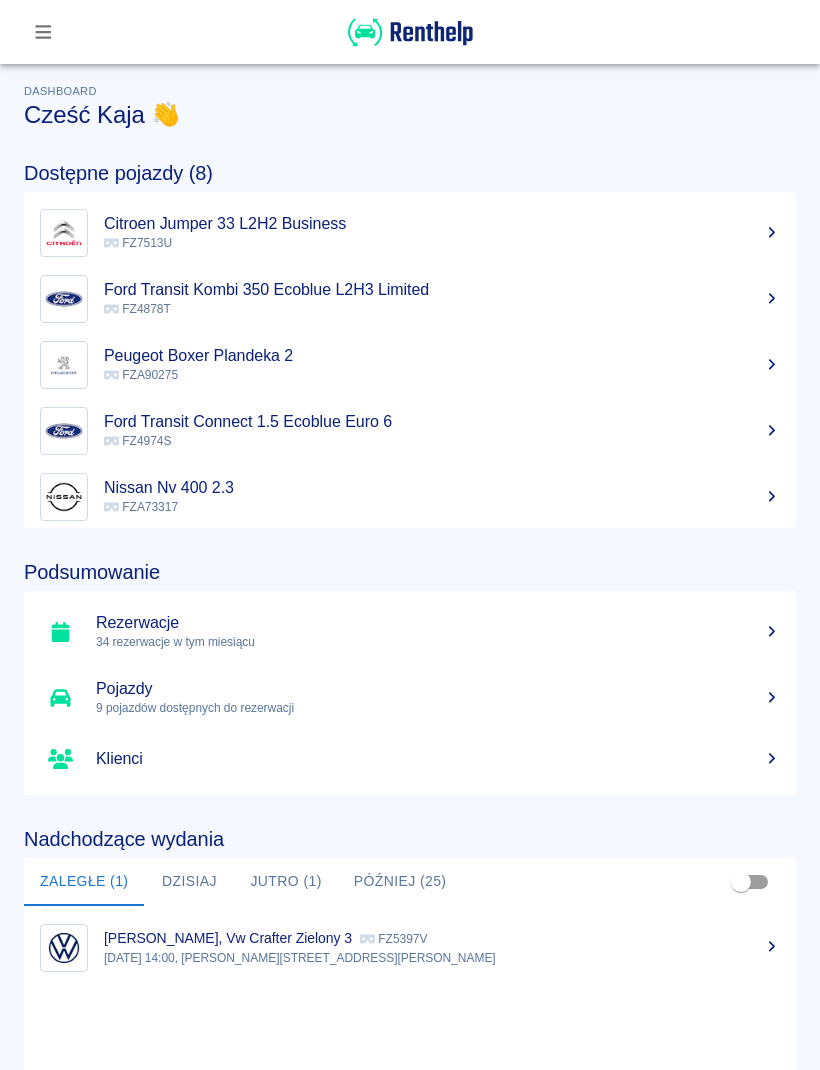 click at bounding box center [43, 32] 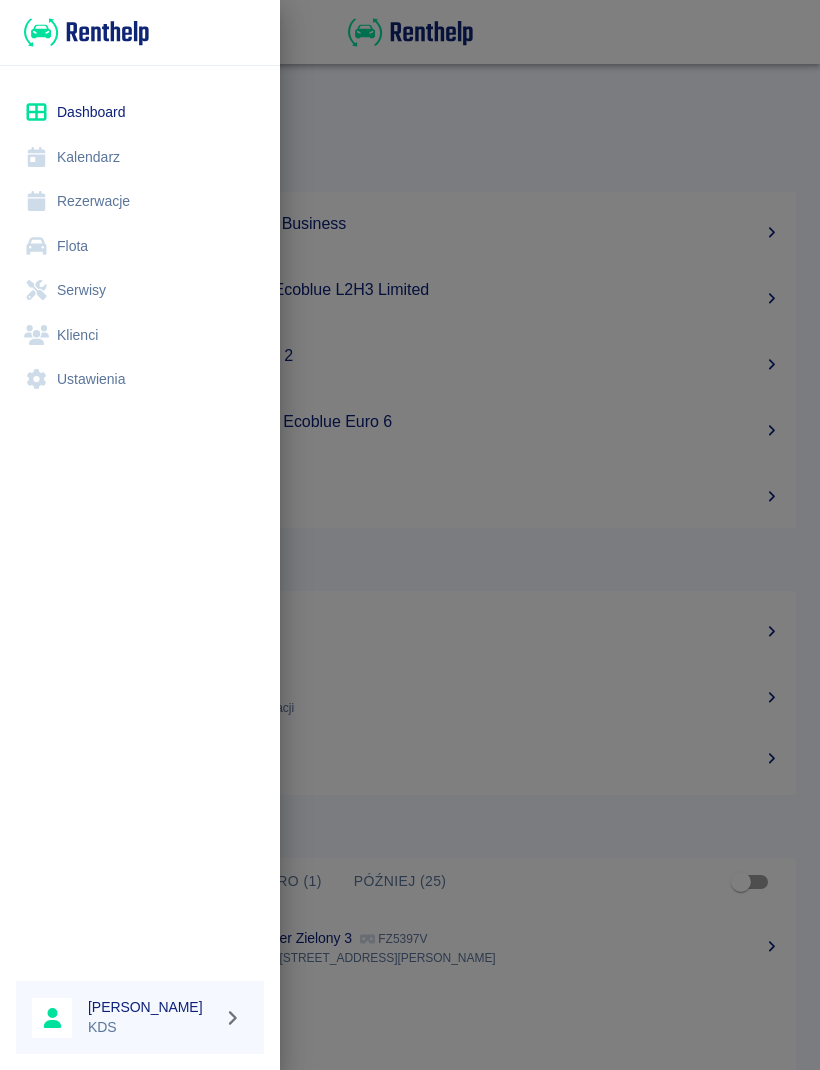 click at bounding box center (410, 535) 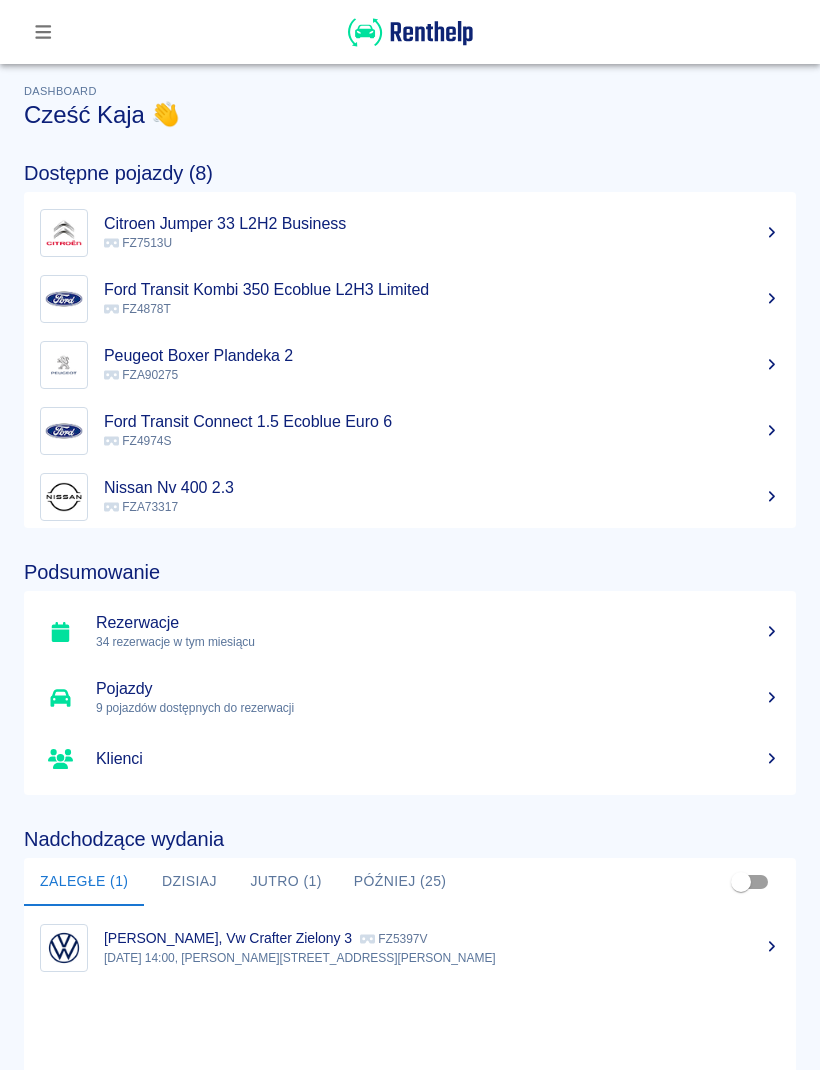 click 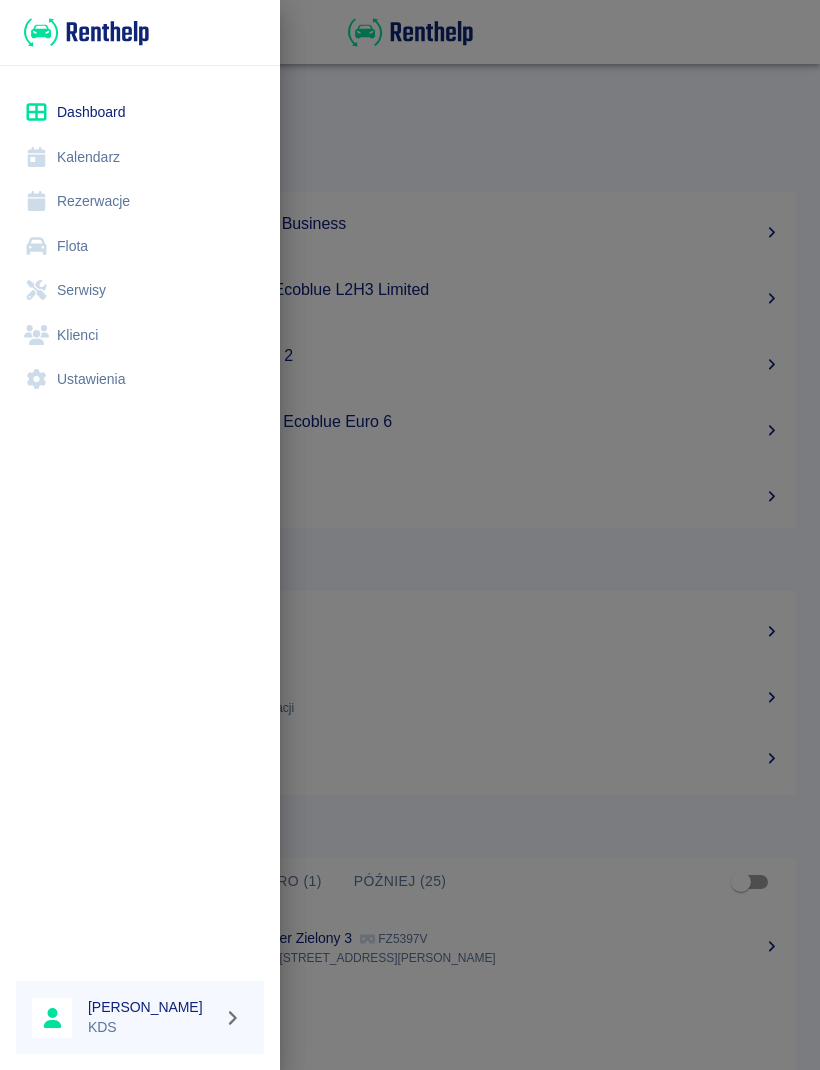 click on "Kalendarz" at bounding box center [140, 157] 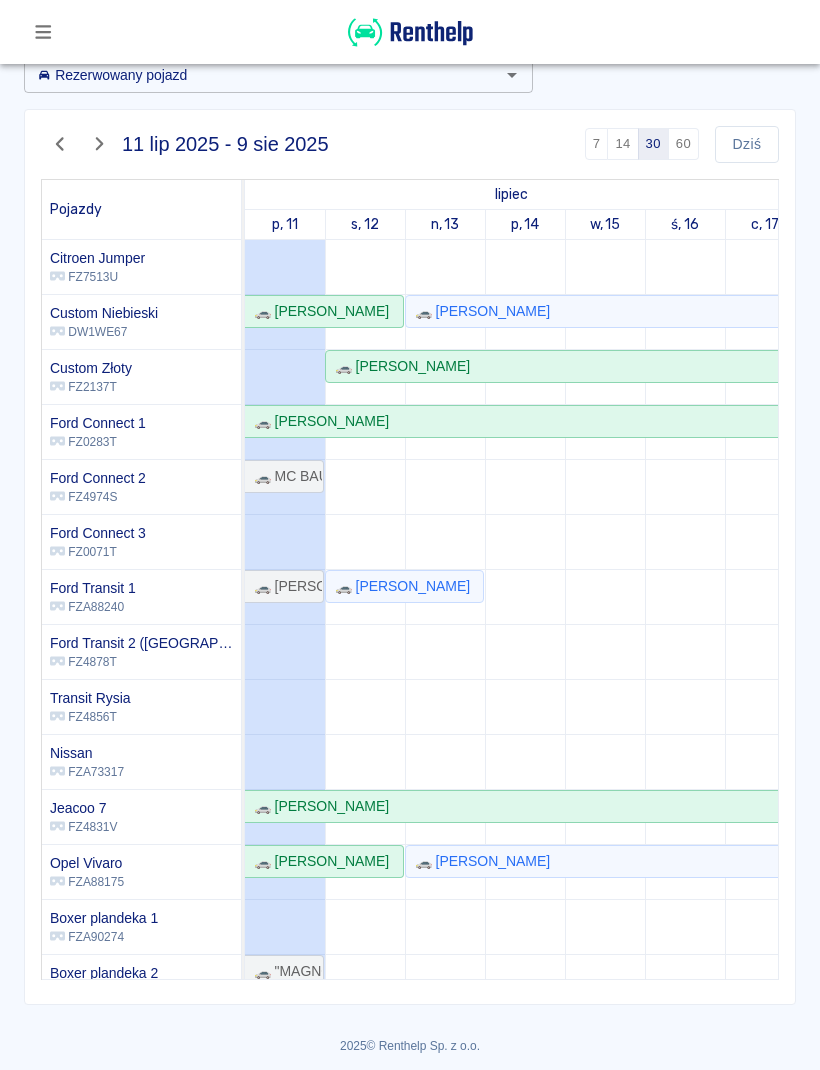 scroll, scrollTop: 103, scrollLeft: 0, axis: vertical 